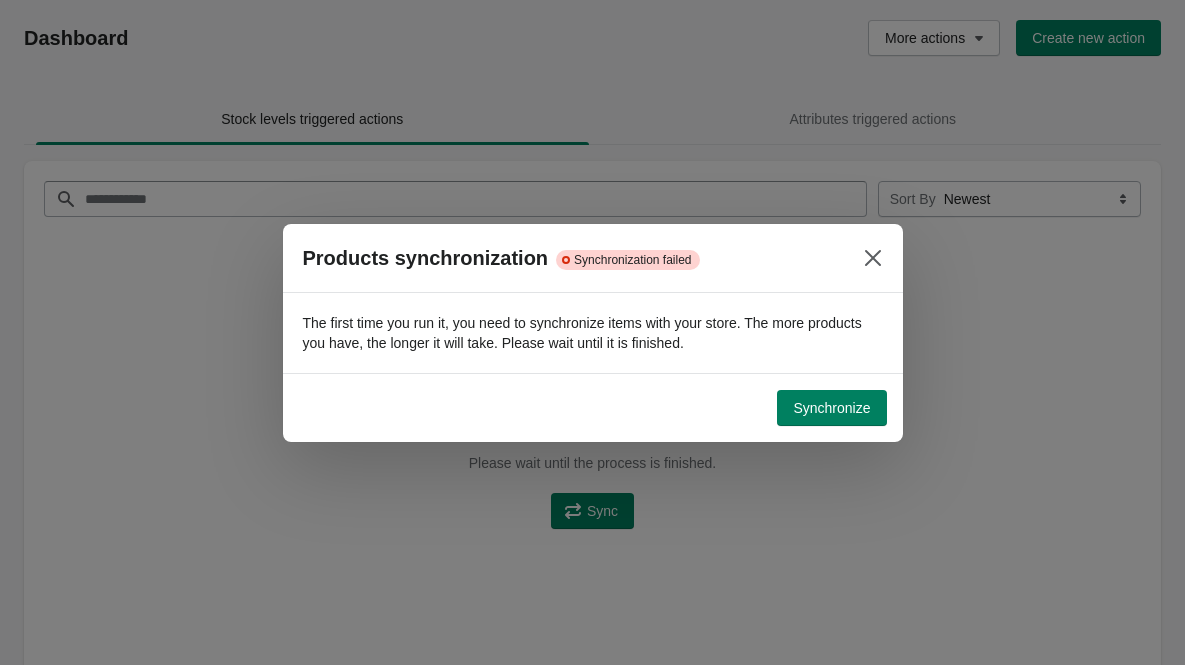 scroll, scrollTop: 0, scrollLeft: 0, axis: both 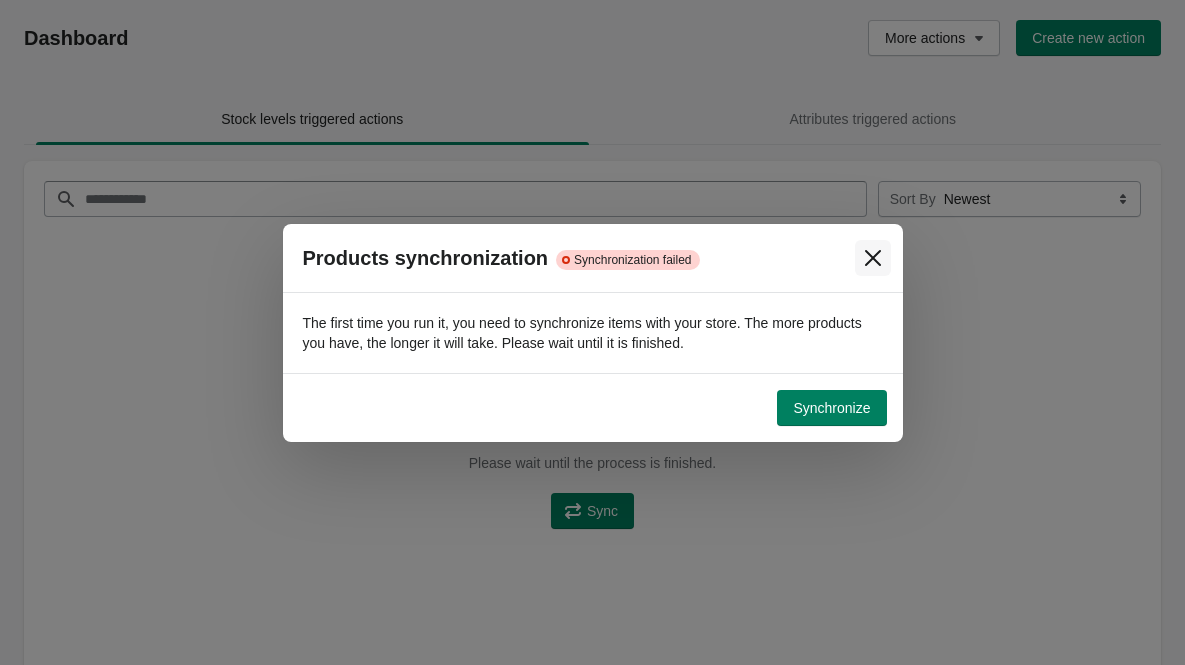 click 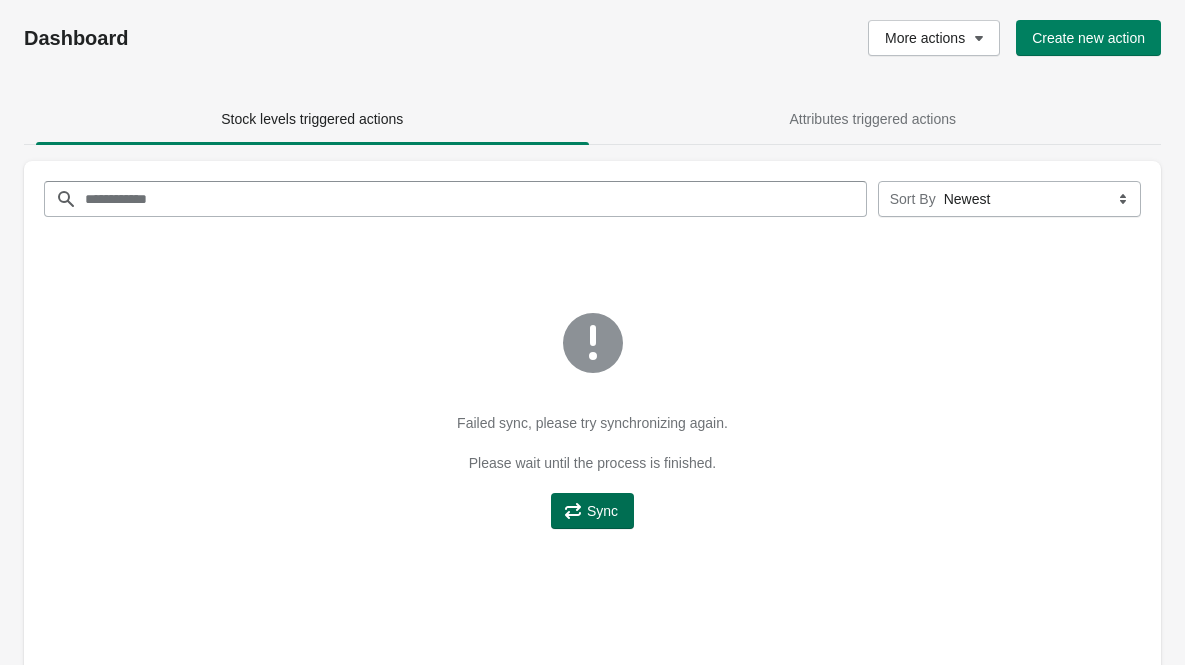 click on "Sync" at bounding box center (602, 511) 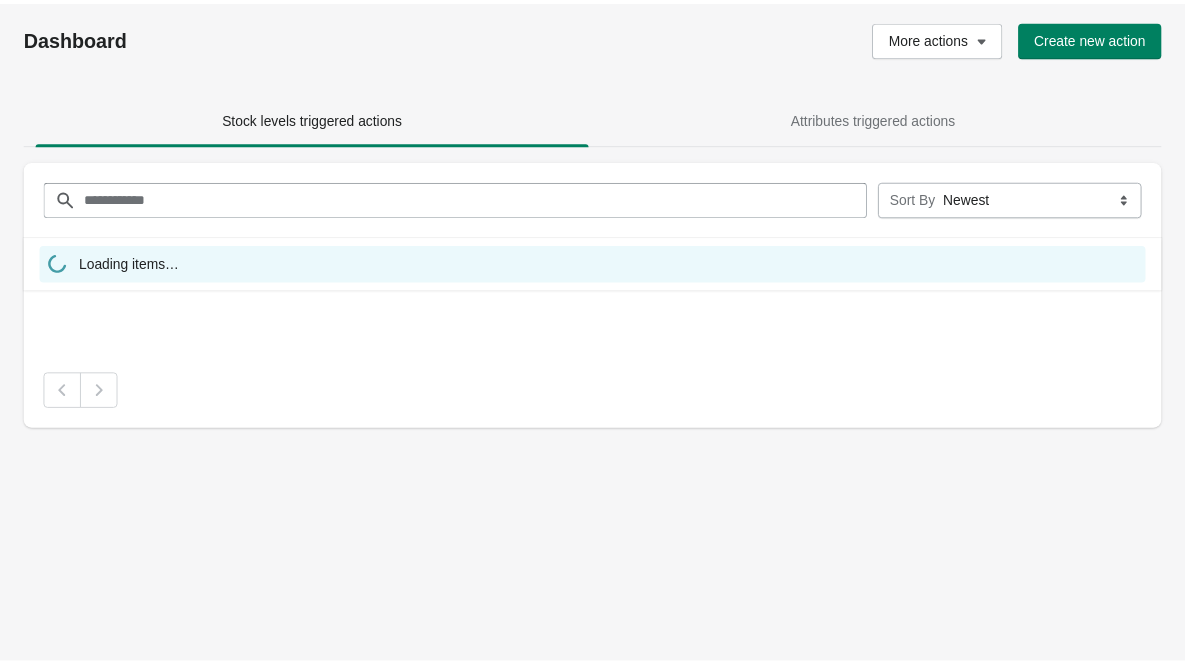 scroll, scrollTop: 0, scrollLeft: 0, axis: both 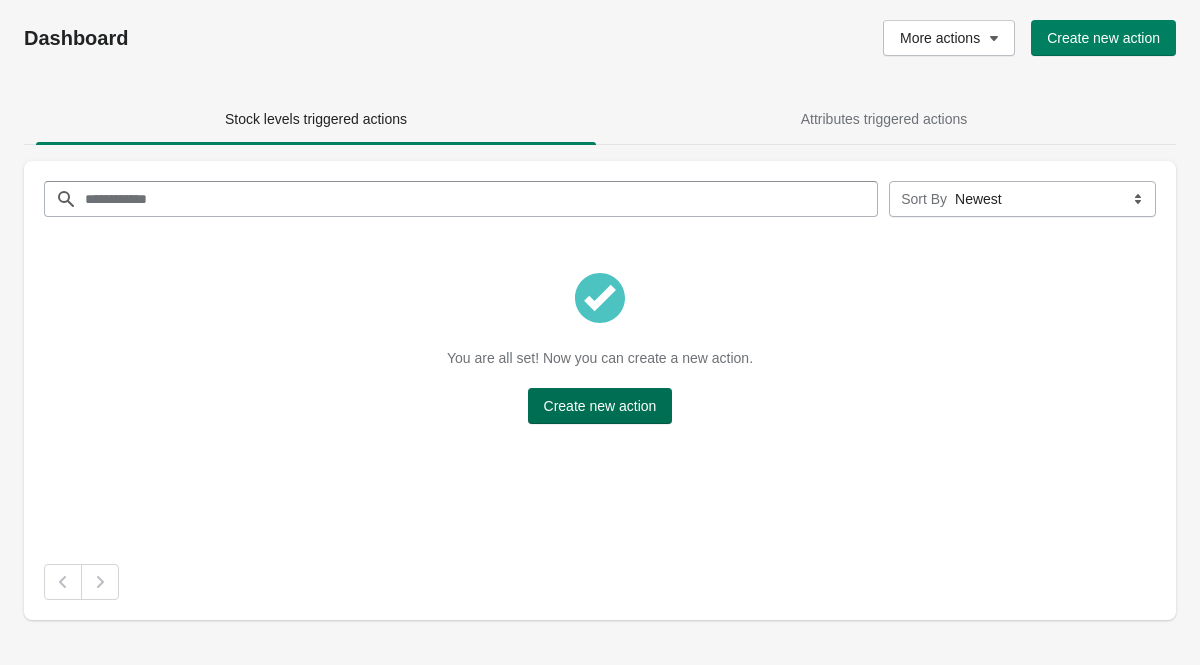 click on "Create new action" at bounding box center [600, 406] 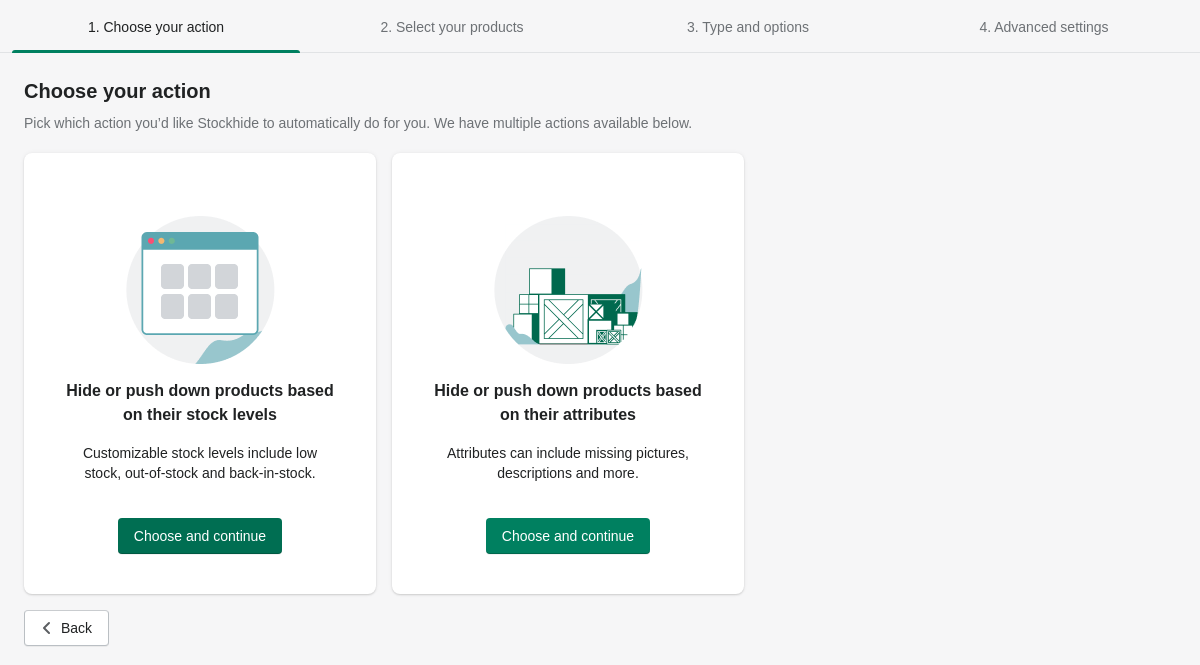 click on "Choose and continue" at bounding box center [200, 536] 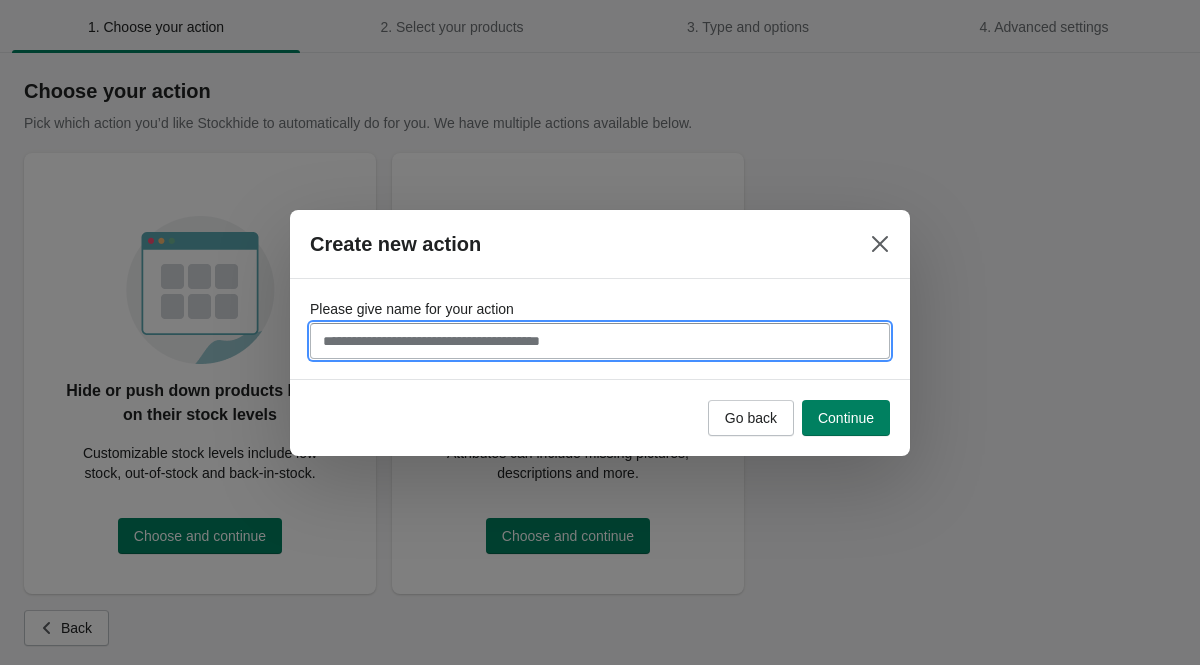 click on "Please give name for your action" at bounding box center [600, 341] 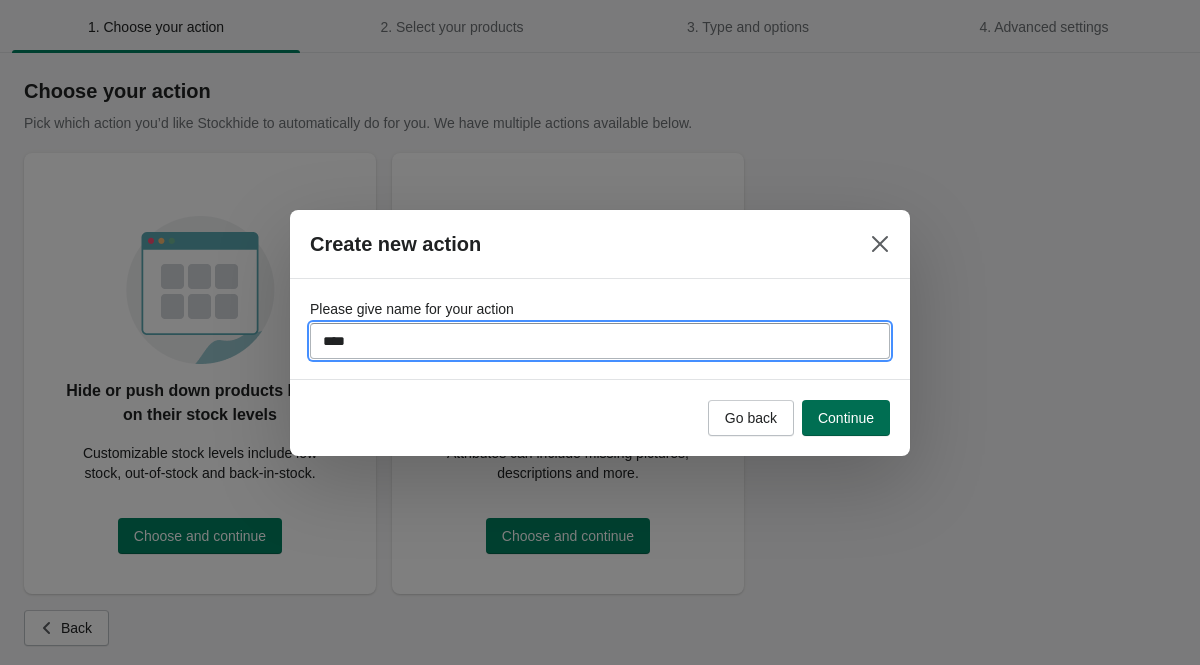 type on "****" 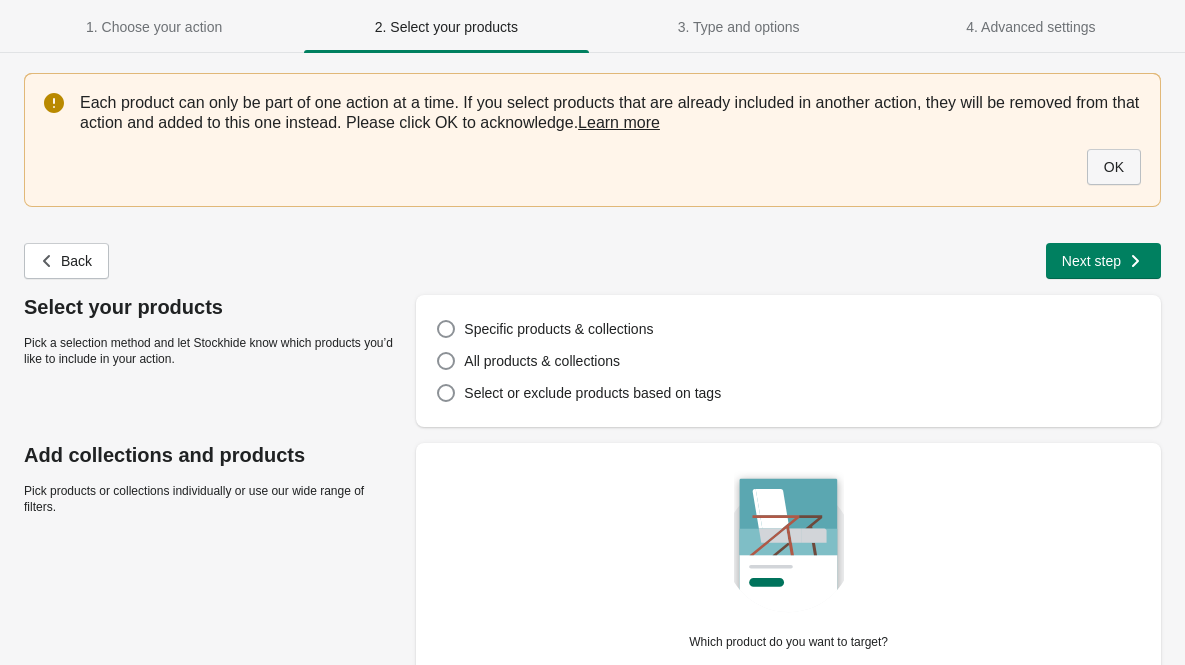 click on "OK" at bounding box center (1114, 167) 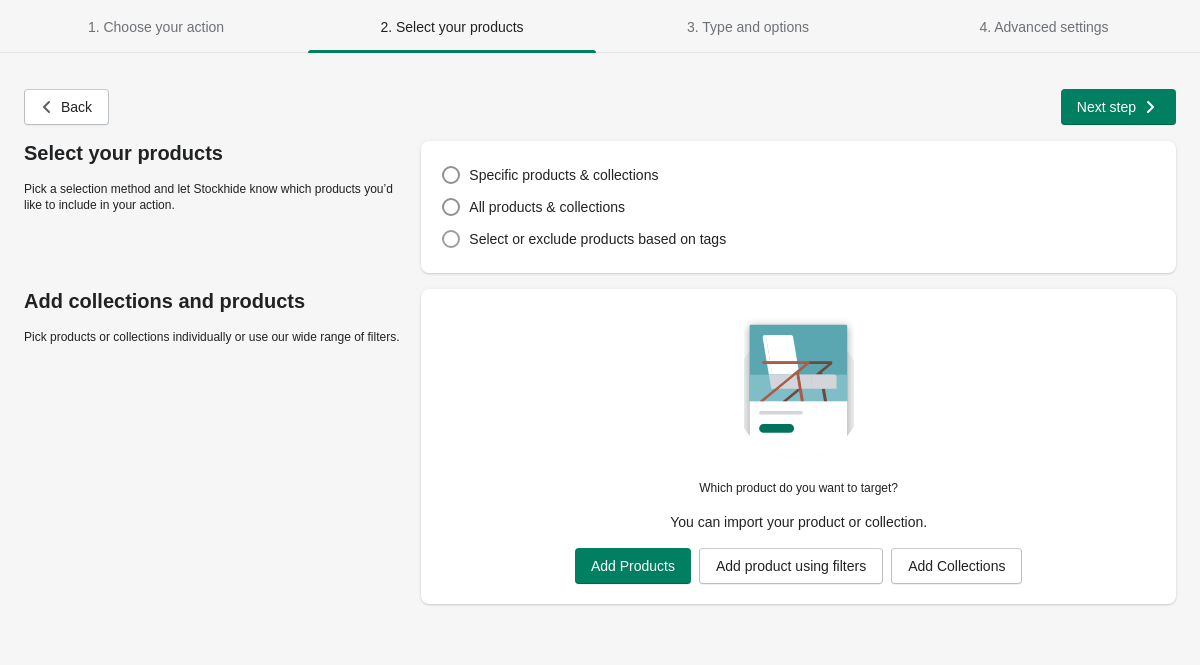 click on "Select or exclude products based on tags" at bounding box center (597, 239) 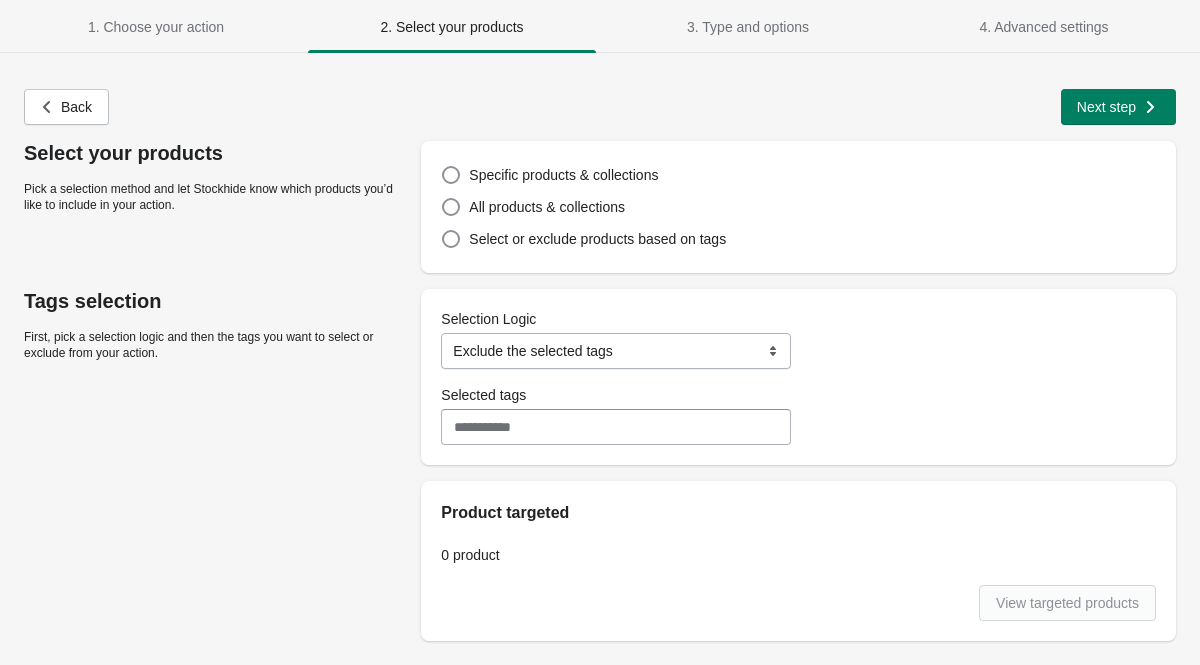 click on "**********" at bounding box center [616, 351] 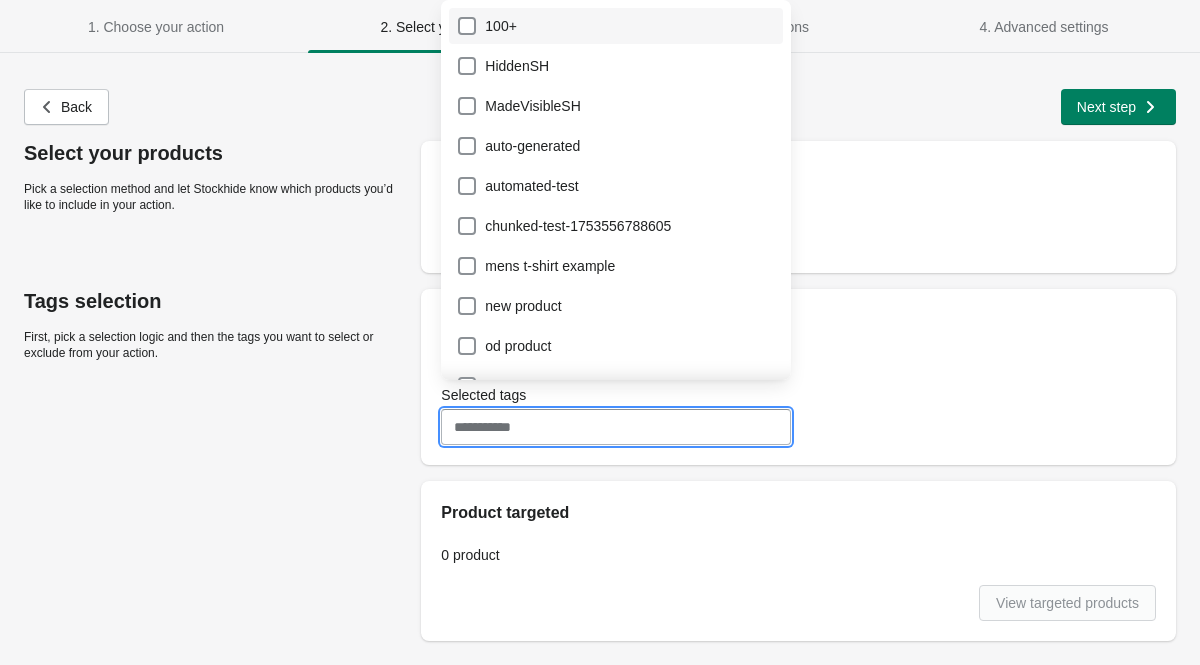 click on "100+" at bounding box center [616, 26] 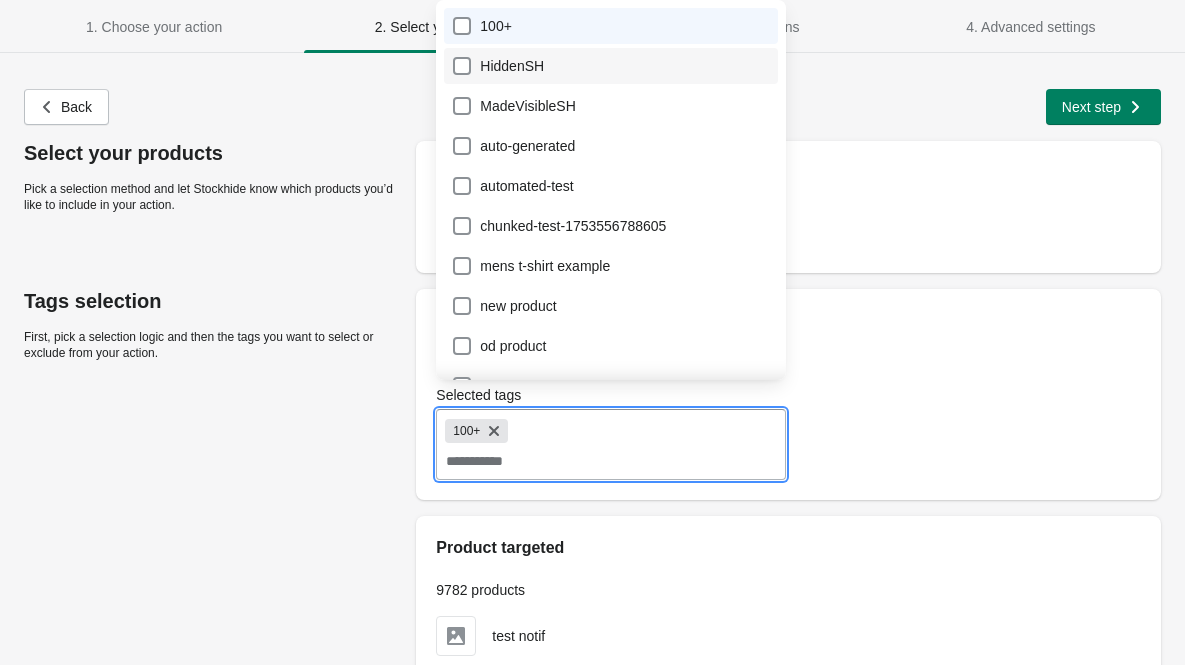 click on "HiddenSH" at bounding box center (611, 66) 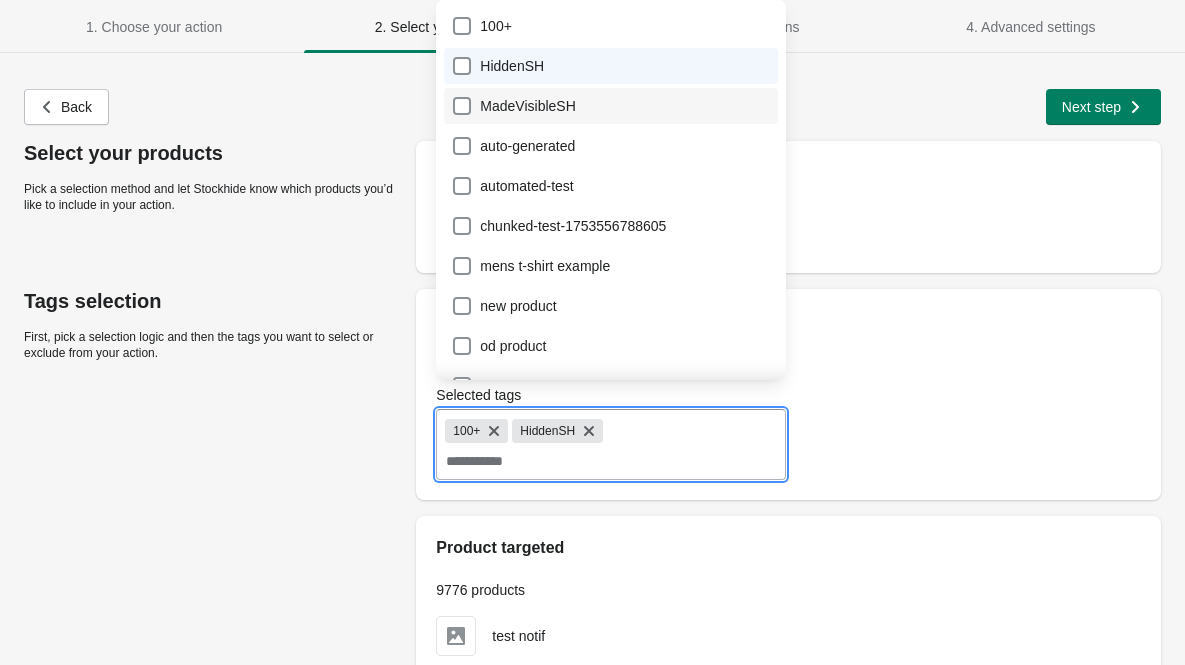 click on "MadeVisibleSH" at bounding box center (611, 106) 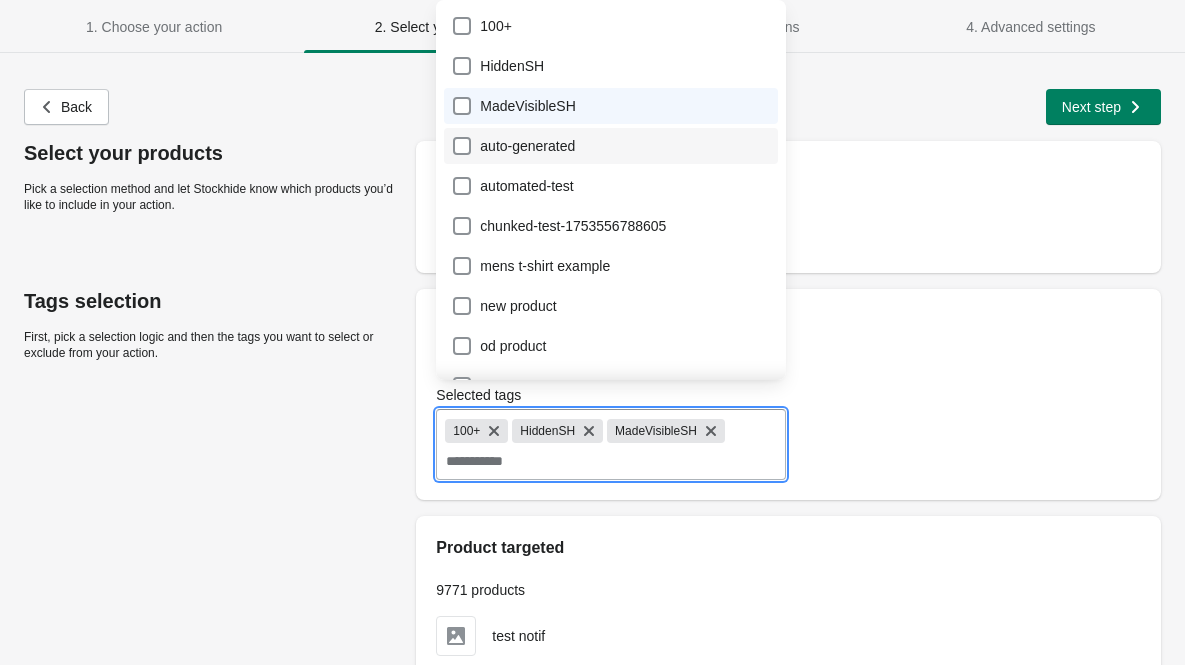 click on "auto-generated" at bounding box center (611, 146) 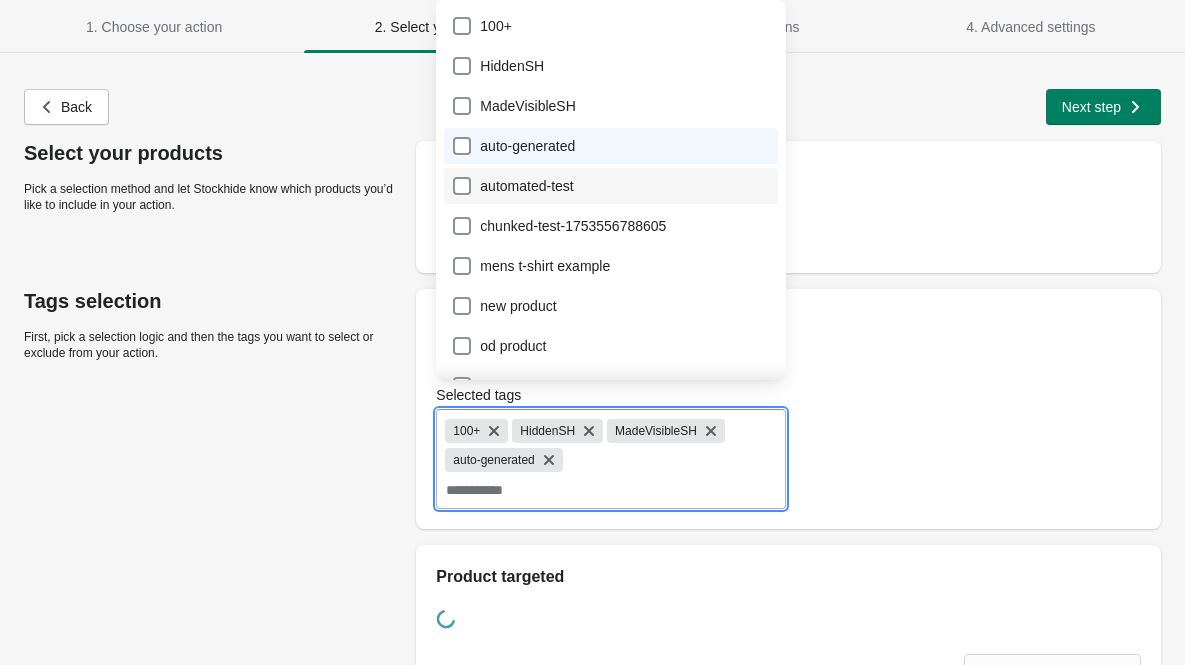 click on "automated-test" at bounding box center [611, 186] 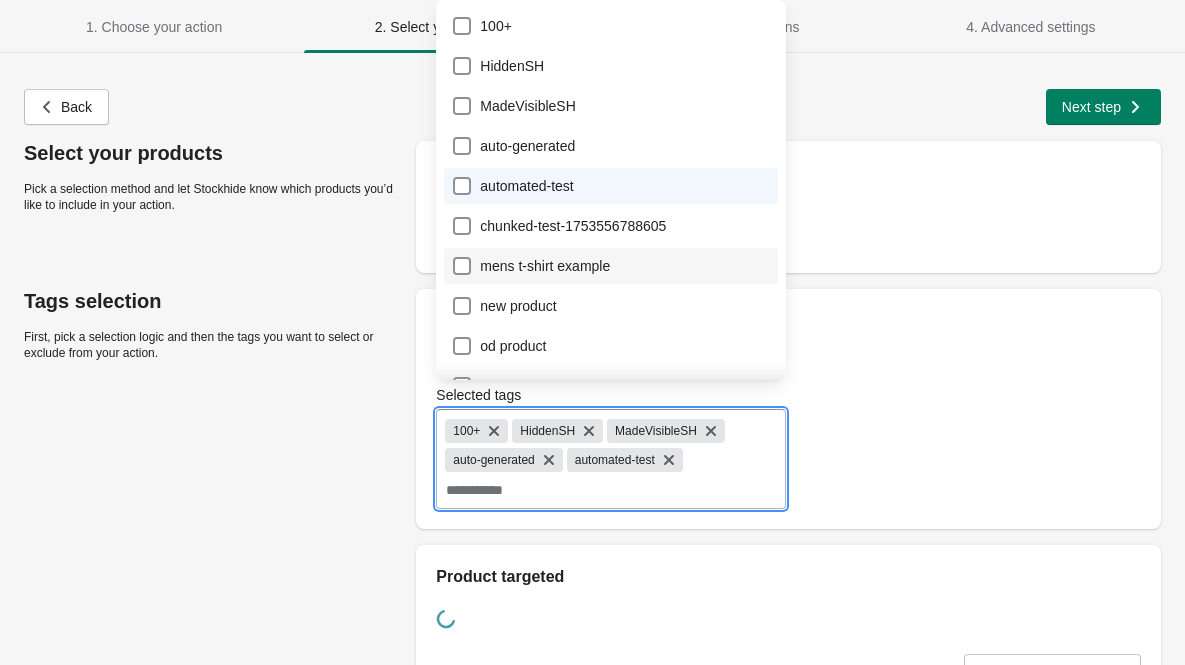 drag, startPoint x: 460, startPoint y: 230, endPoint x: 463, endPoint y: 269, distance: 39.115215 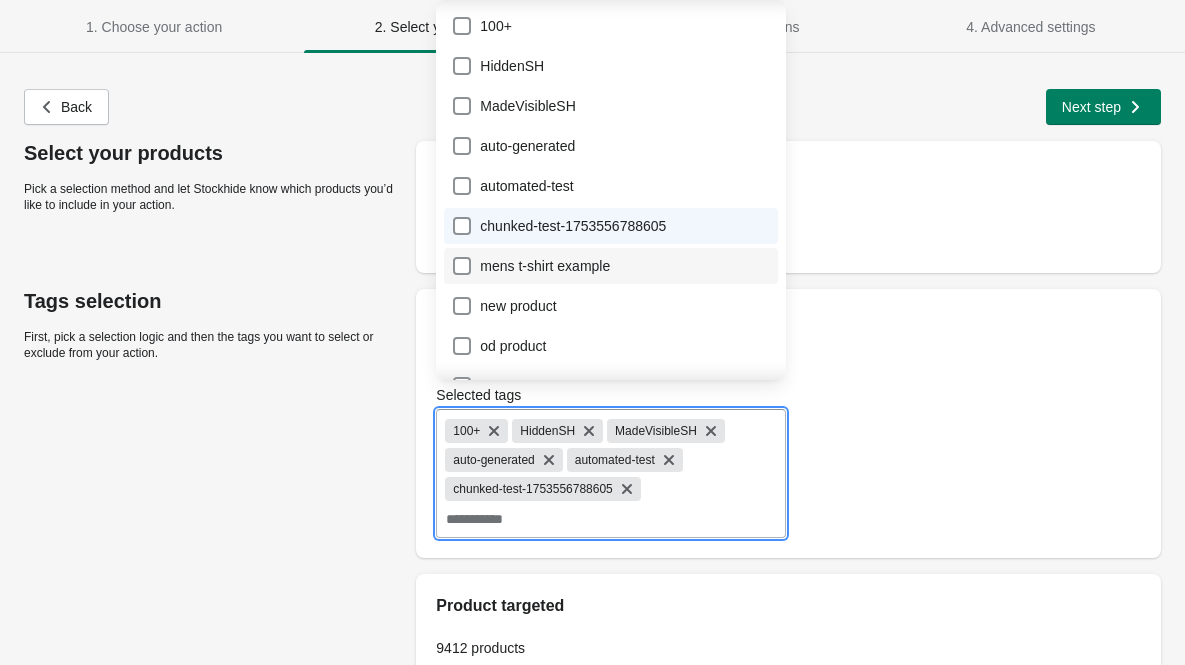 scroll, scrollTop: 255, scrollLeft: 0, axis: vertical 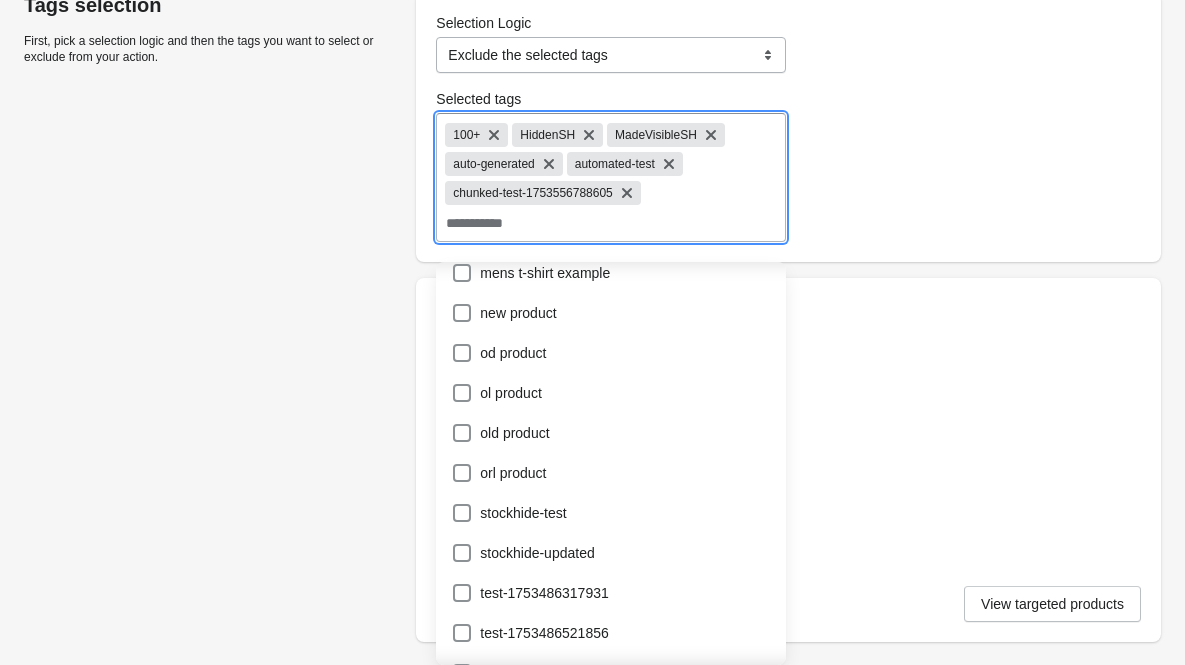 click on "**********" at bounding box center [592, 203] 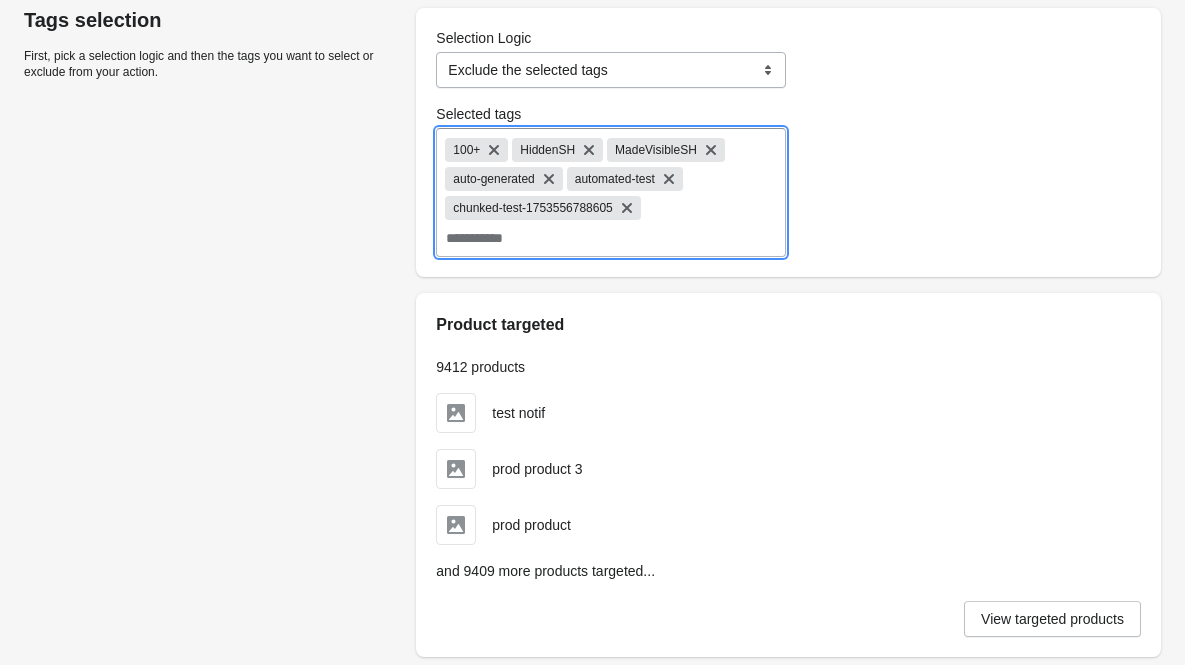 click on "**********" at bounding box center (788, 142) 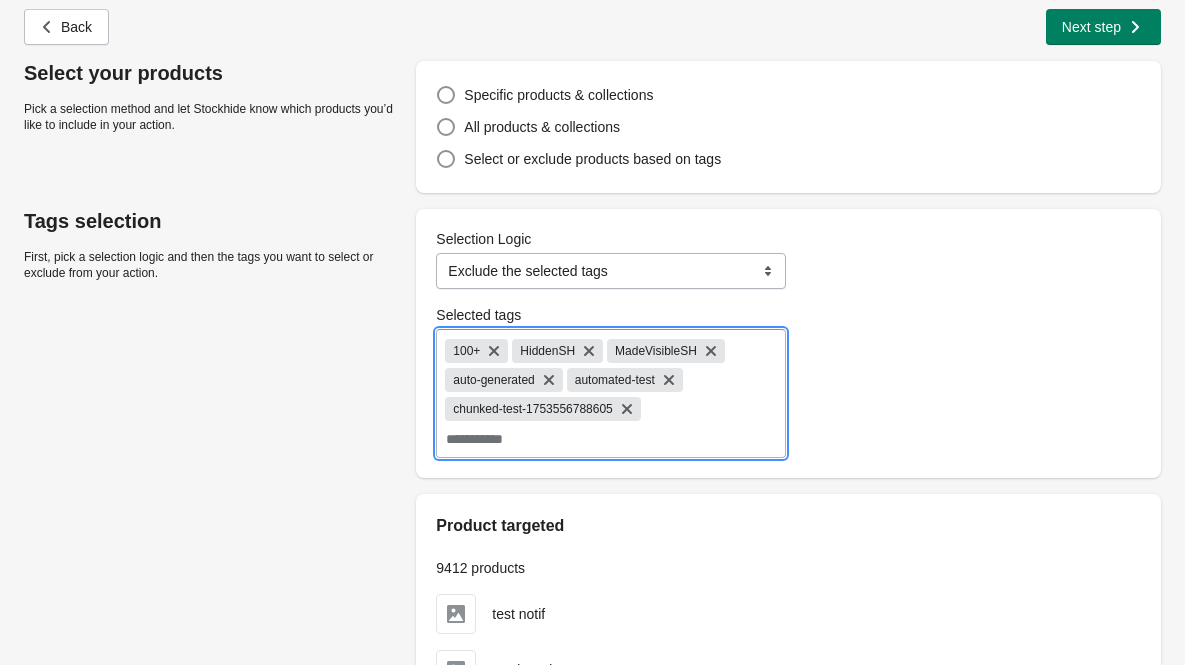 scroll, scrollTop: 61, scrollLeft: 0, axis: vertical 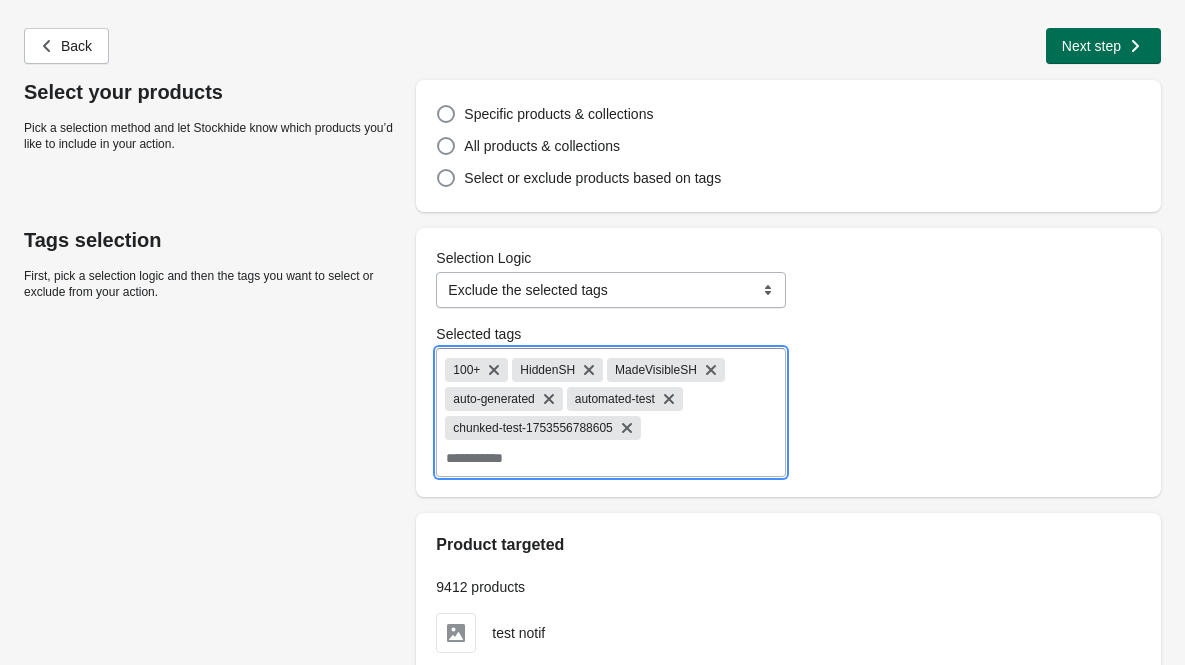 click on "Next step" at bounding box center [1103, 46] 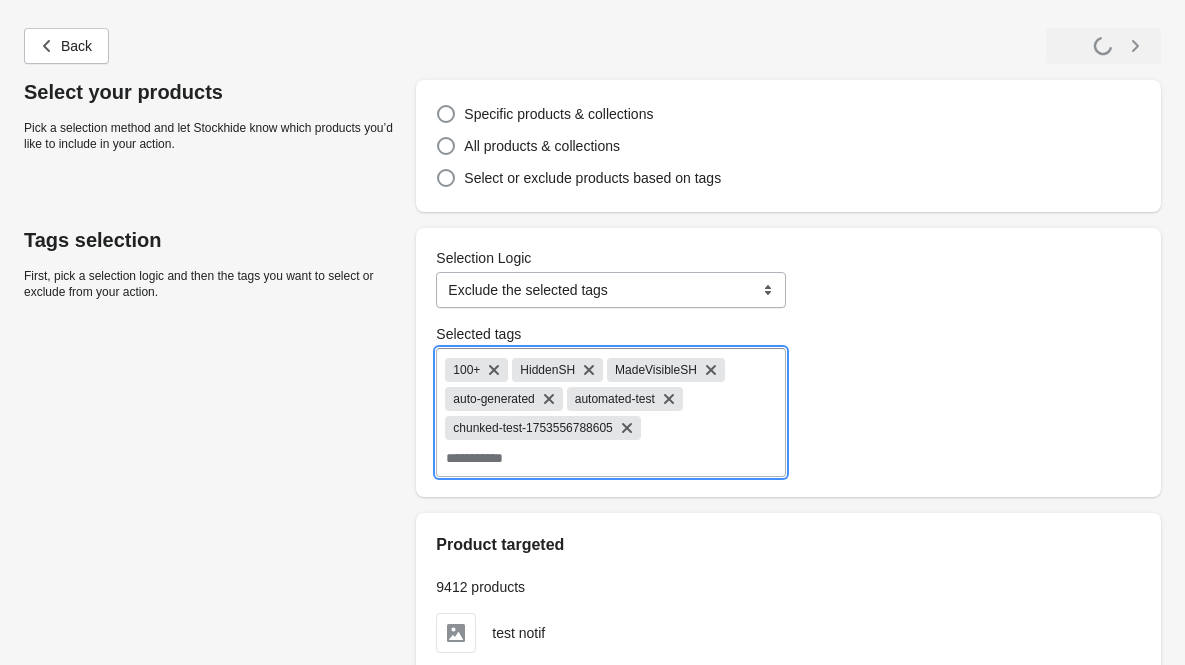select on "**********" 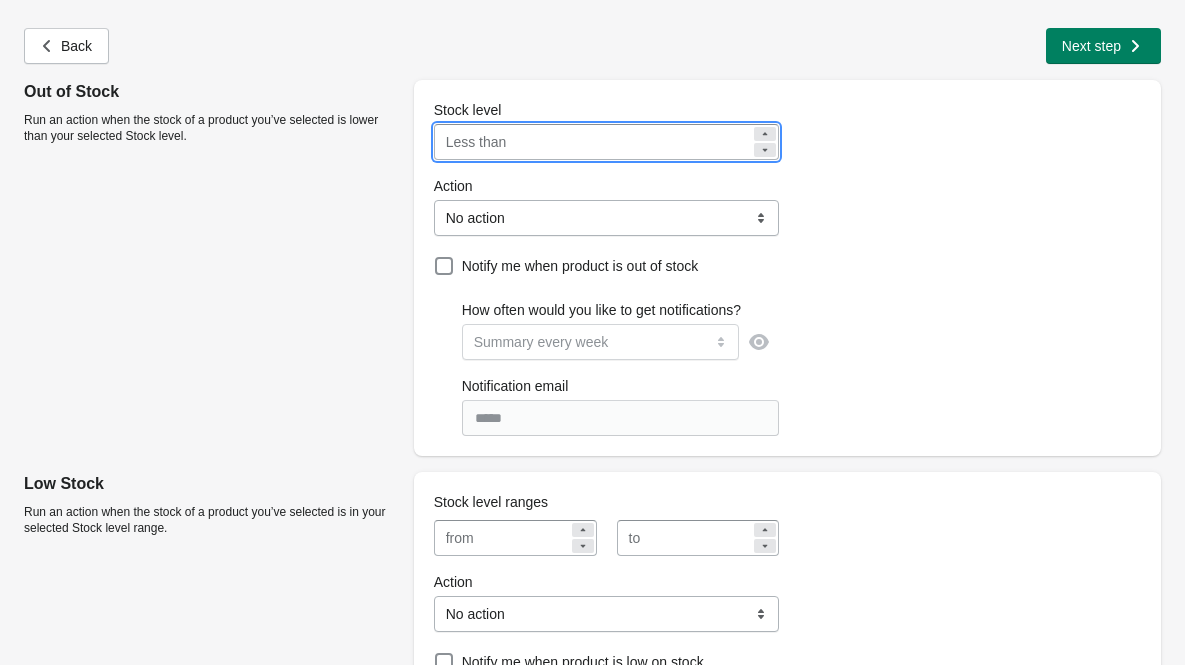 click on "*" at bounding box center (632, 142) 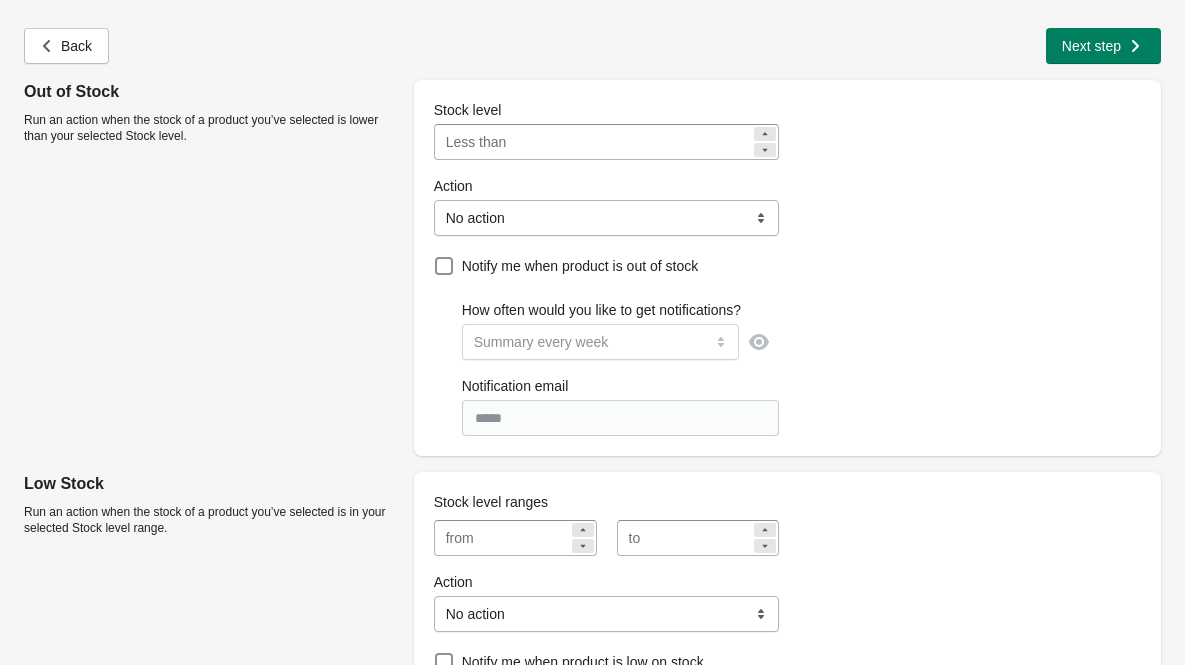 select on "**********" 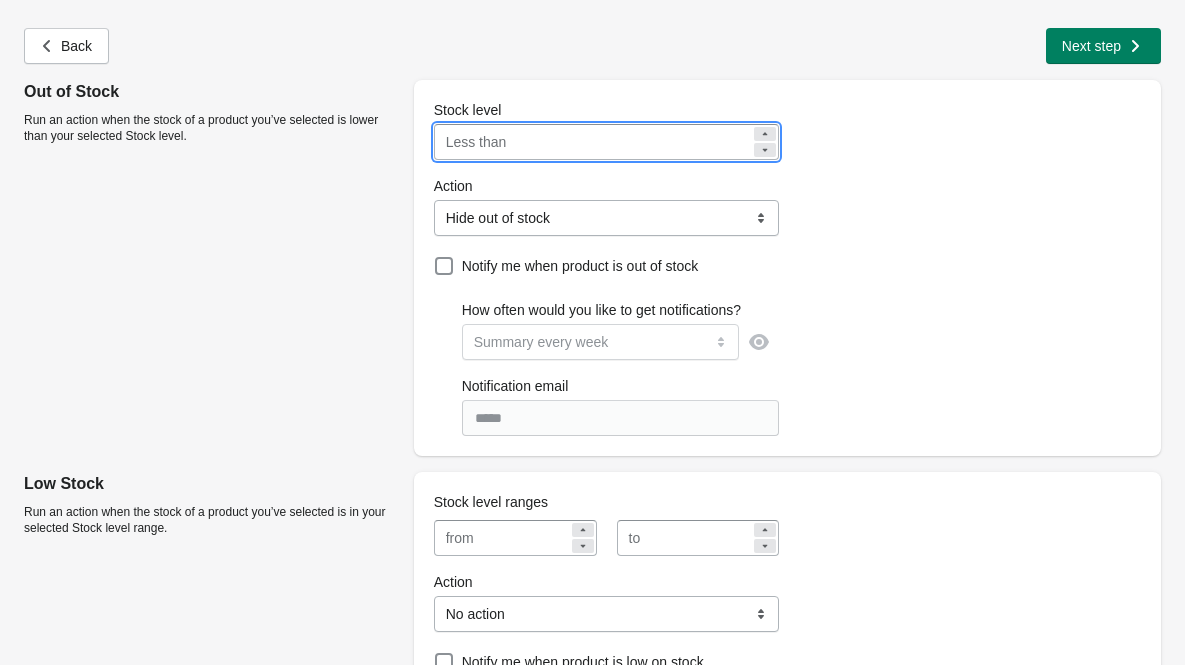 click on "**" at bounding box center (632, 142) 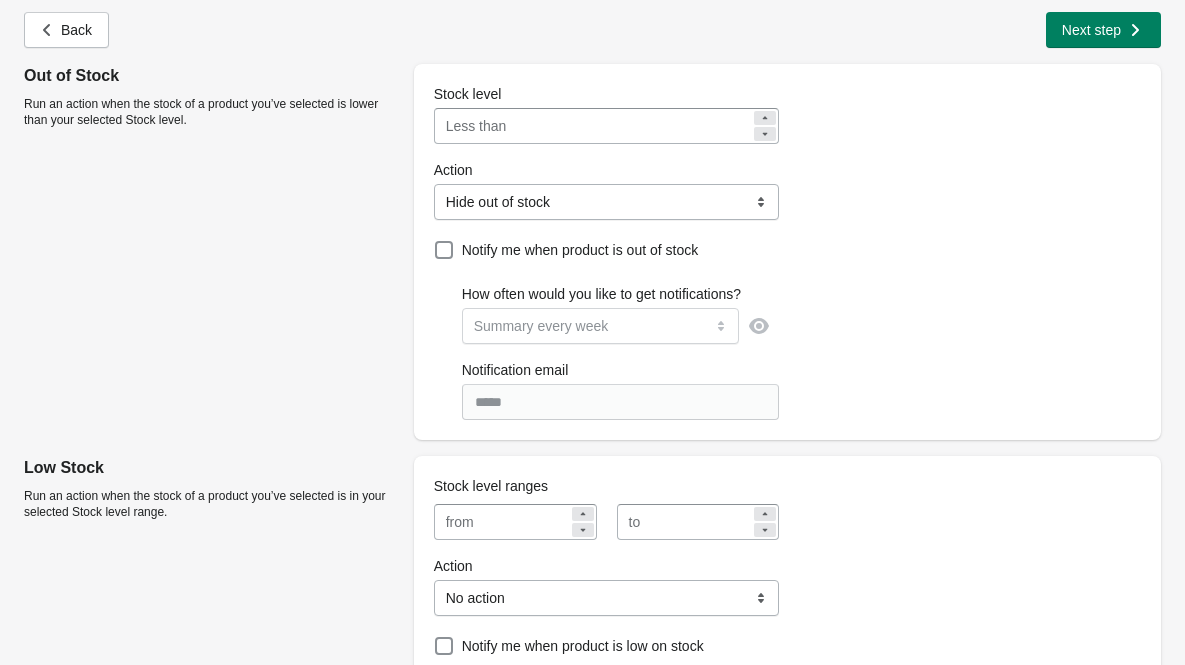 scroll, scrollTop: 63, scrollLeft: 0, axis: vertical 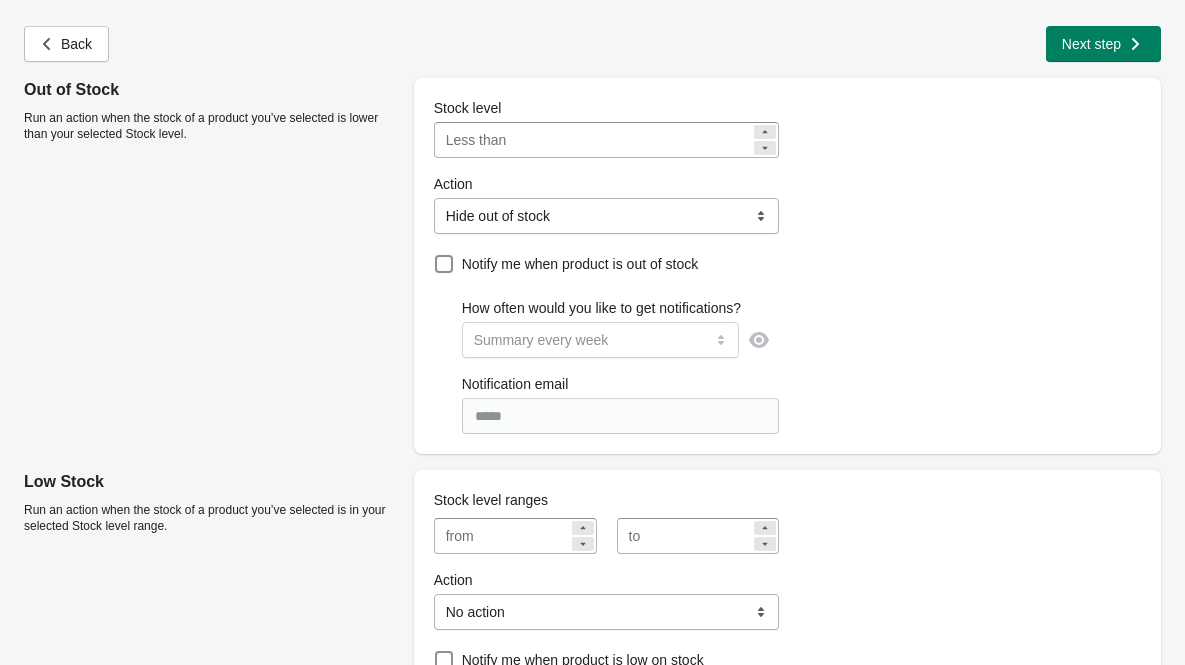 click on "**" at bounding box center (632, 140) 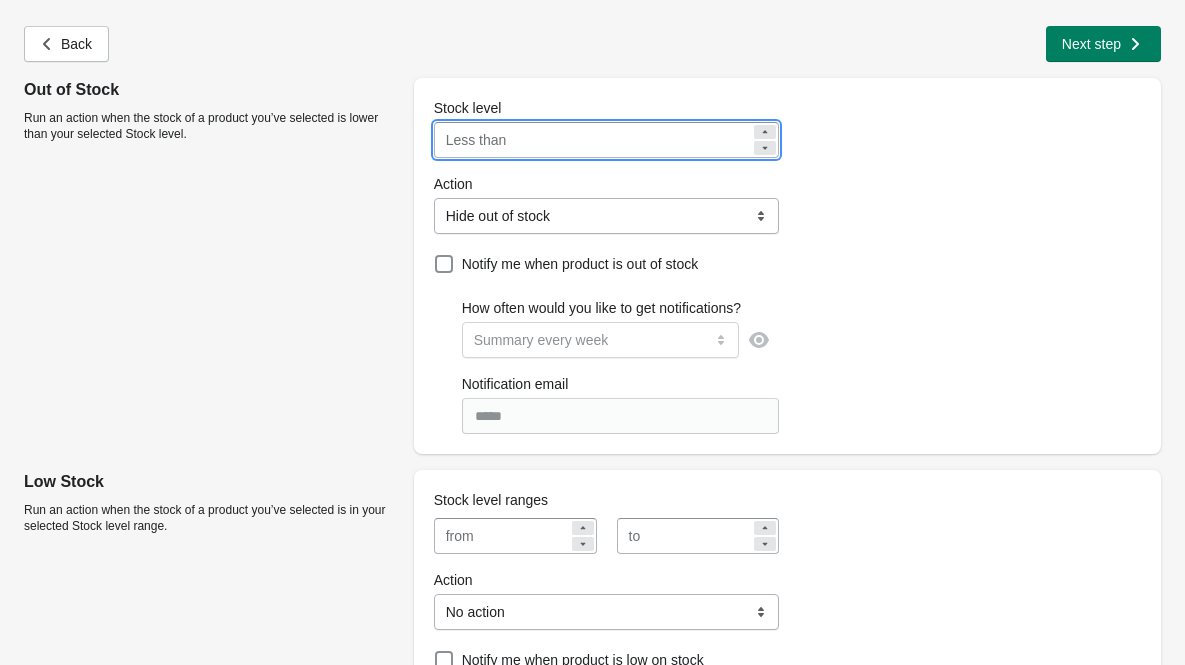 type on "*" 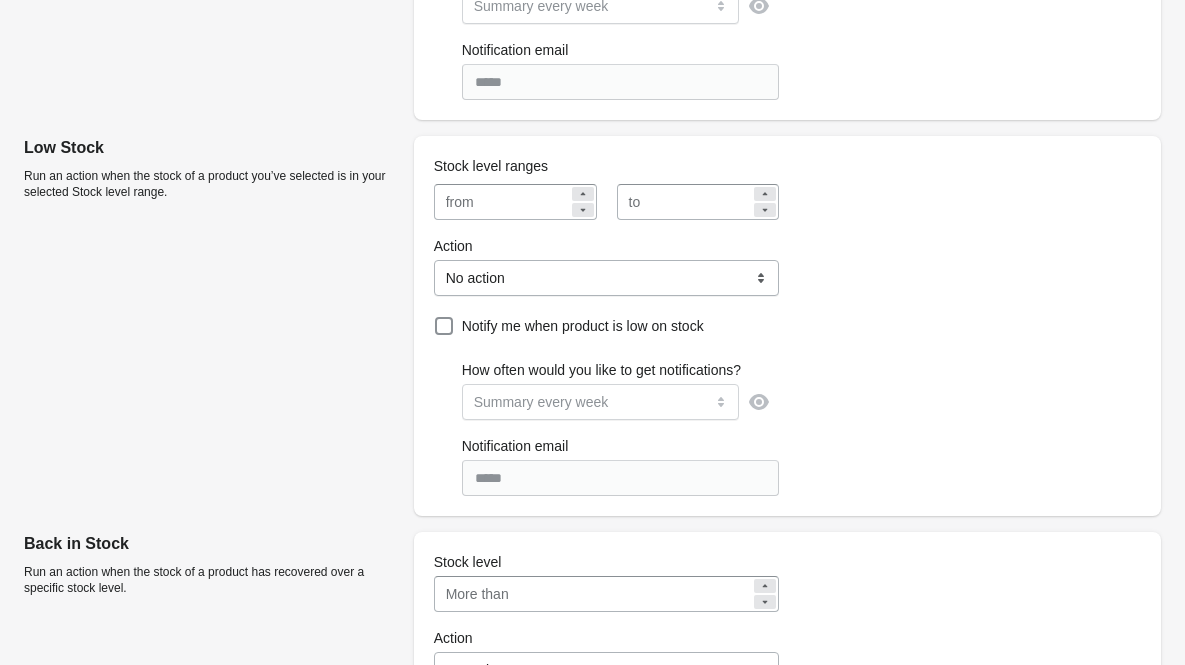 scroll, scrollTop: 595, scrollLeft: 0, axis: vertical 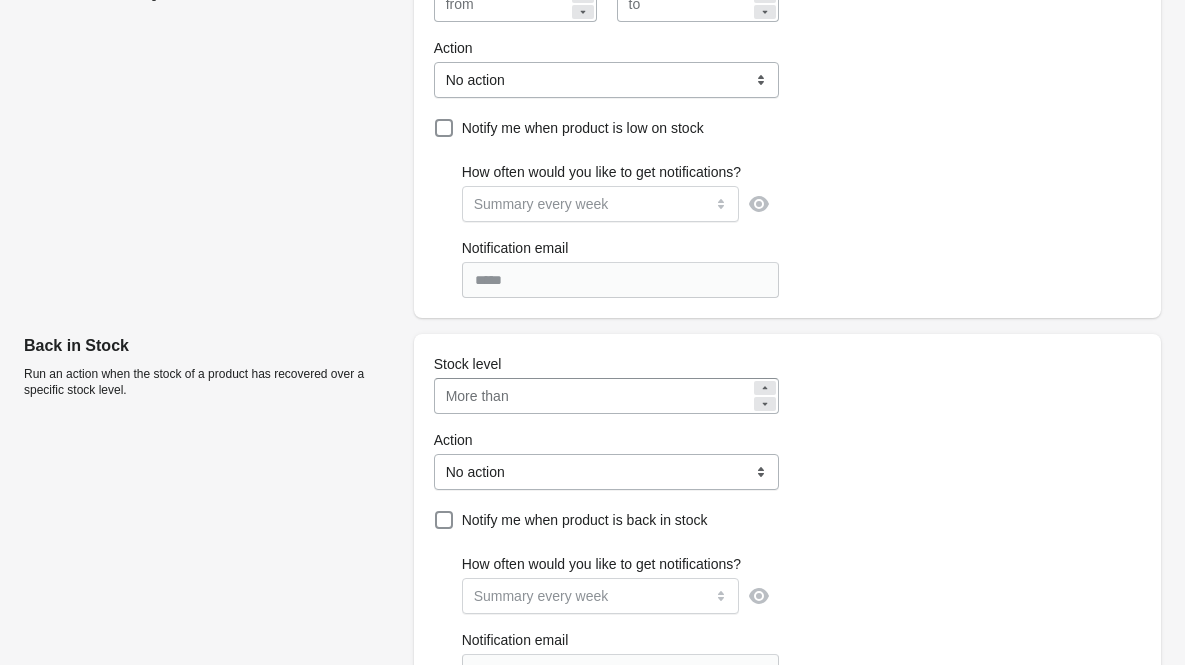 type on "**" 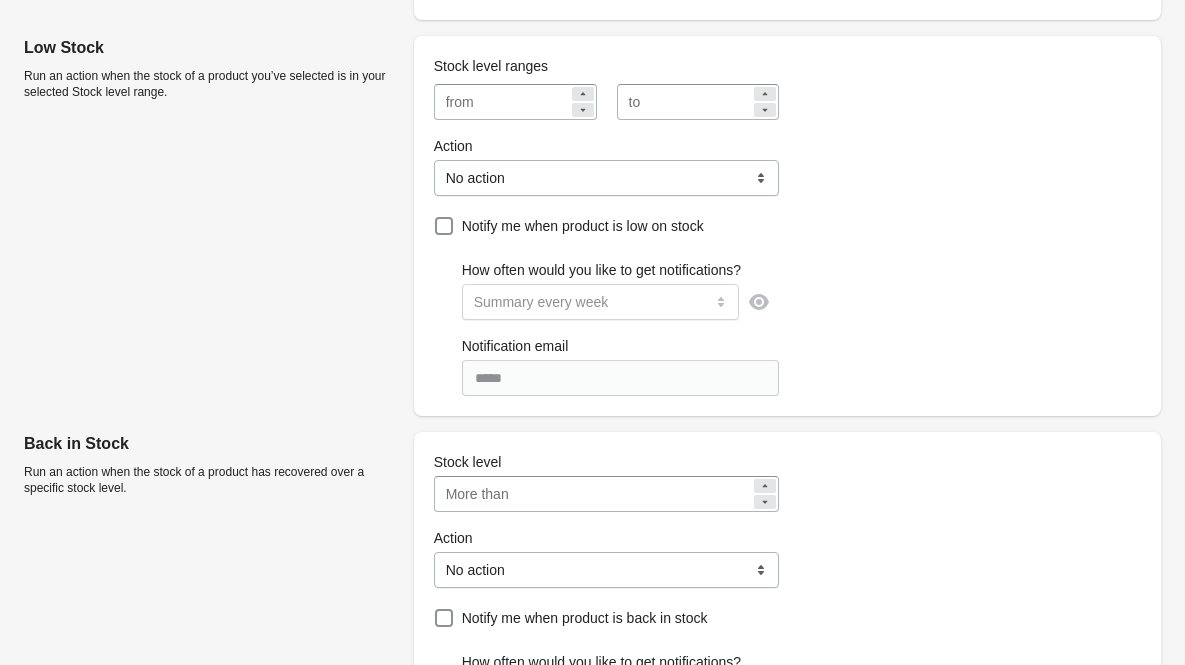 scroll, scrollTop: 451, scrollLeft: 0, axis: vertical 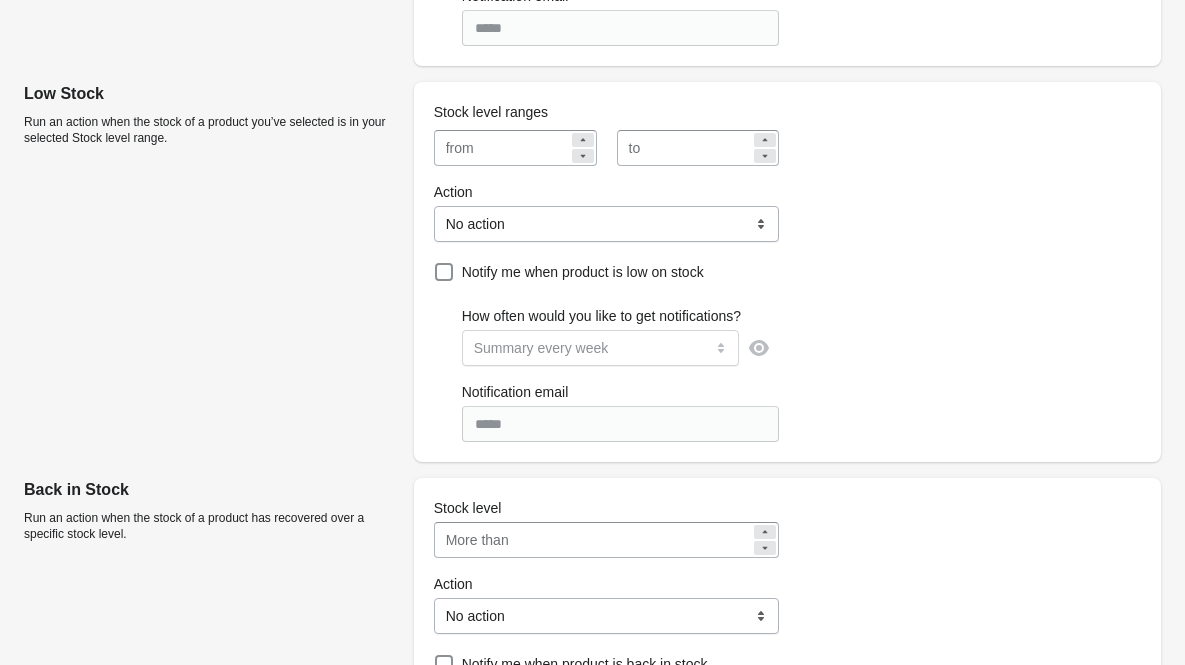 click at bounding box center (525, 148) 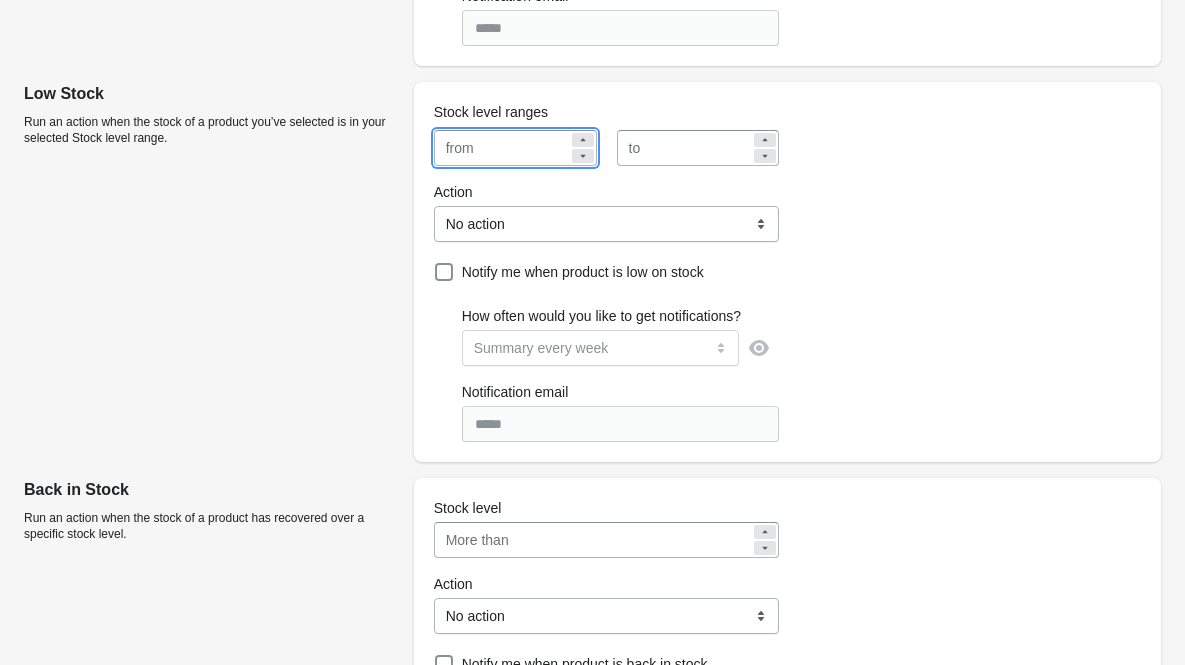 type on "**" 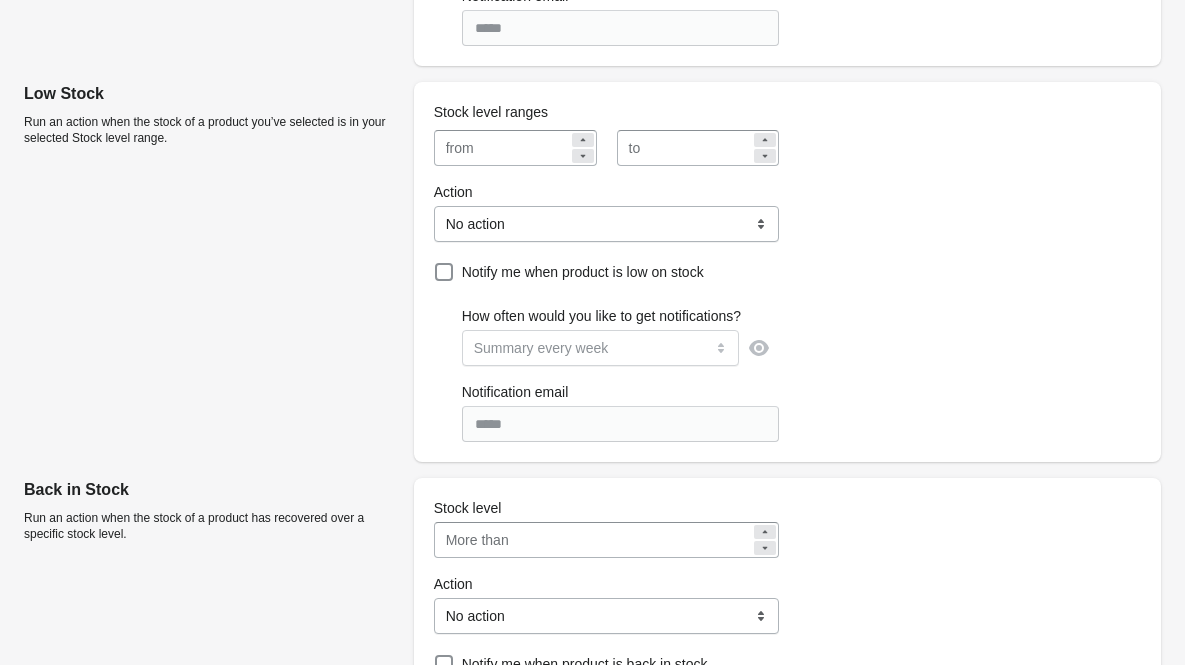 click on "from ** to" at bounding box center (597, 140) 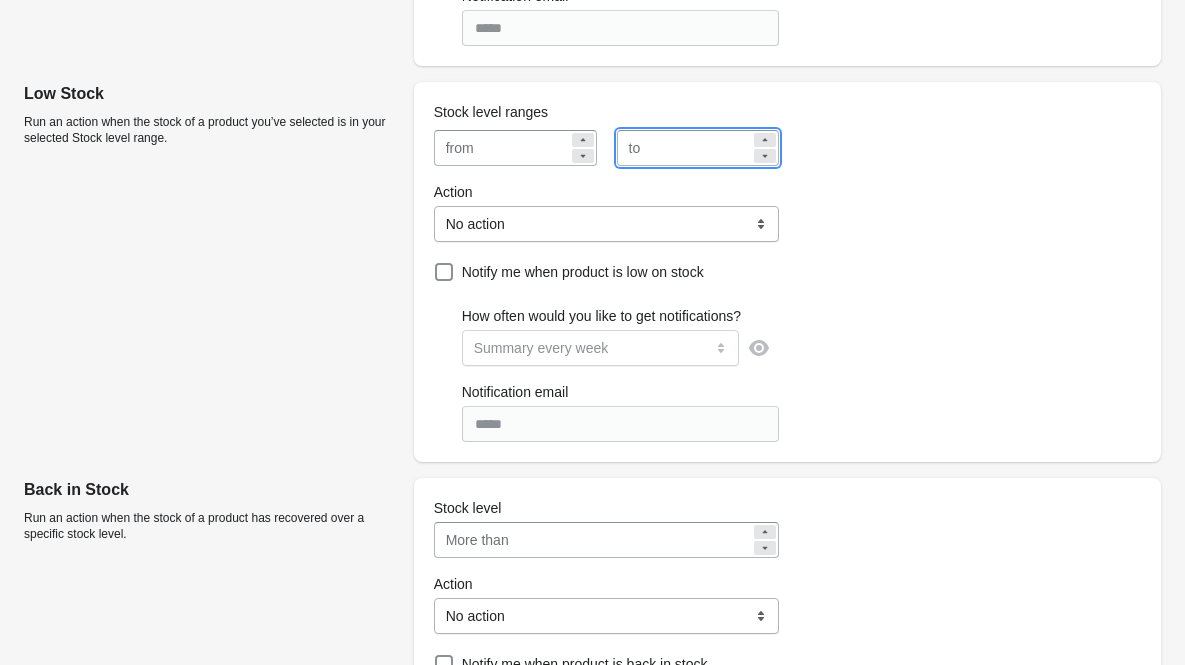 type on "**" 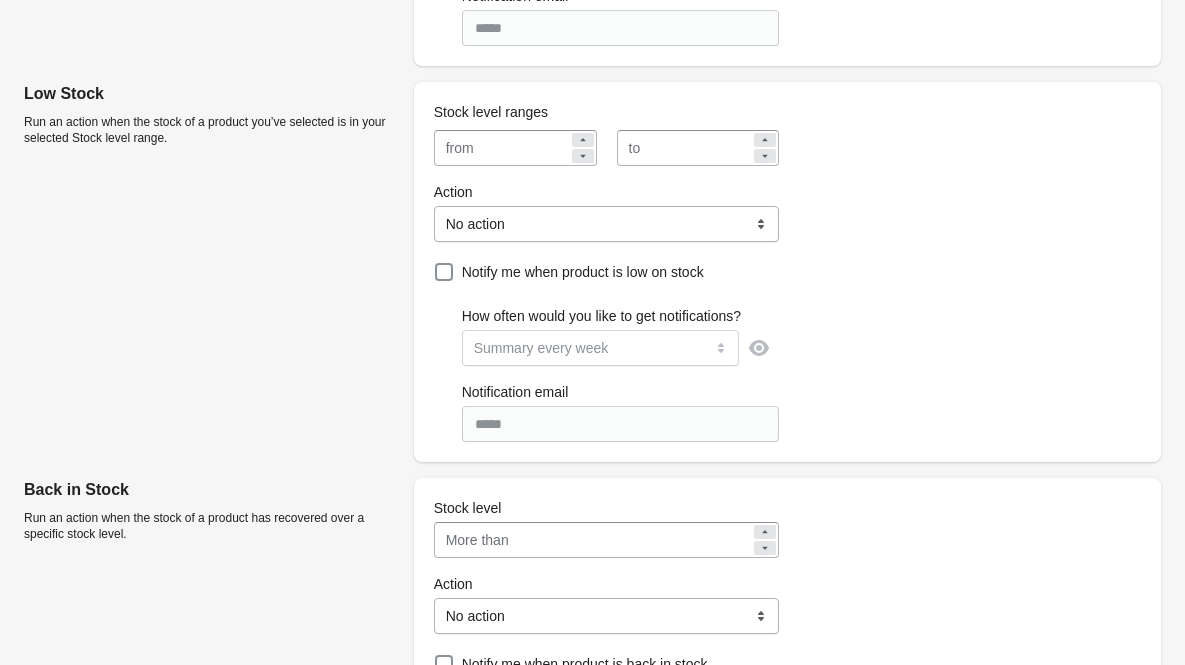 select on "**********" 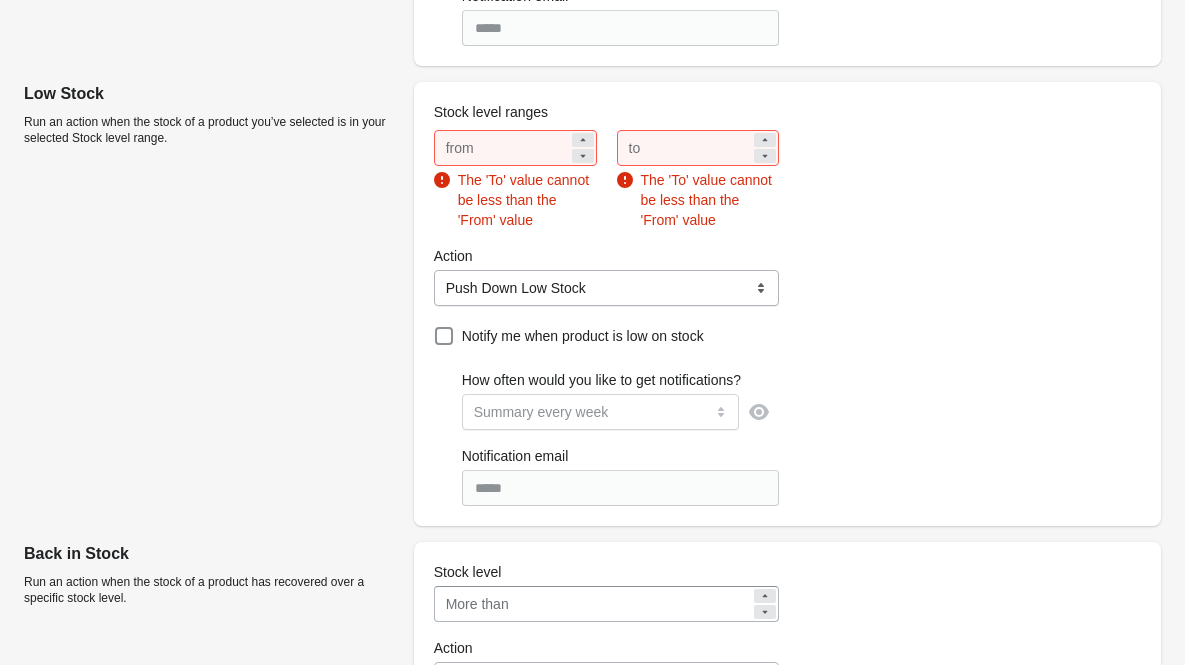 click on "**" at bounding box center [525, 148] 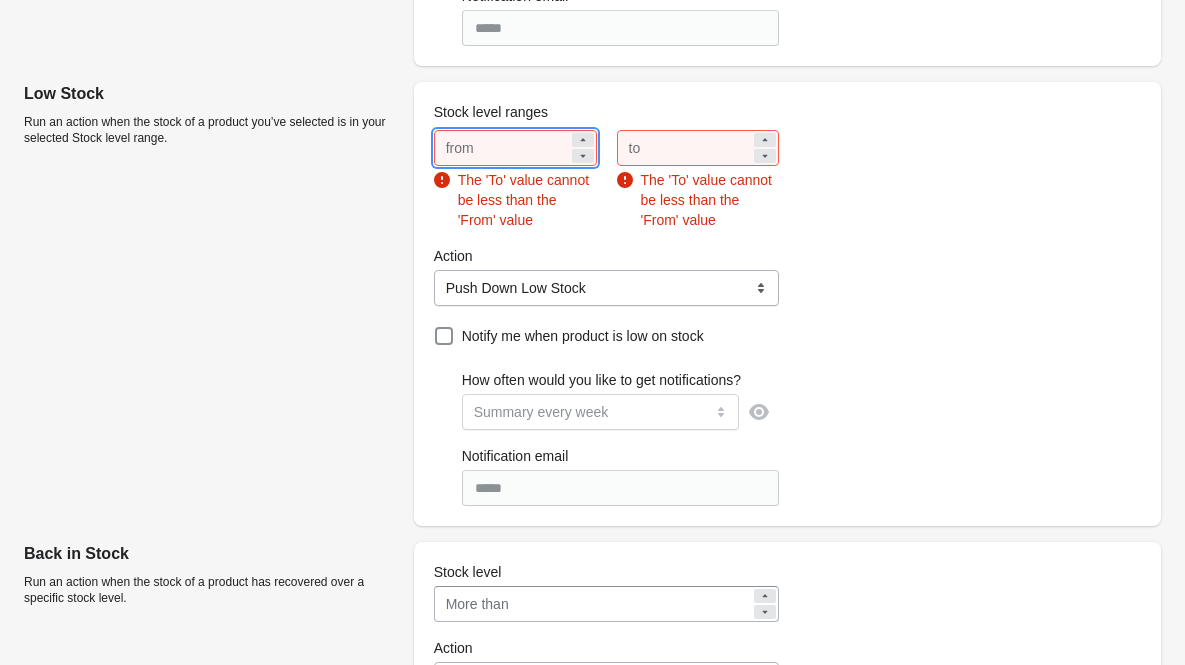 type on "*" 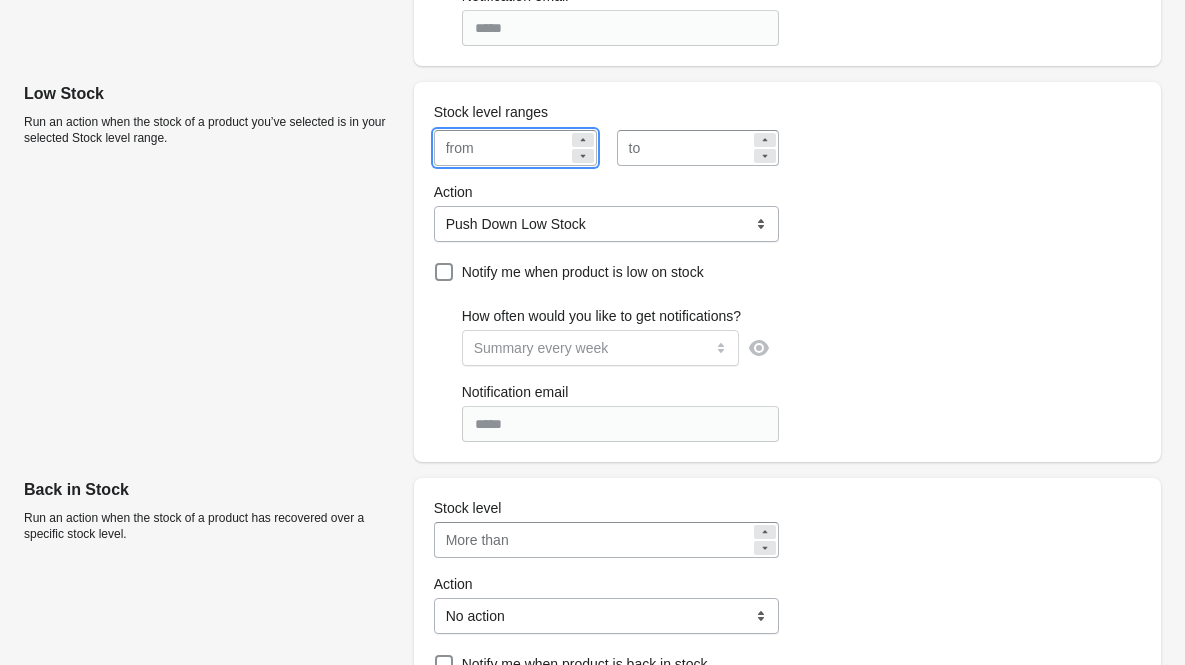 type on "**" 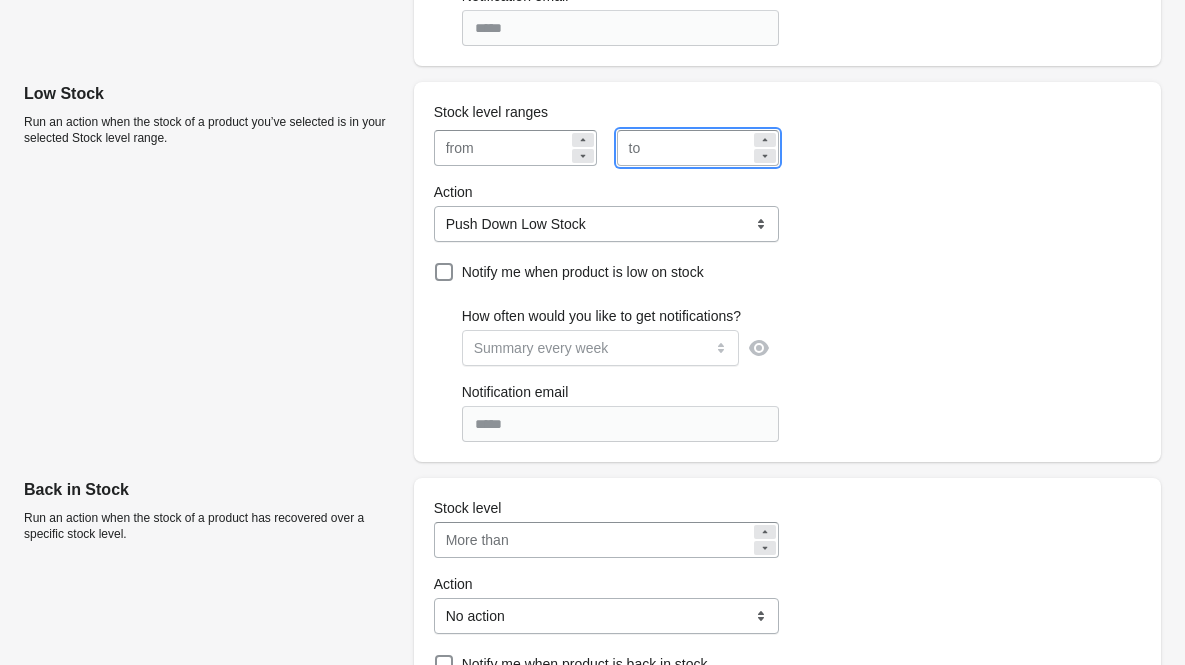 click on "**" at bounding box center [699, 148] 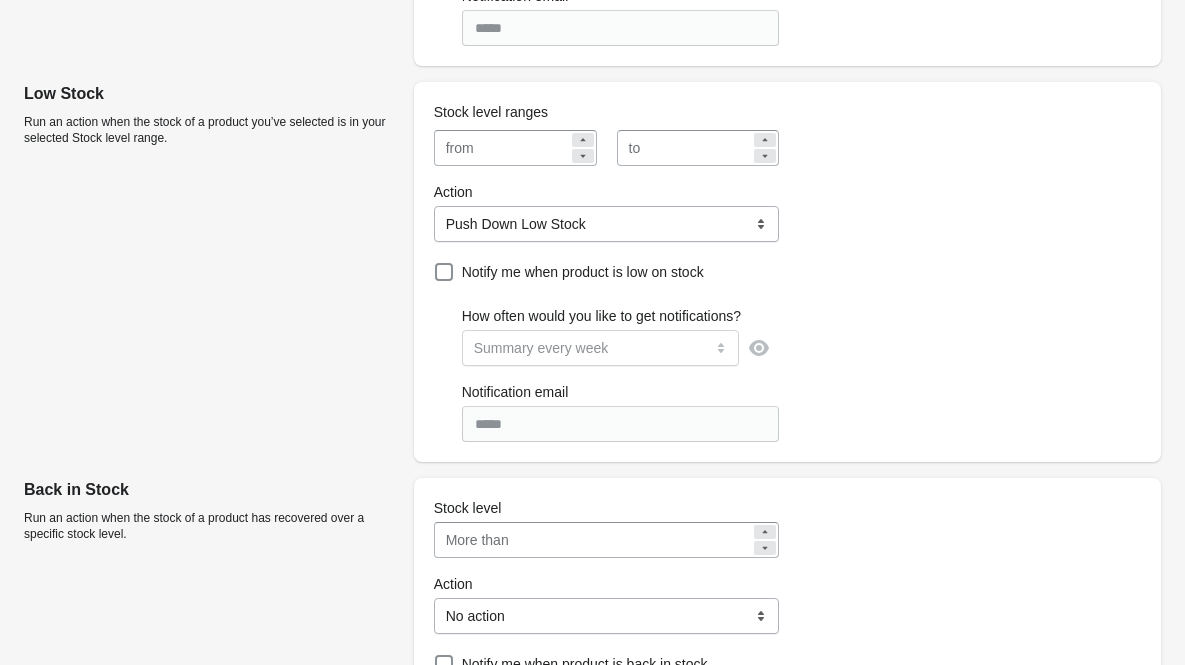 click on "**********" at bounding box center [787, 272] 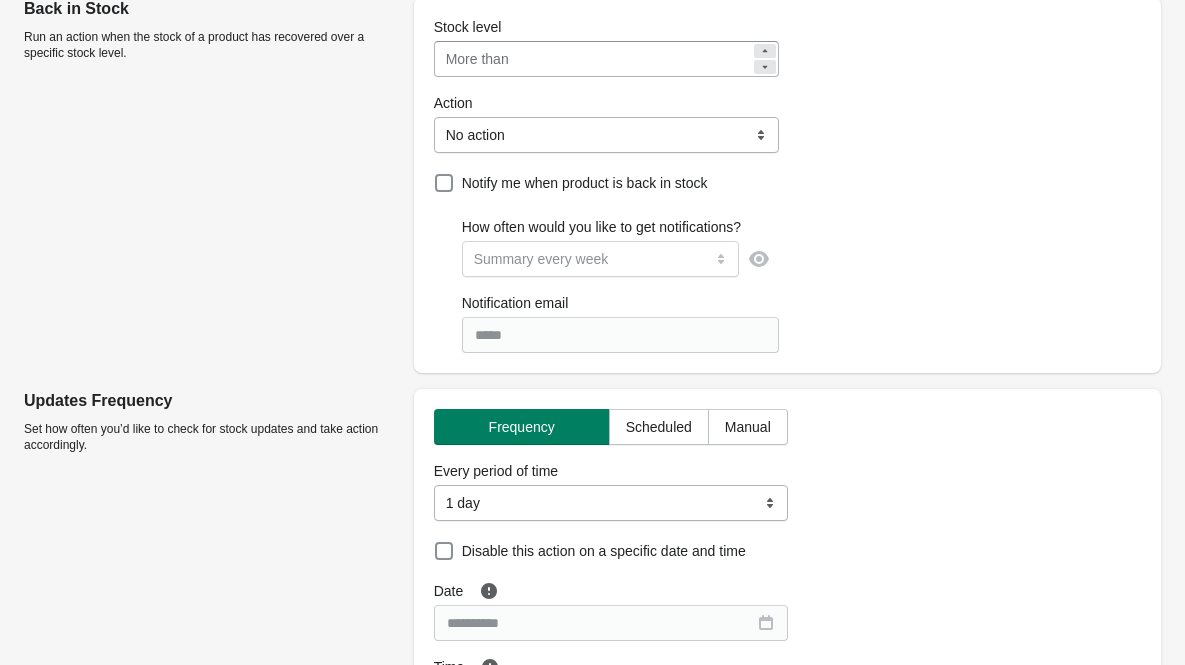 scroll, scrollTop: 801, scrollLeft: 0, axis: vertical 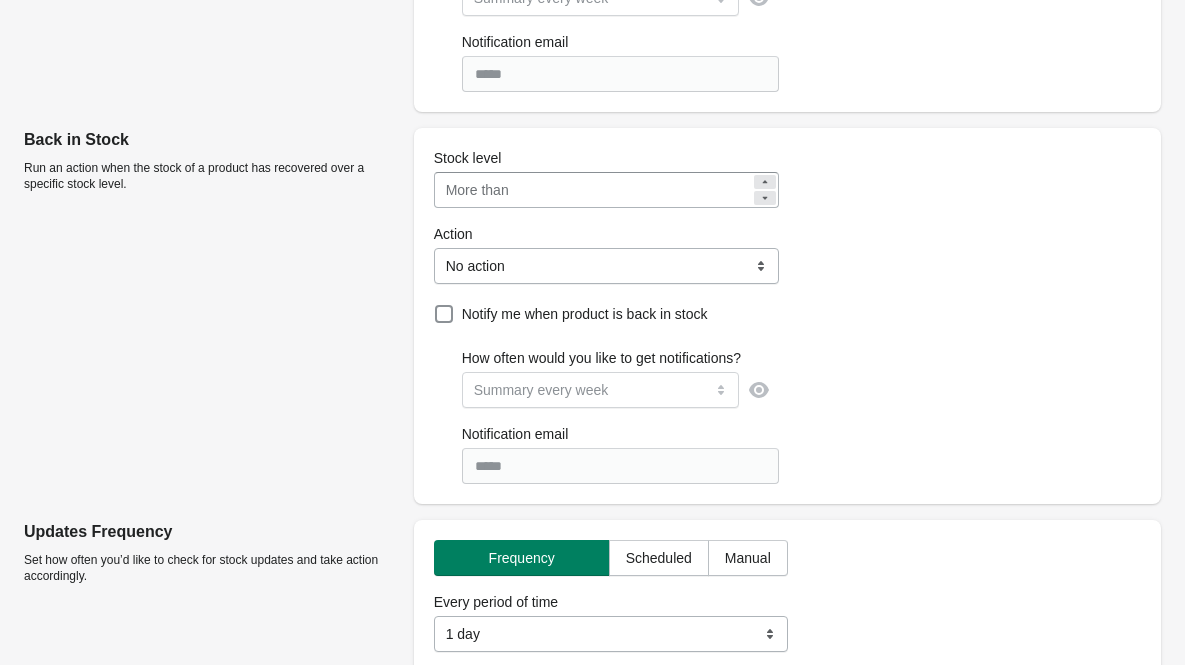 click on "*" at bounding box center (634, 190) 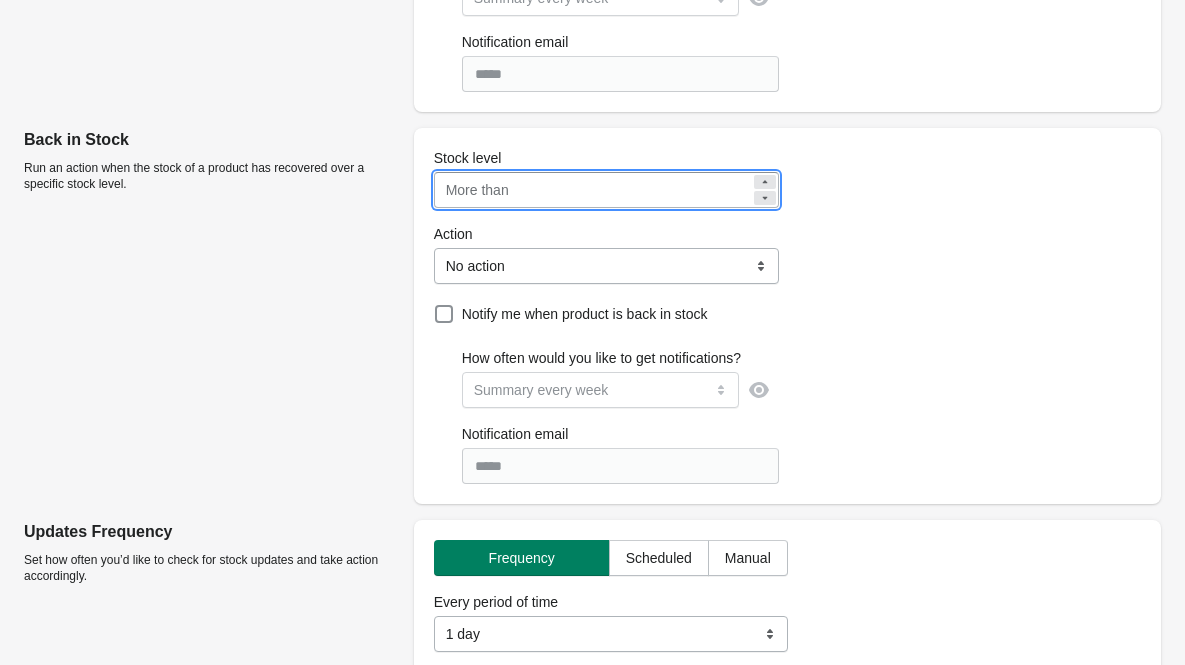 type on "**" 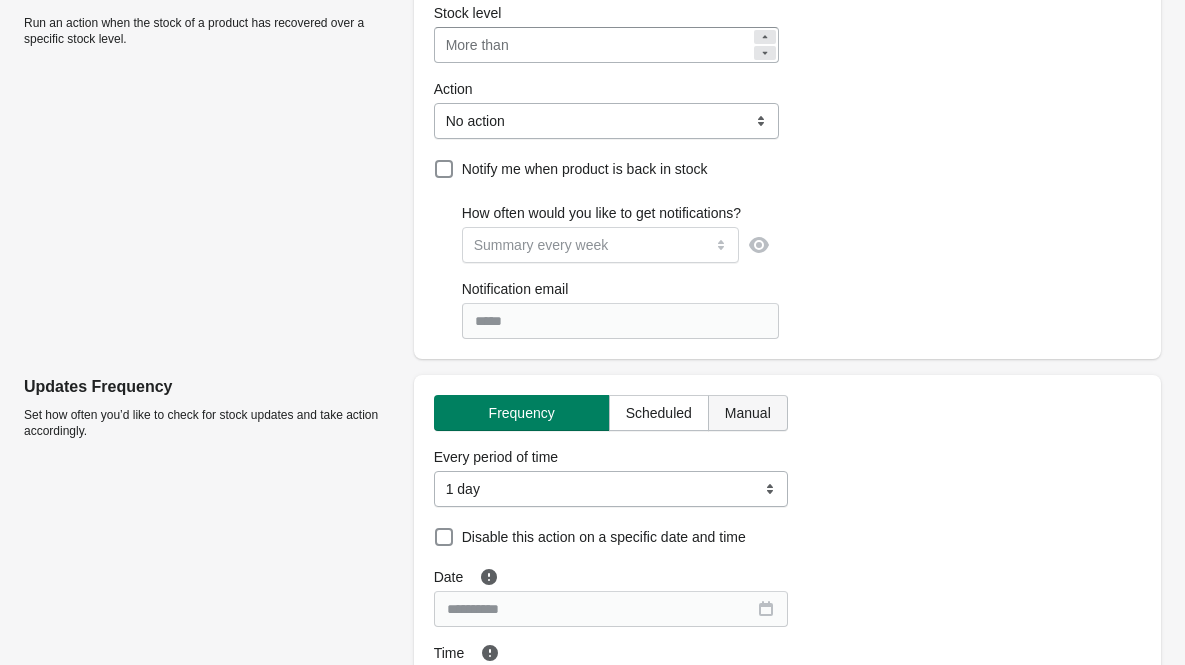 click on "Manual" at bounding box center [748, 413] 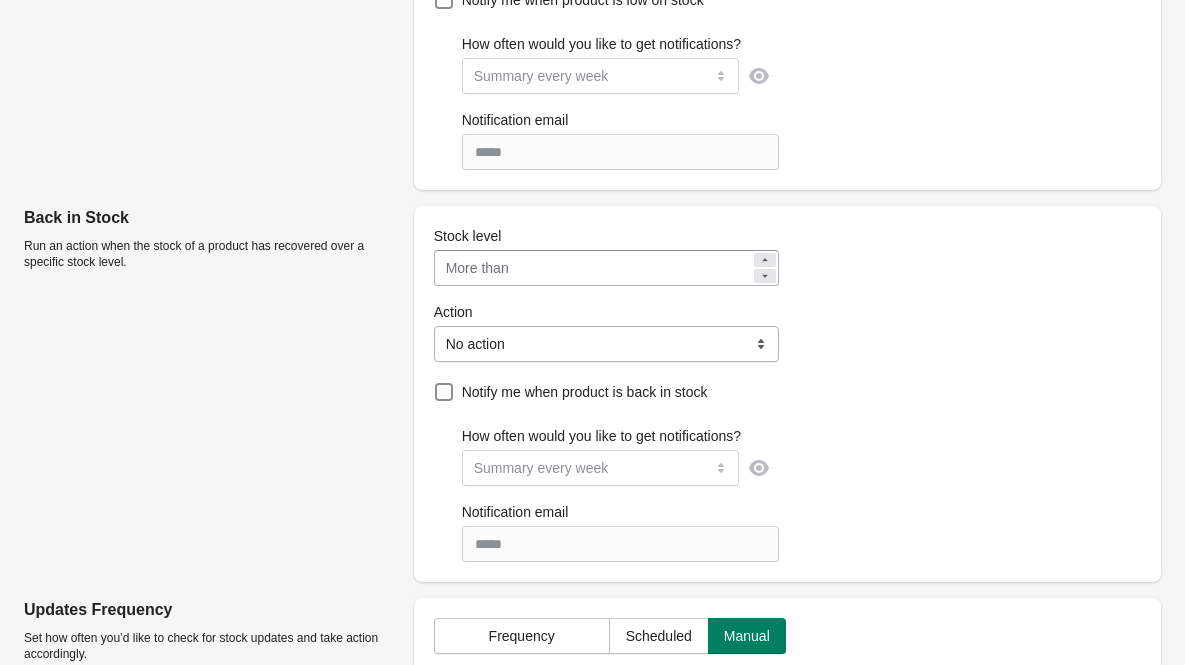 scroll, scrollTop: 0, scrollLeft: 0, axis: both 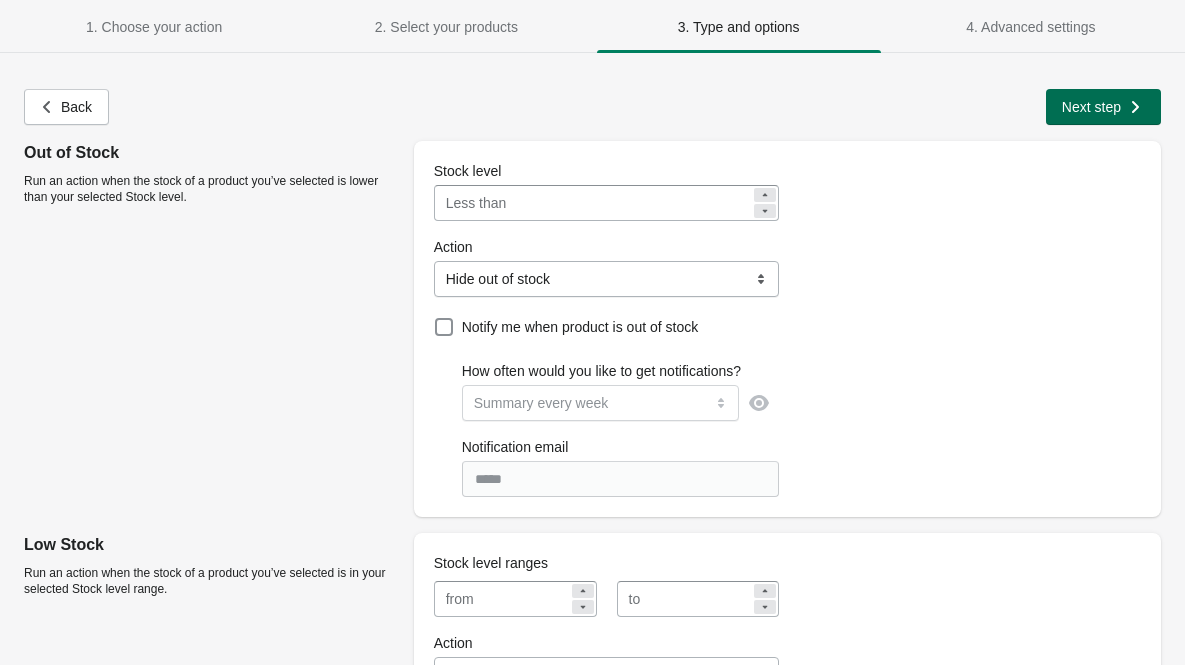 click on "Next step" at bounding box center [1091, 107] 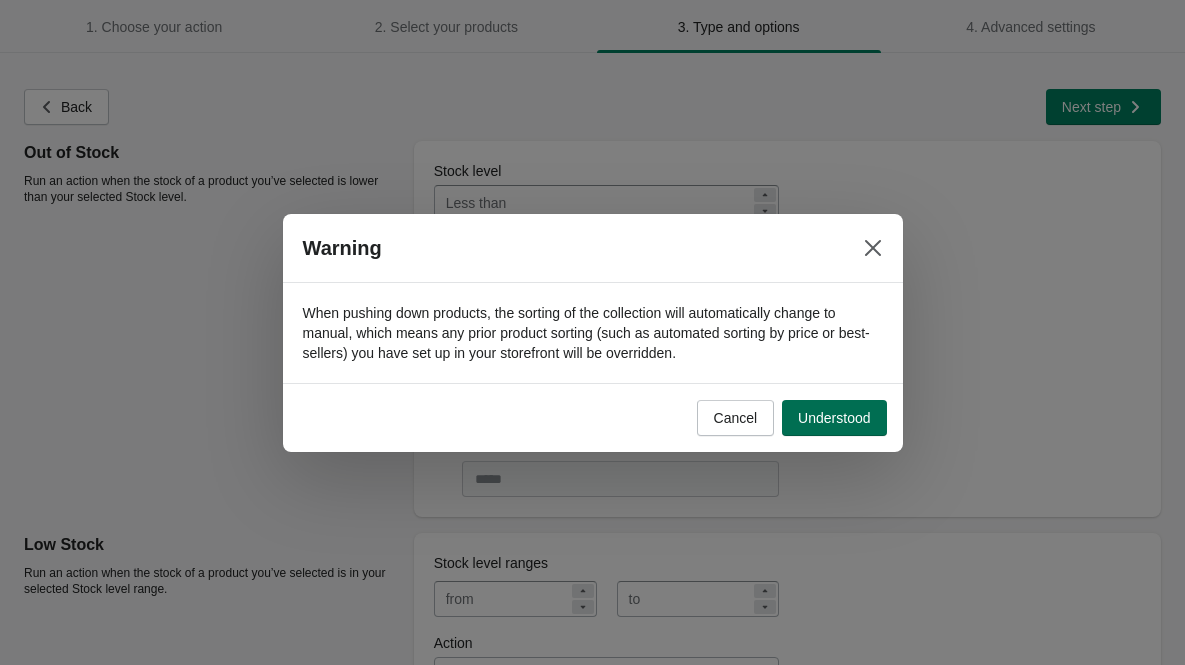click on "Understood" at bounding box center (834, 418) 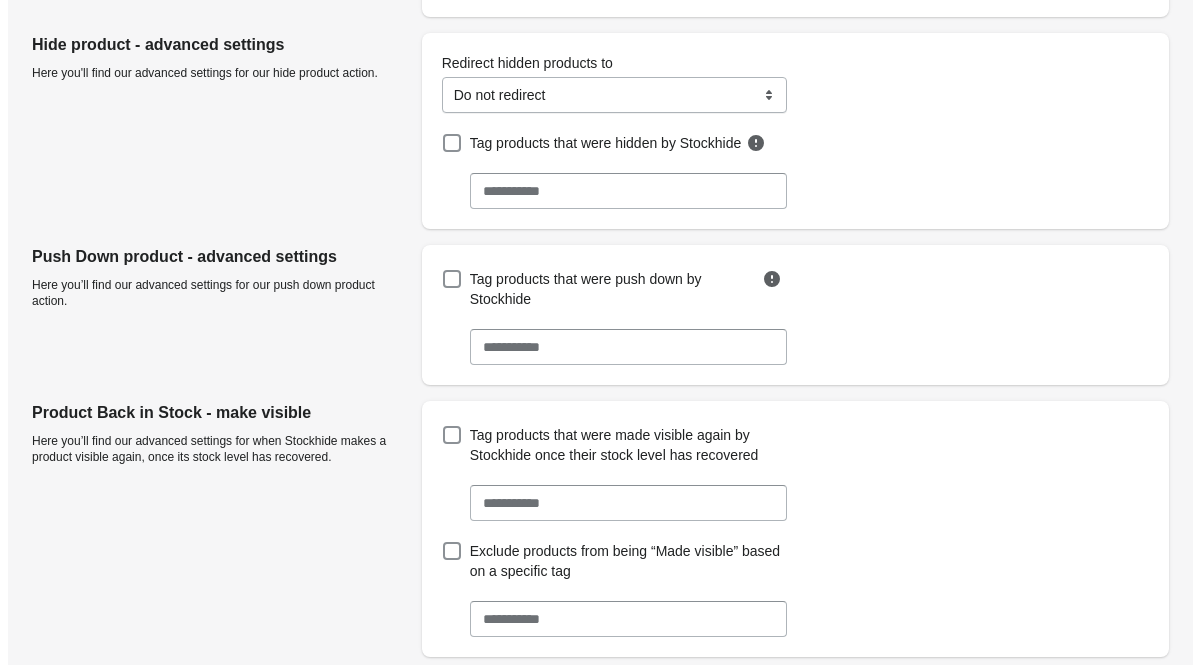 scroll, scrollTop: 0, scrollLeft: 0, axis: both 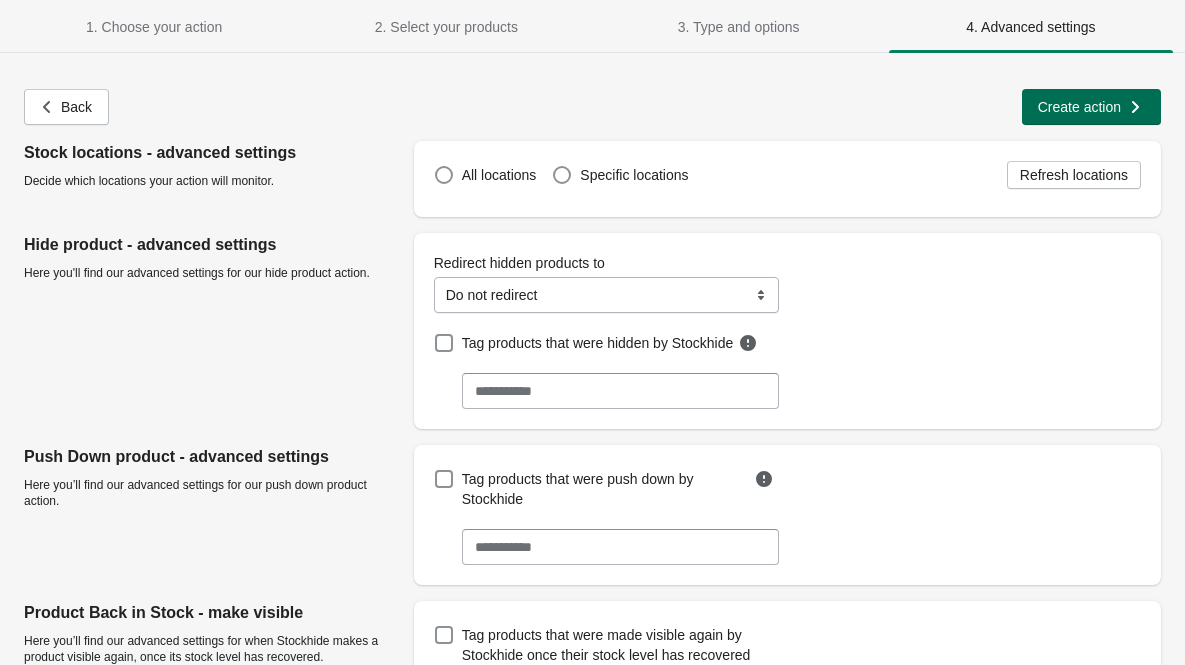 click on "Create action" at bounding box center (1091, 107) 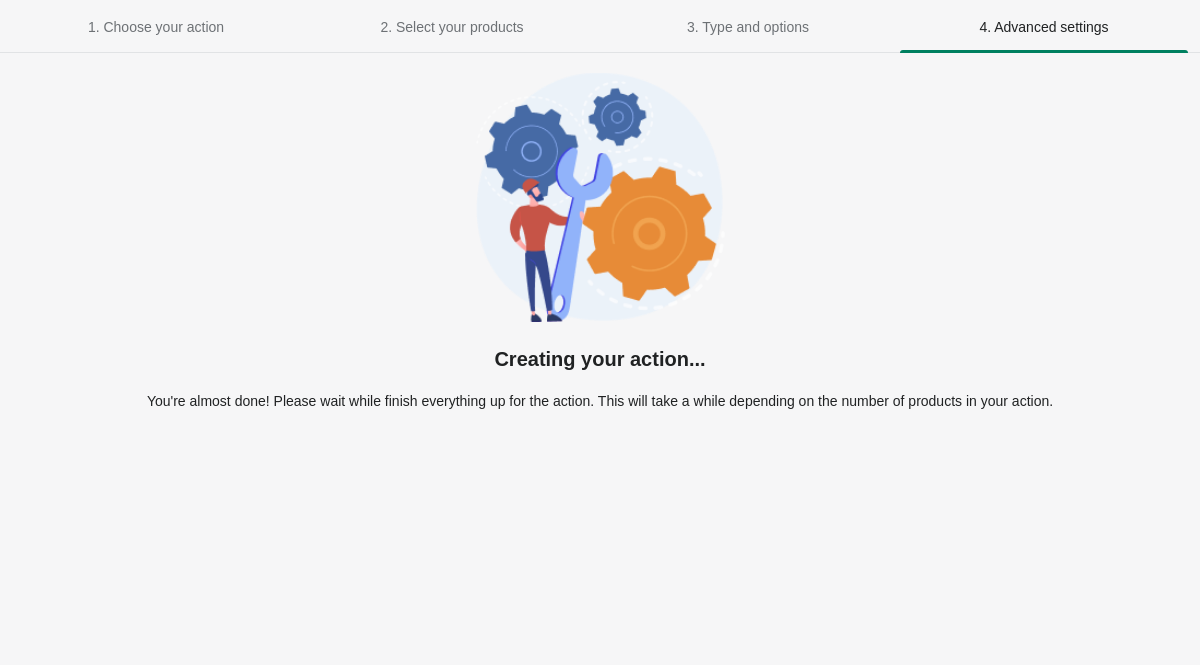 select on "**********" 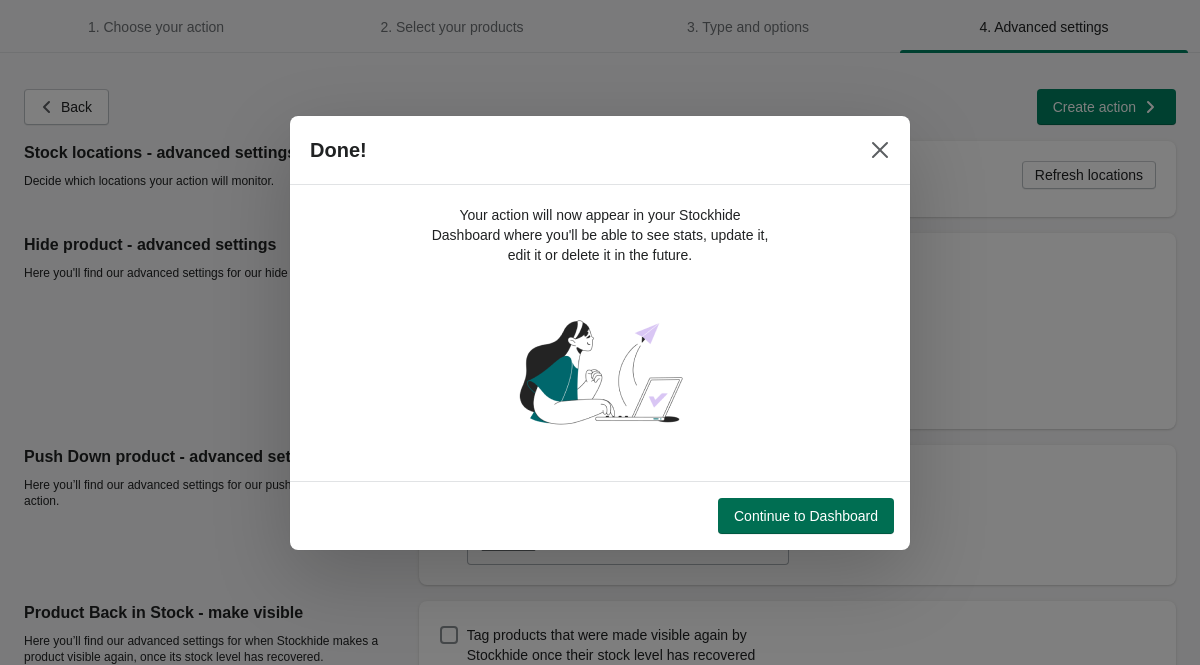 click on "Continue to Dashboard" at bounding box center (806, 516) 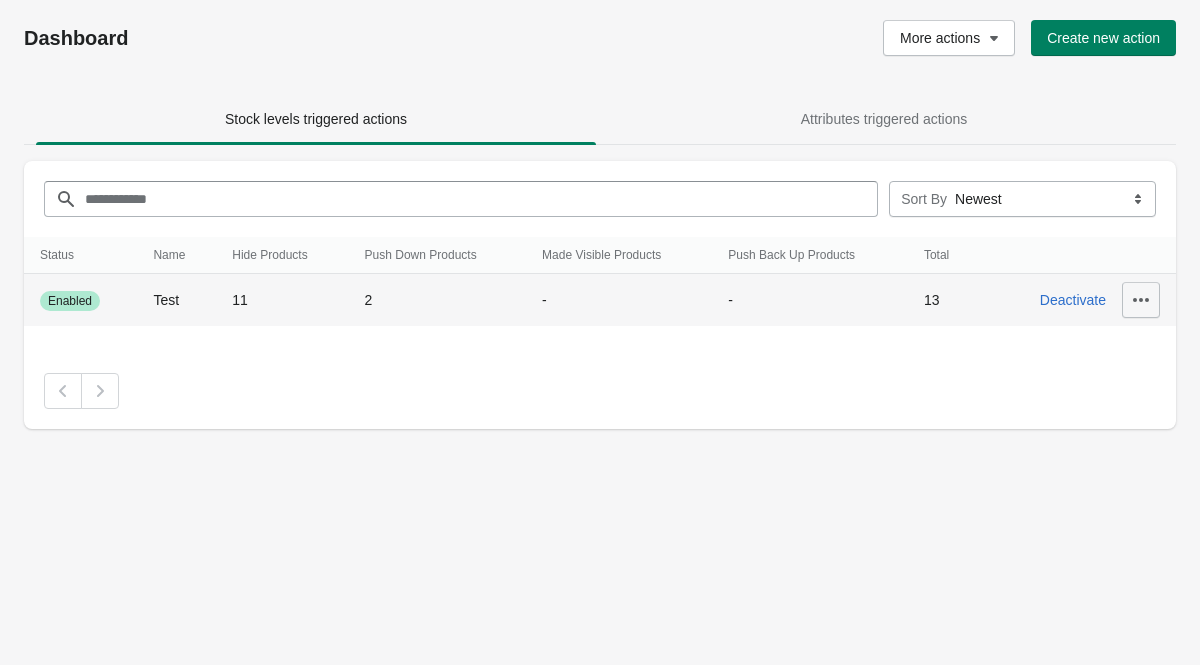 click 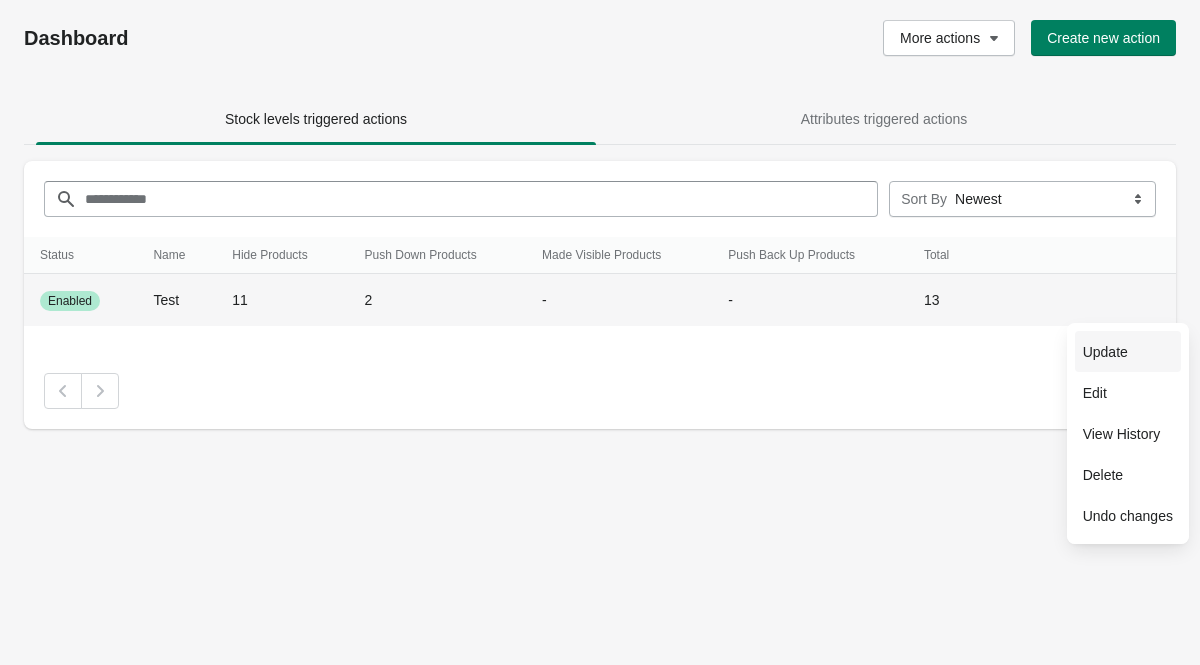 click on "Update" at bounding box center (1128, 352) 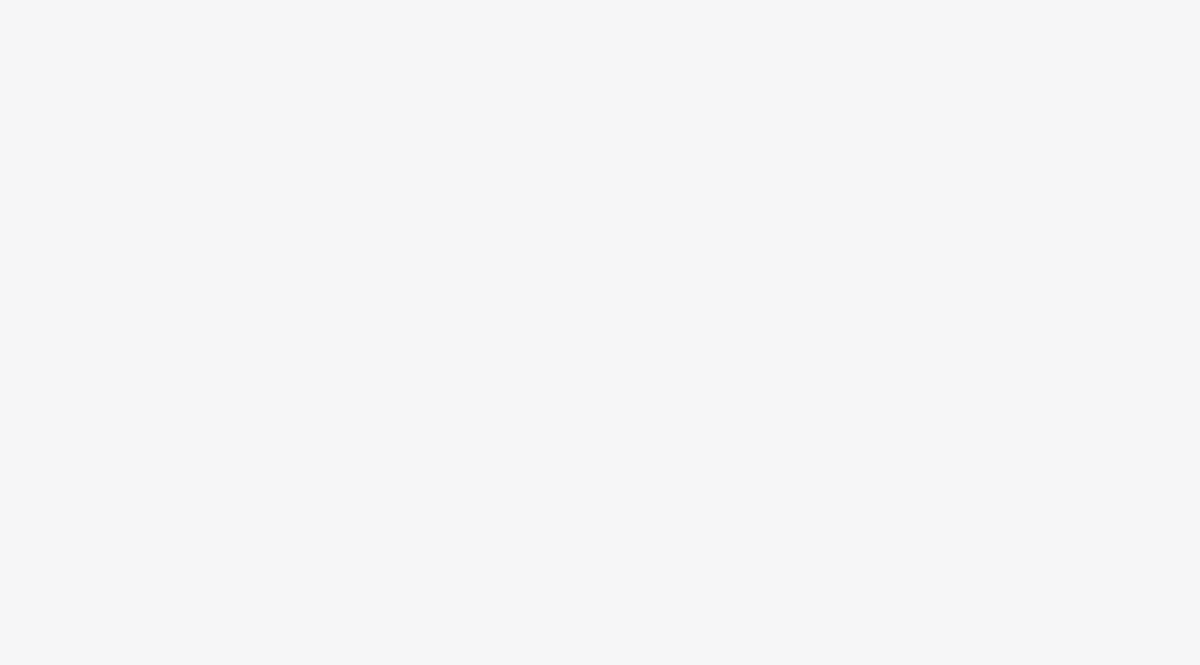 scroll, scrollTop: 0, scrollLeft: 0, axis: both 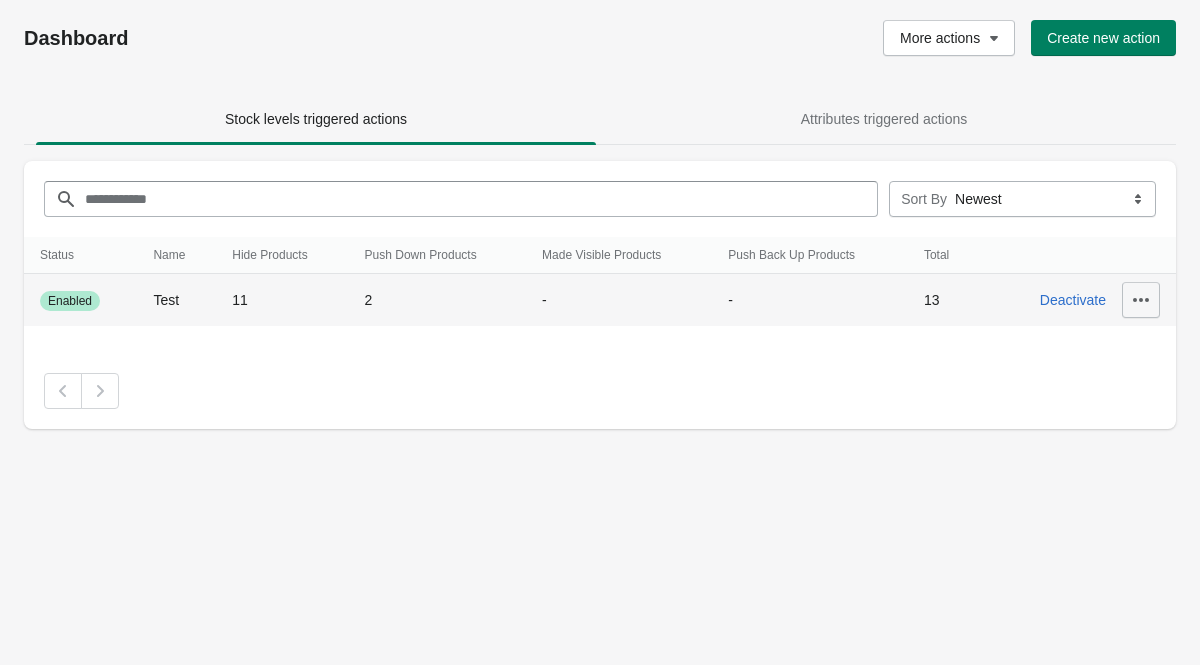 click 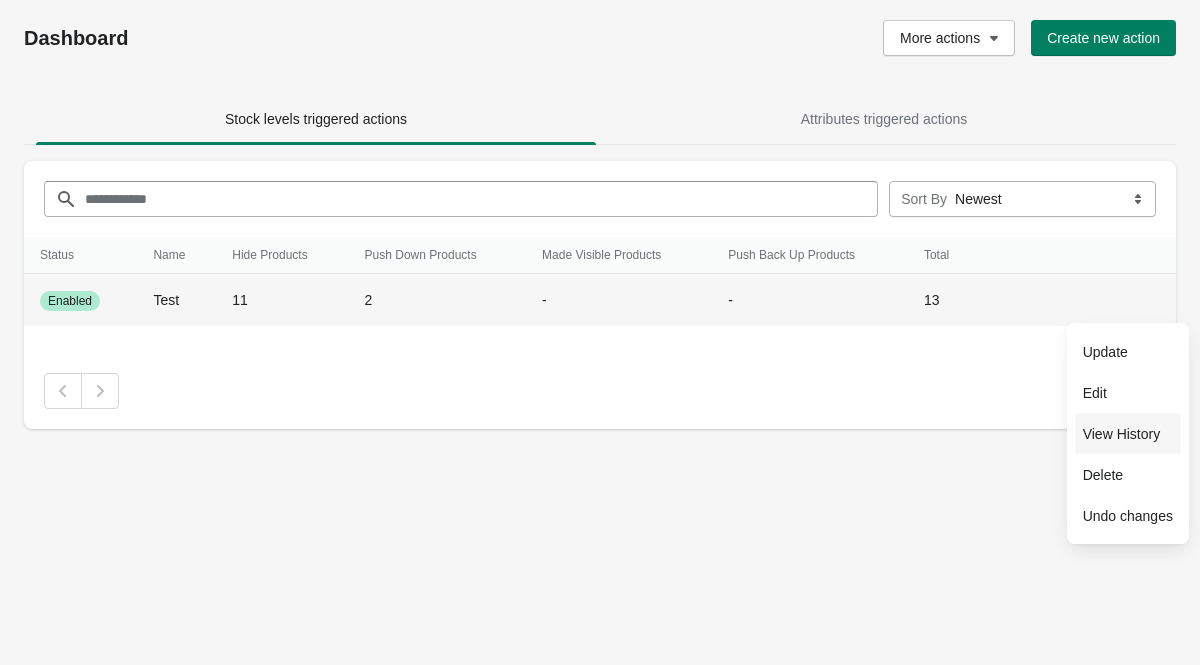 click on "View History" at bounding box center (1128, 434) 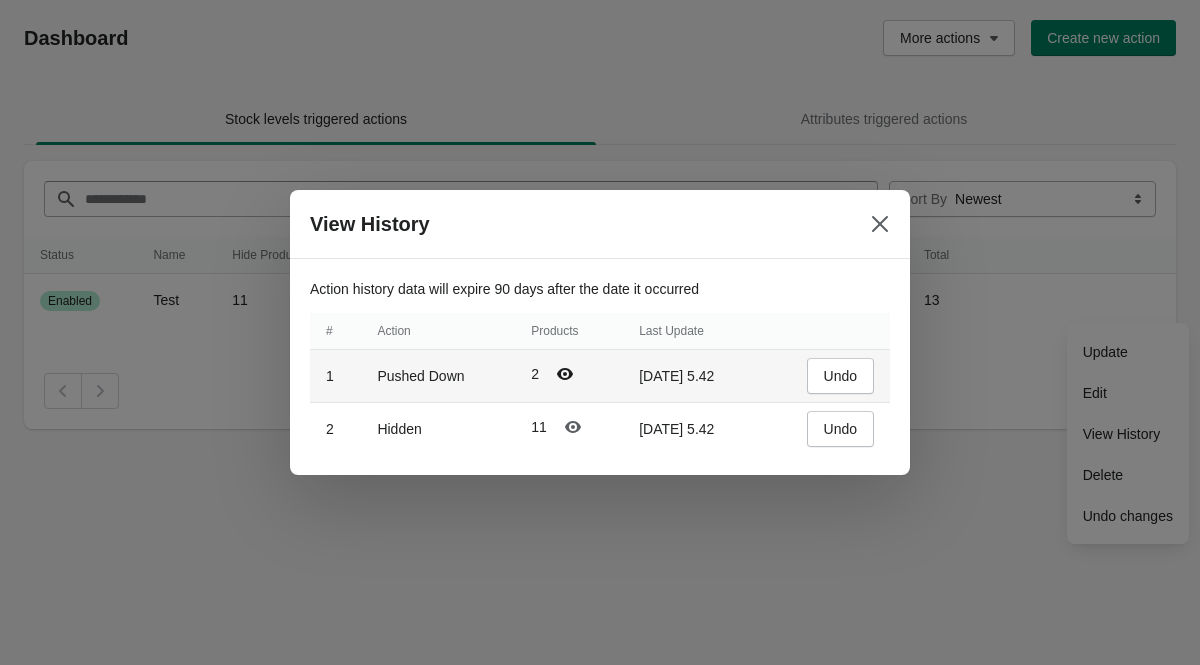 click 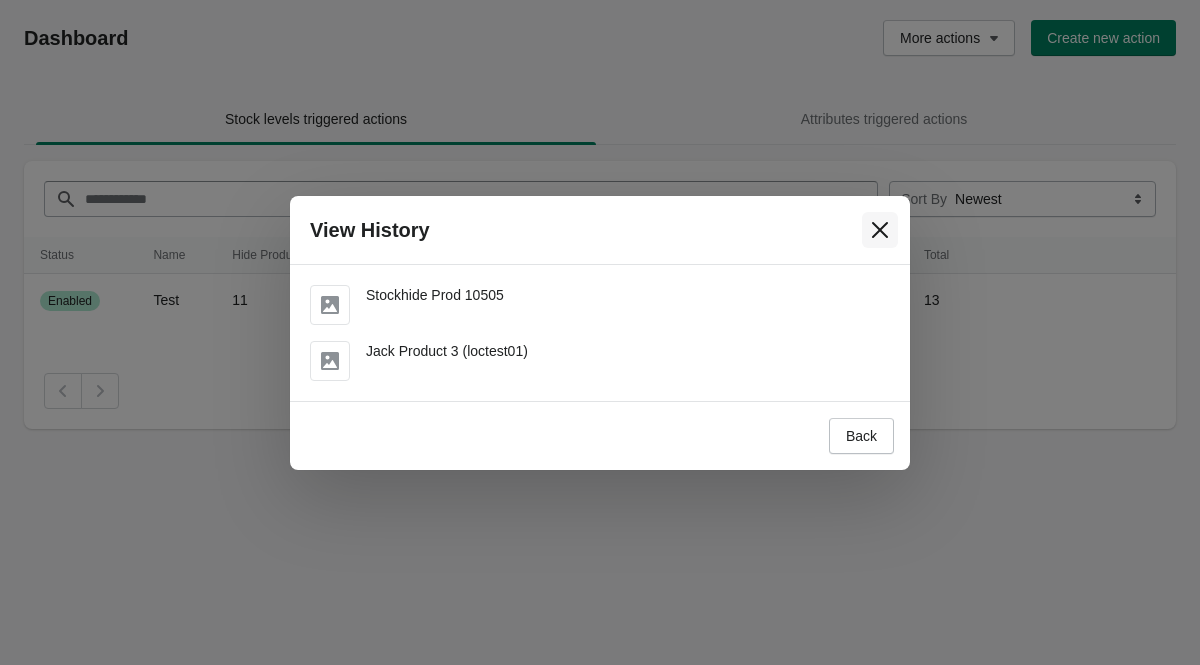 click at bounding box center [880, 230] 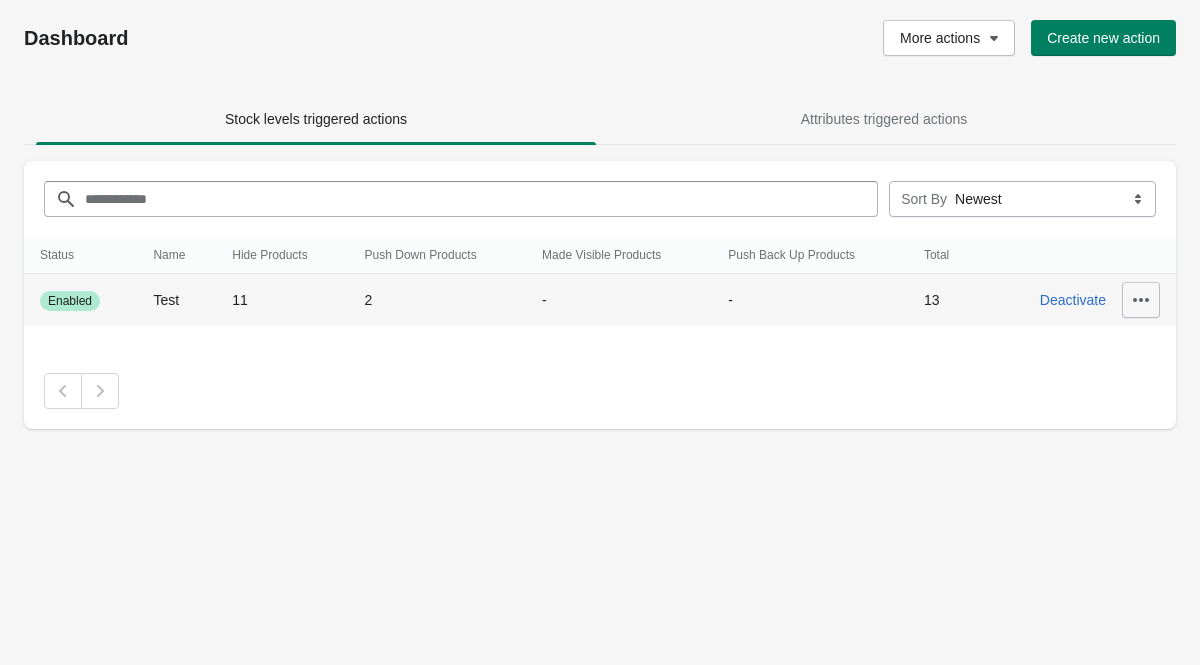 click at bounding box center [1141, 300] 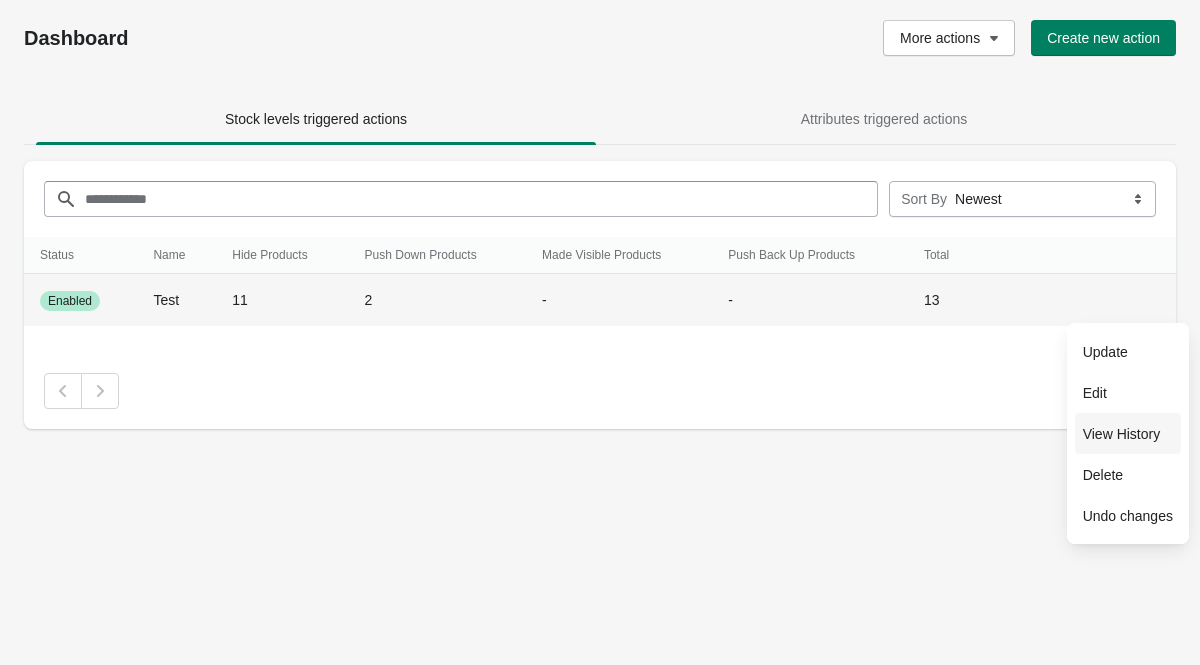 click on "View History" at bounding box center (1128, 434) 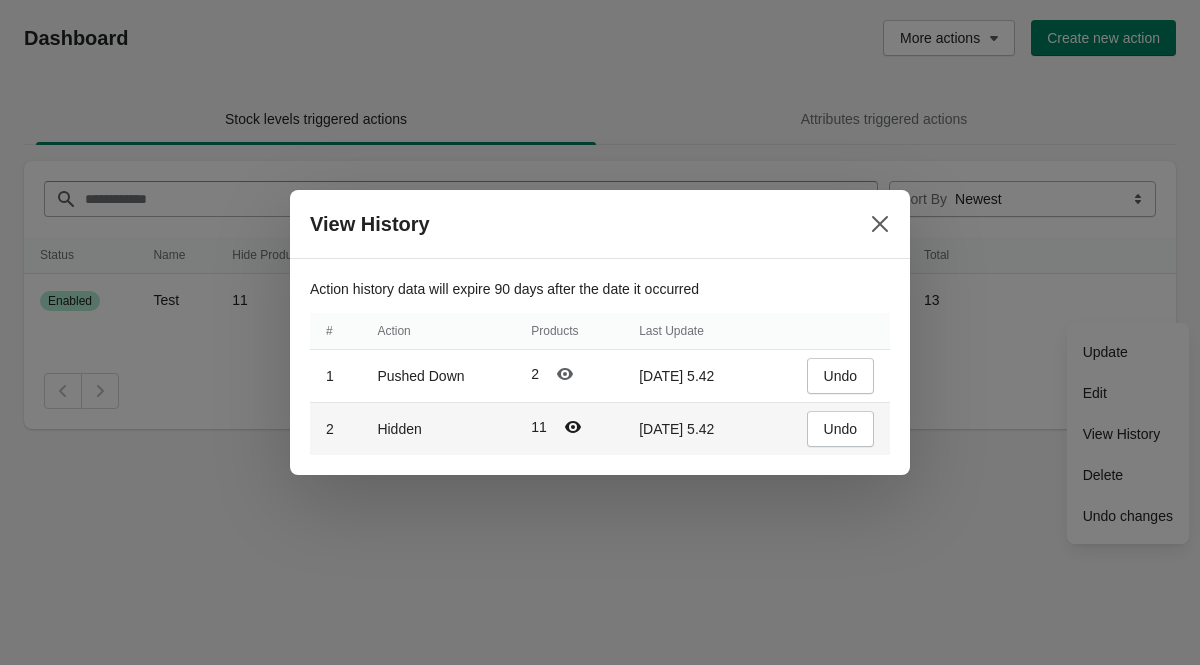 click 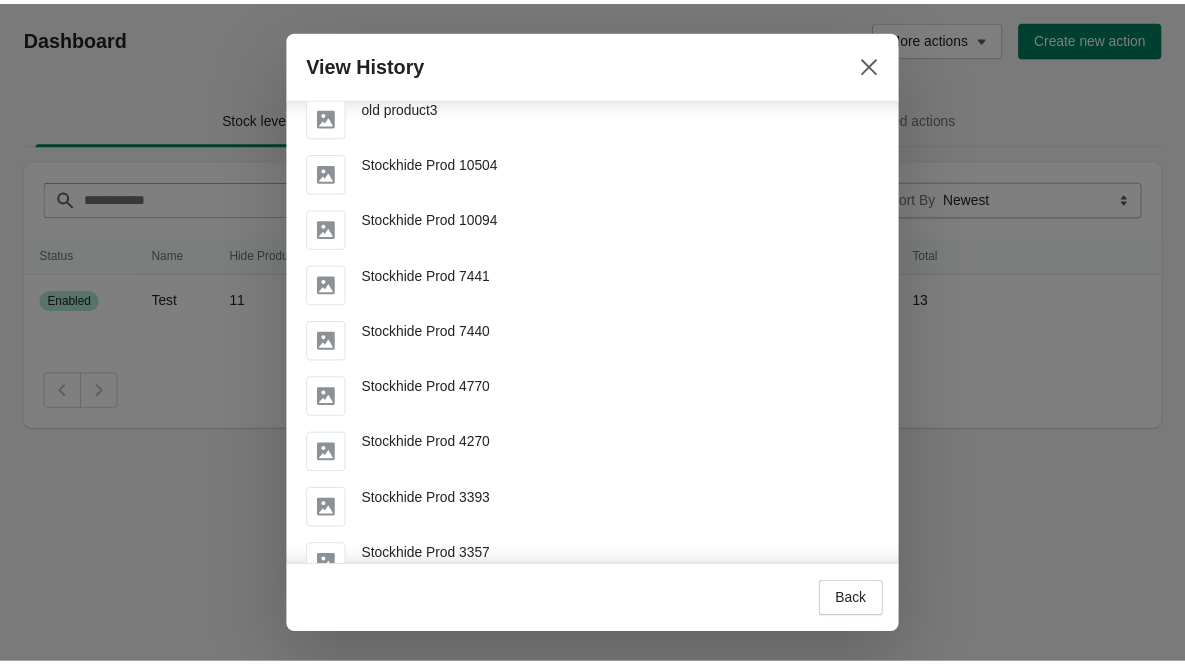 scroll, scrollTop: 173, scrollLeft: 0, axis: vertical 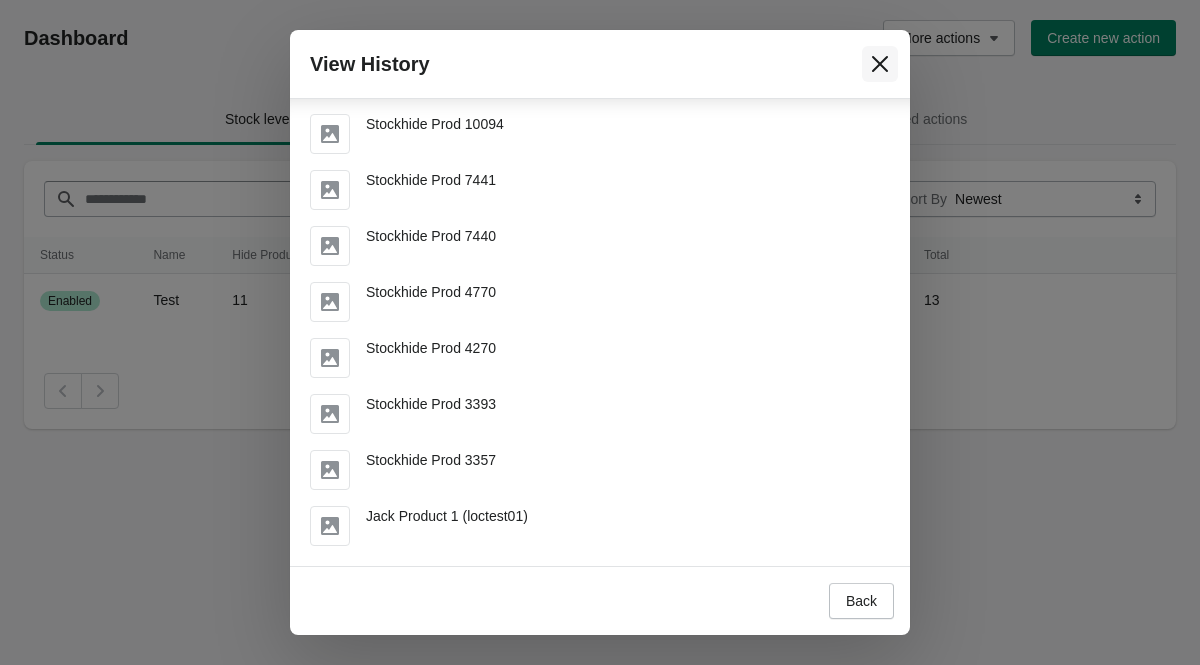 click 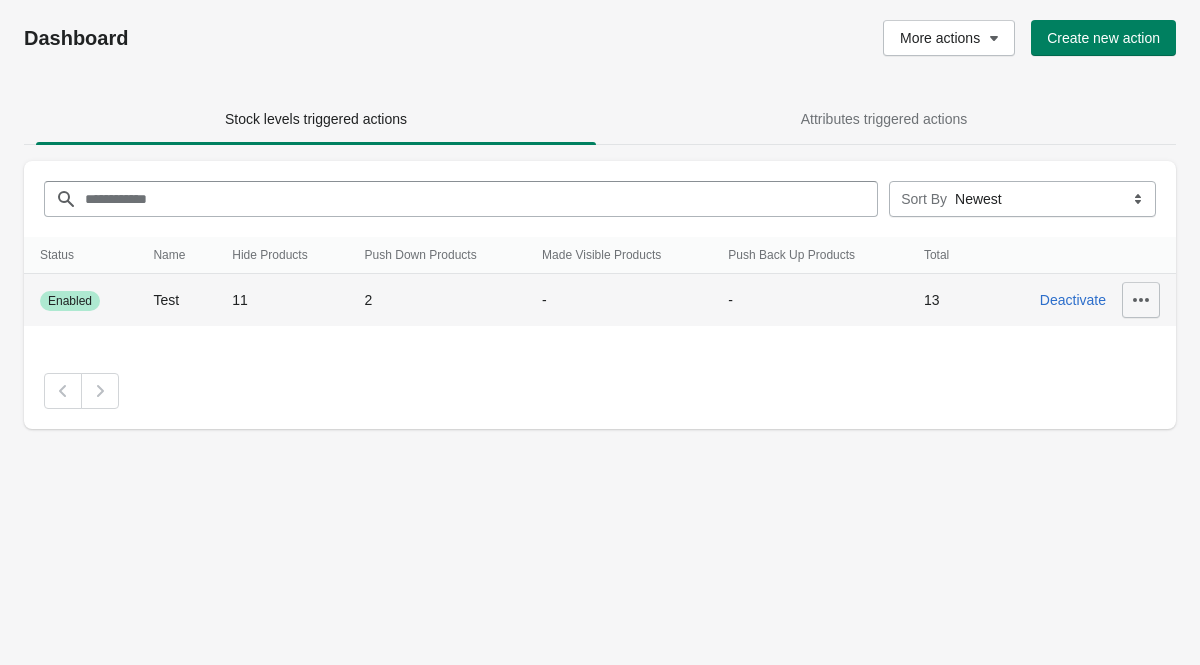 click 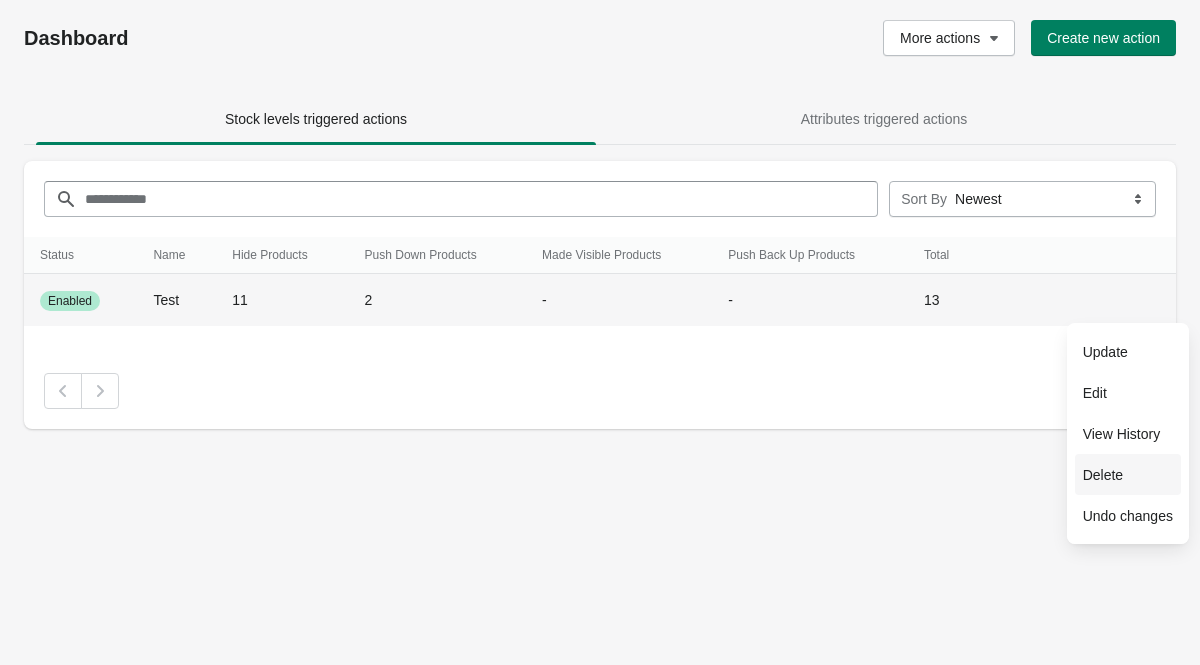 click on "Delete" at bounding box center [1128, 475] 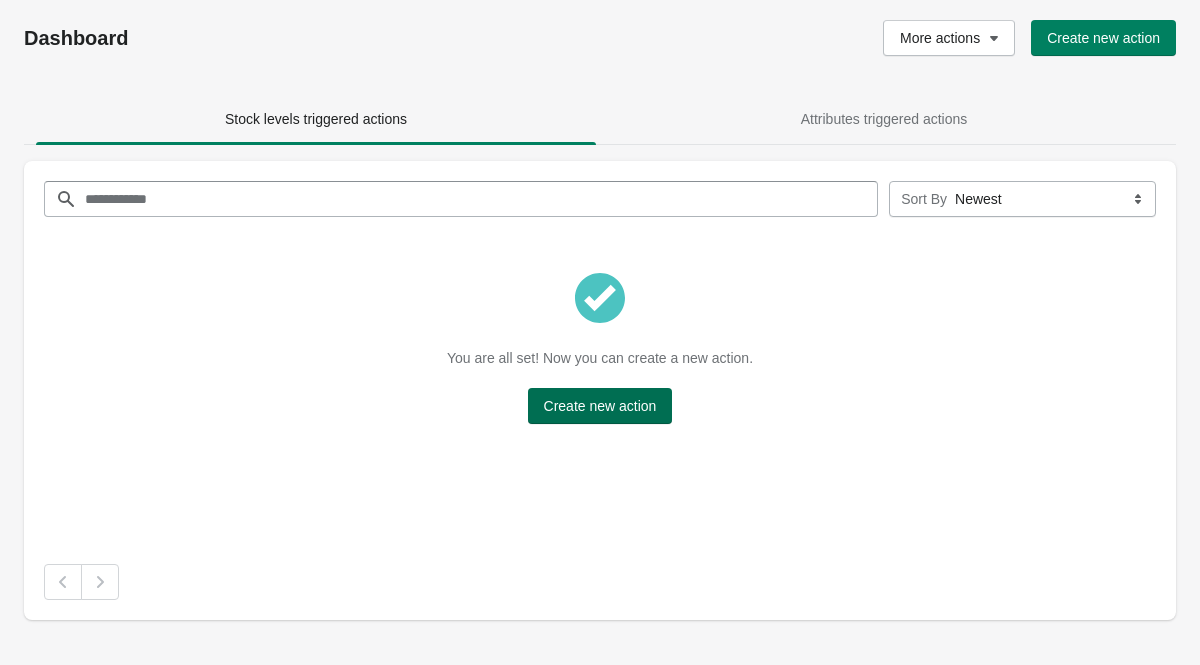 click on "Create new action" at bounding box center (600, 406) 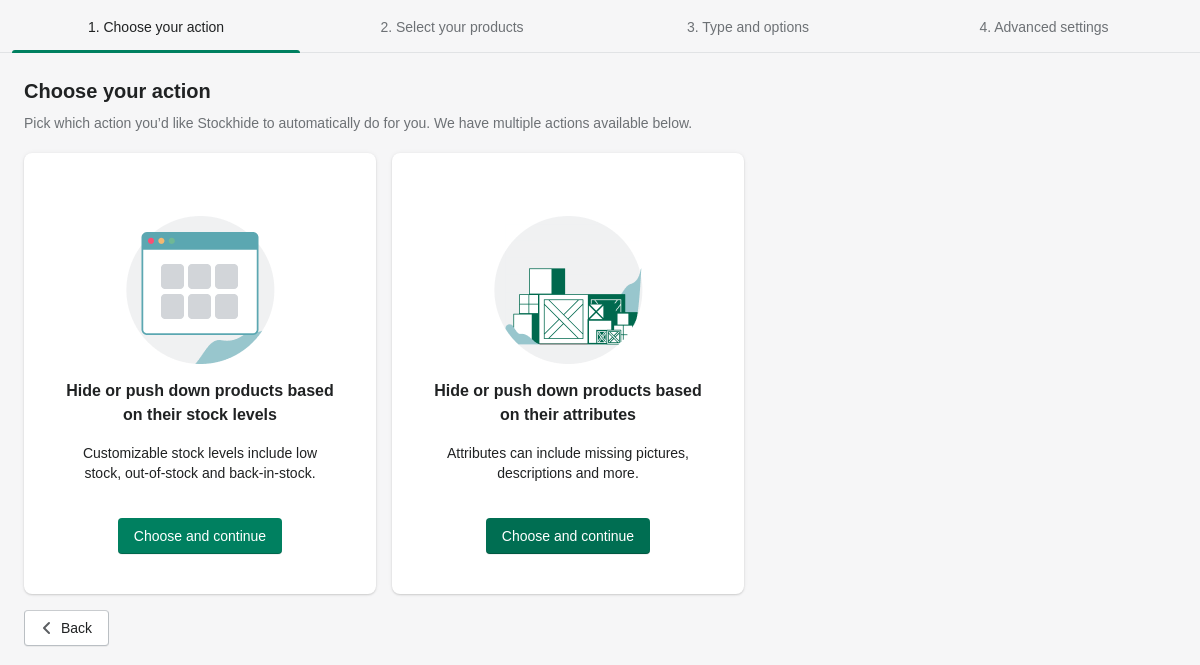 click on "Choose and continue" at bounding box center [568, 536] 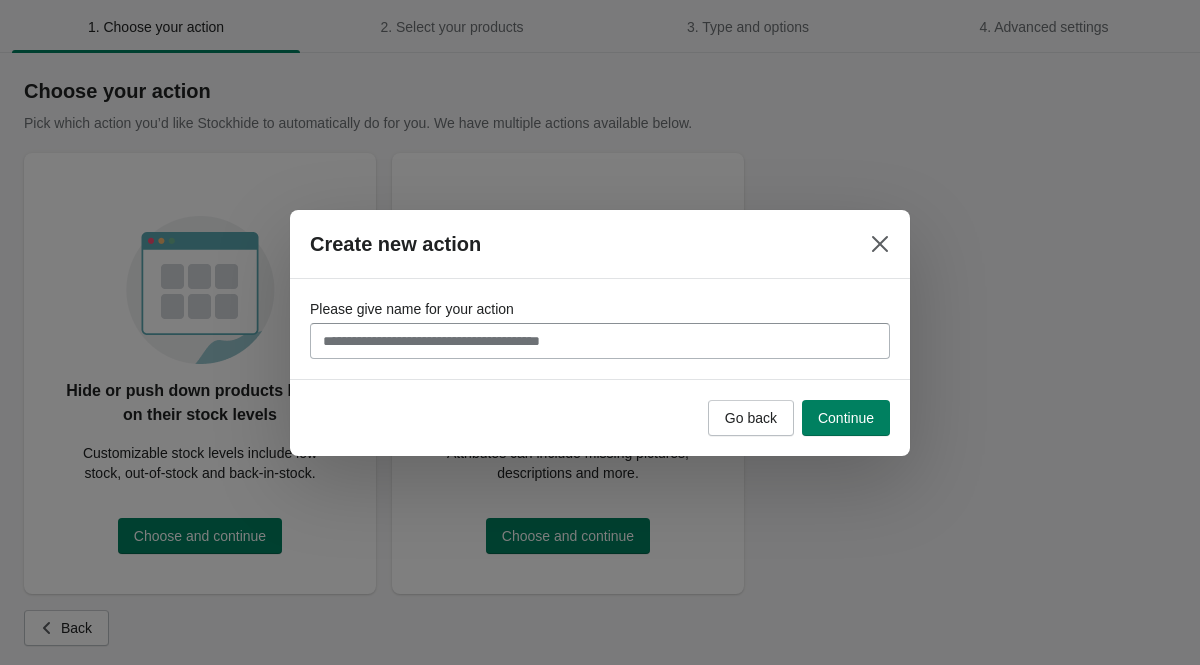 click on "Please give name for your action" at bounding box center (600, 341) 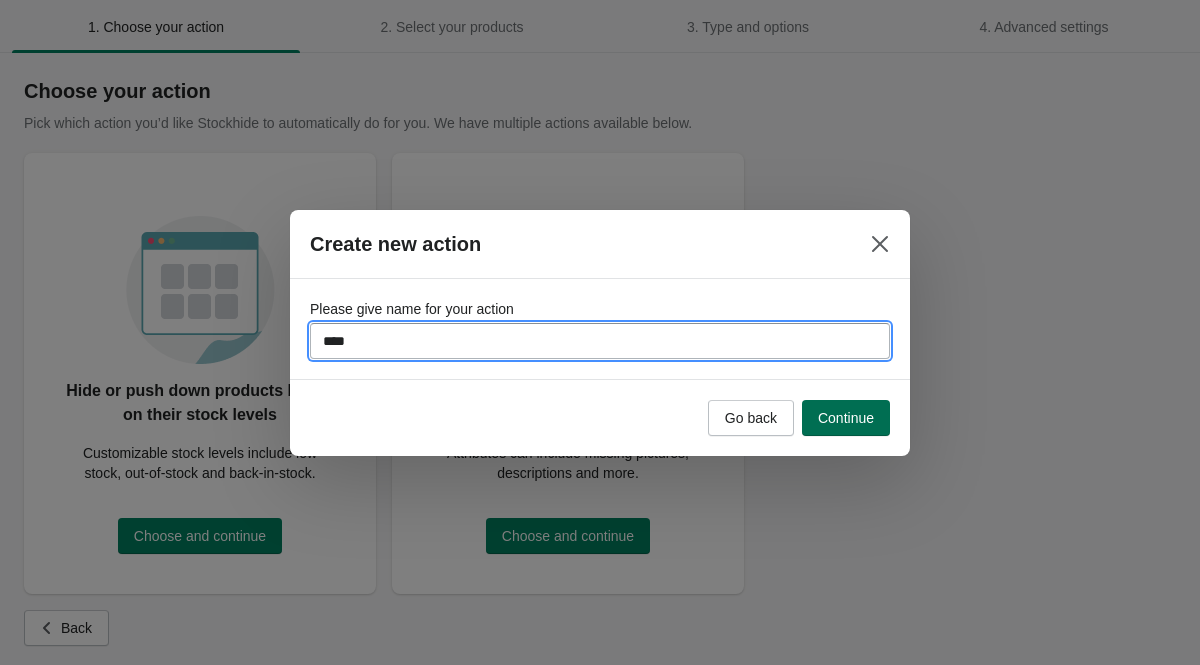 type on "****" 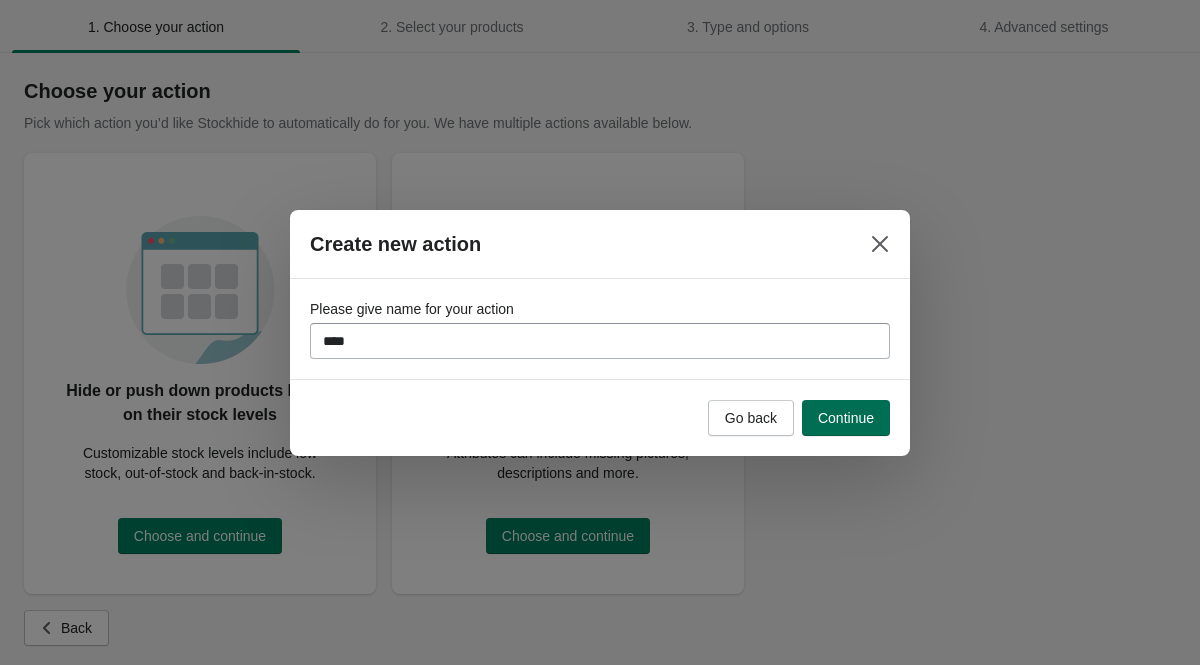 click on "Continue" at bounding box center [846, 418] 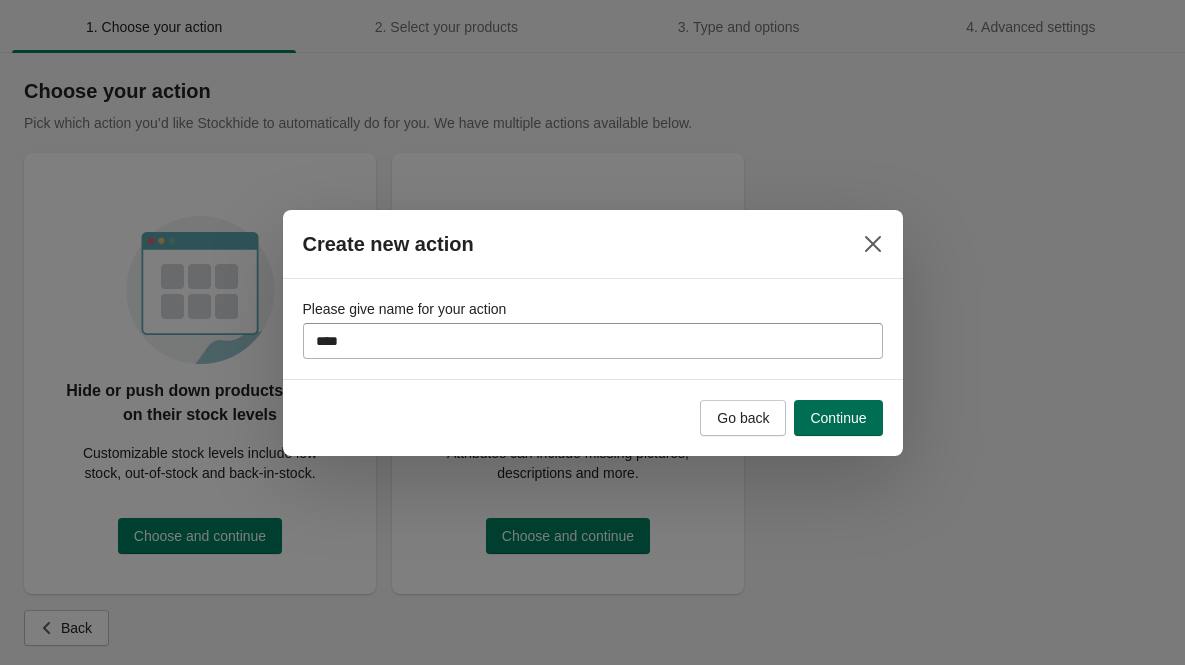 select on "**********" 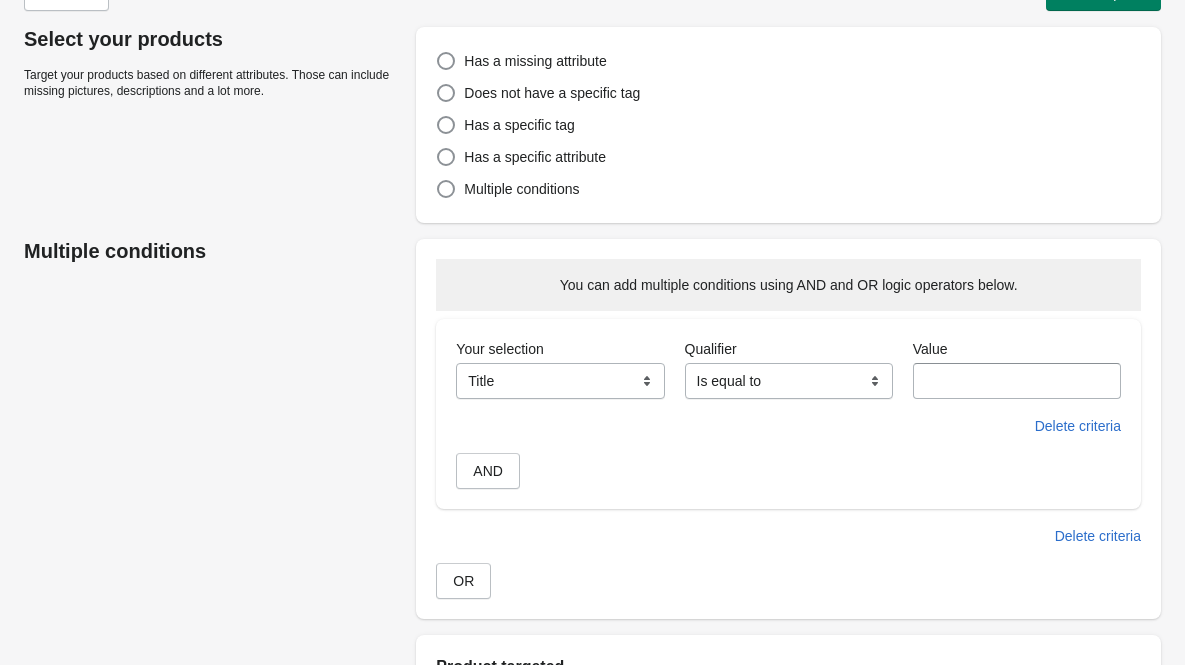 scroll, scrollTop: 139, scrollLeft: 0, axis: vertical 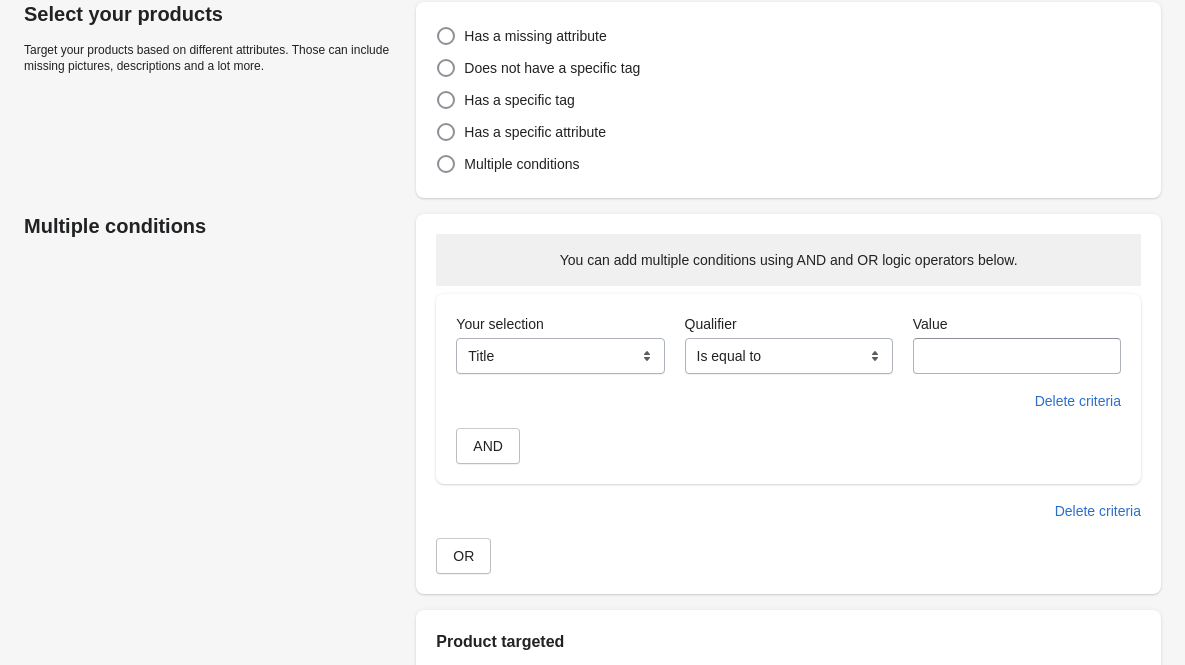click on "**********" at bounding box center [560, 356] 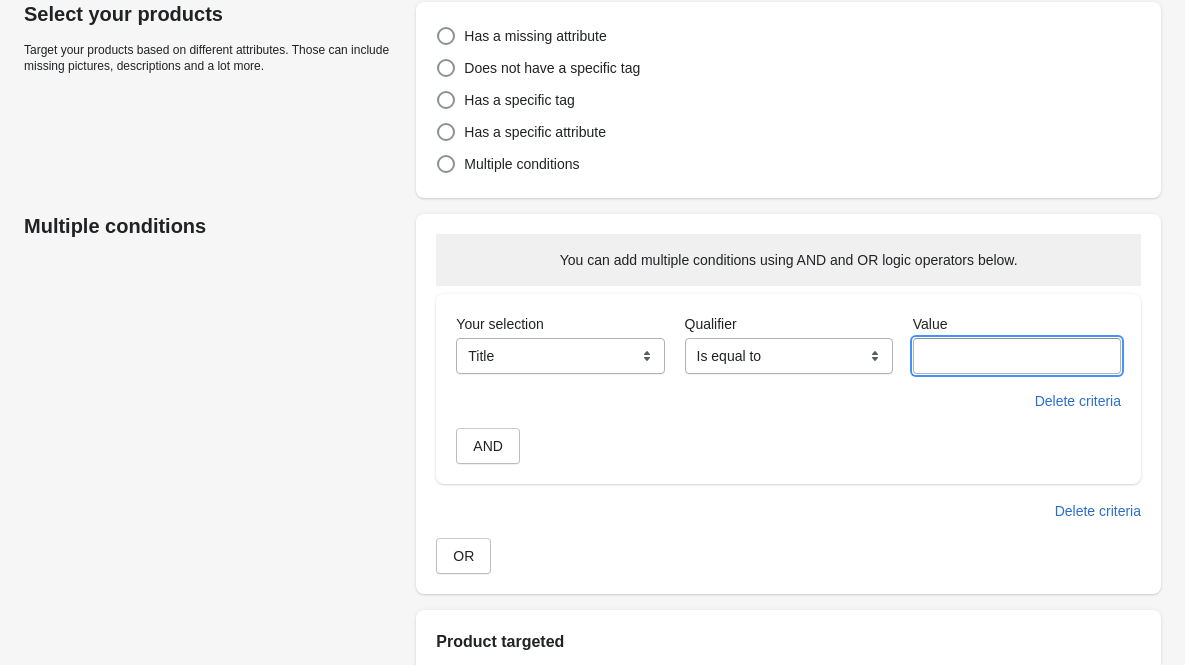 click on "Value" at bounding box center [1017, 356] 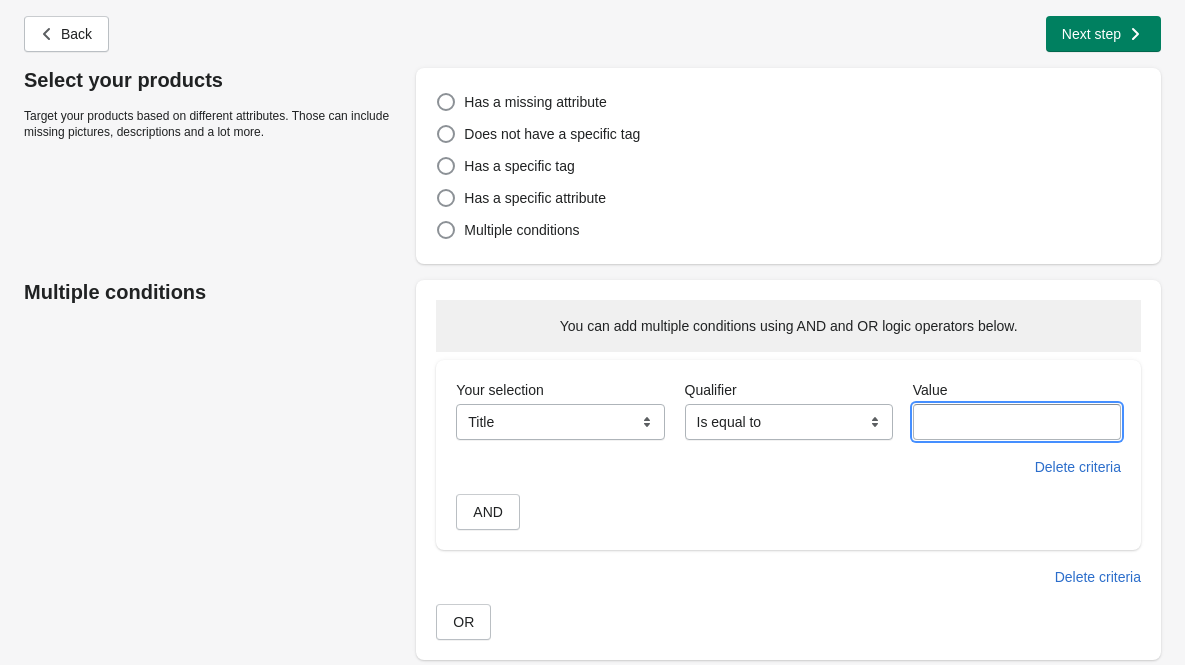 scroll, scrollTop: 0, scrollLeft: 0, axis: both 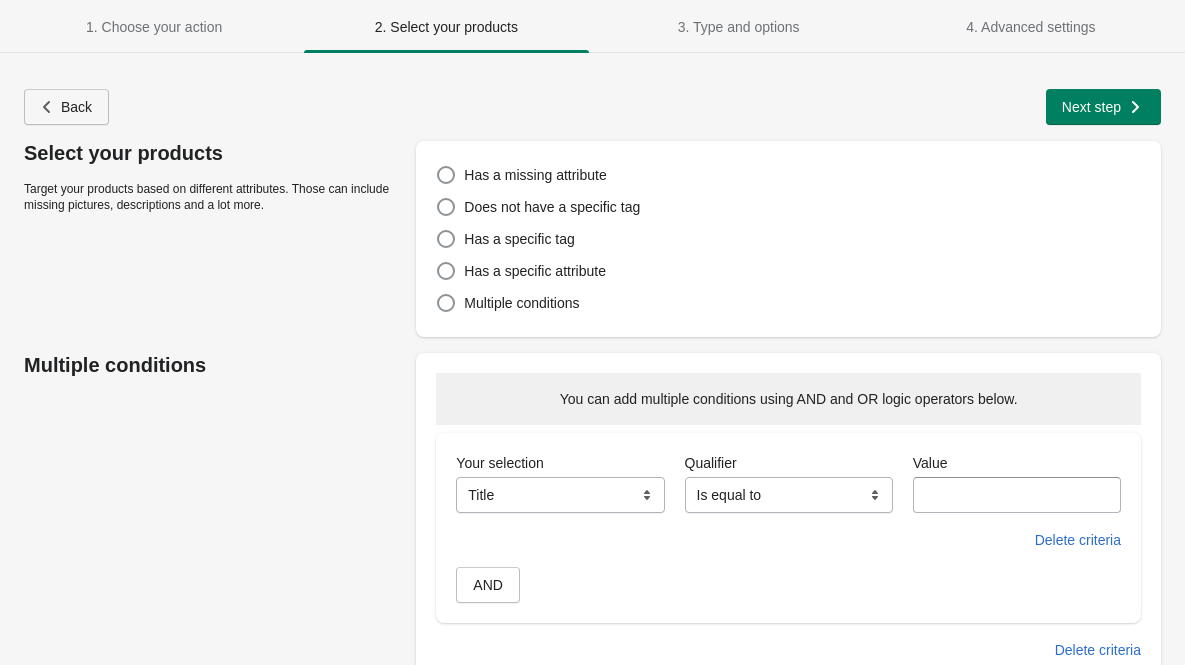 click on "Back" at bounding box center (66, 107) 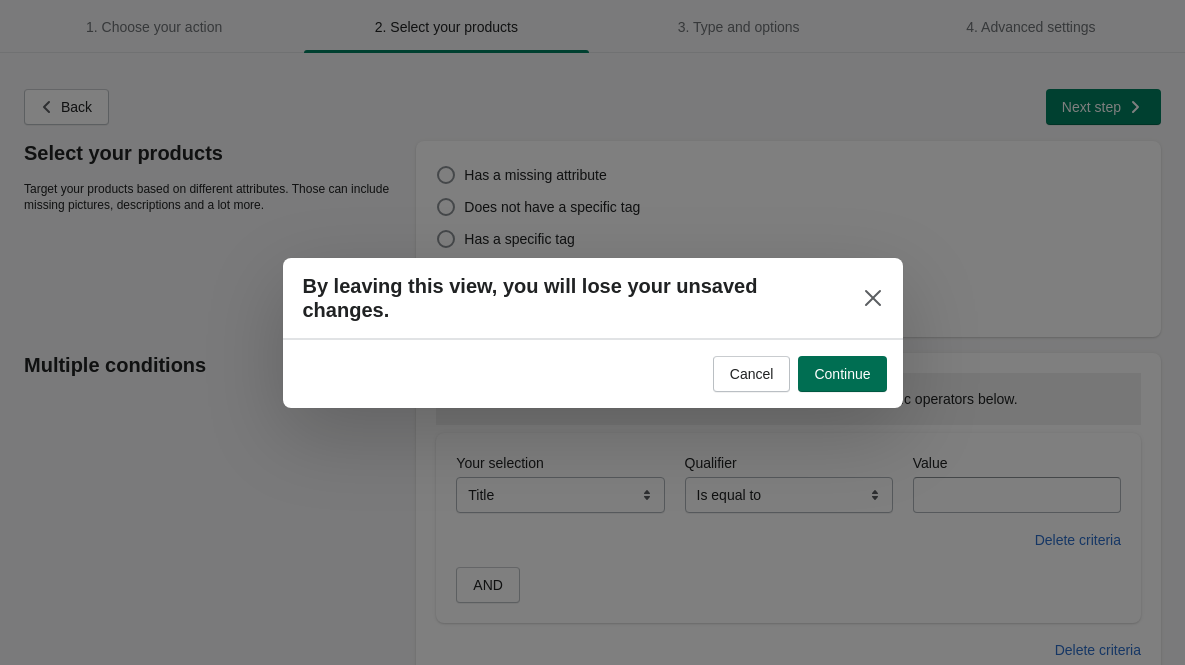 click on "Continue" at bounding box center (842, 374) 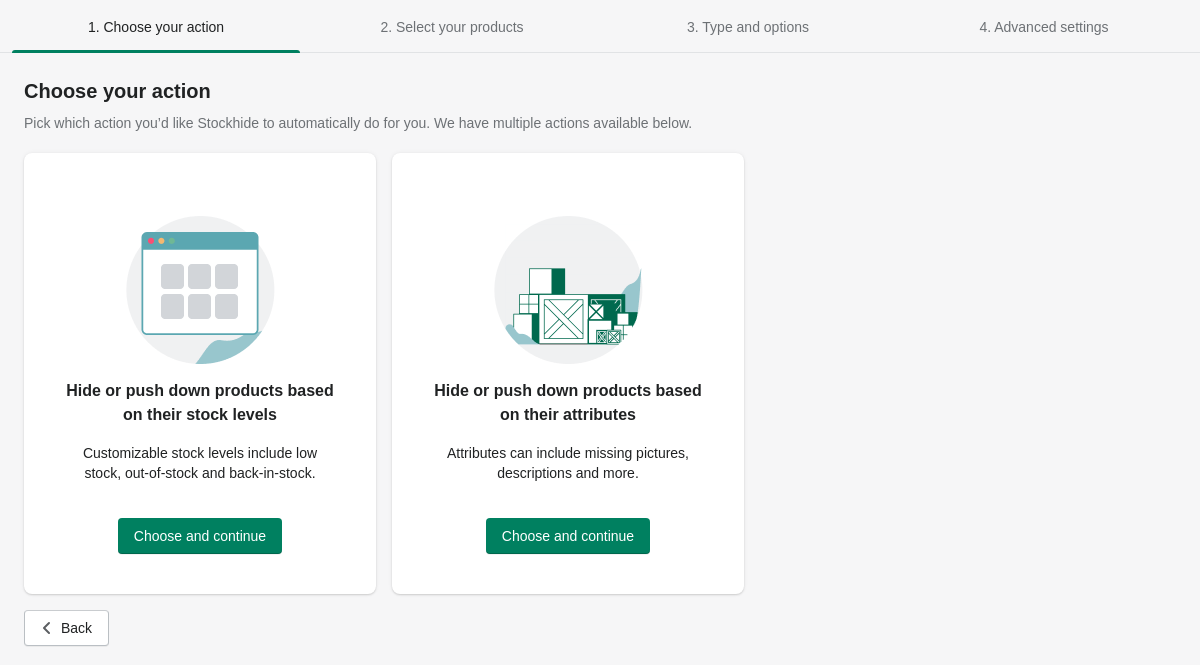click on "Hide or push down products based on their stock levels Customizable stock levels include low stock, out-of-stock and back-in-stock. Choose and continue" at bounding box center [200, 365] 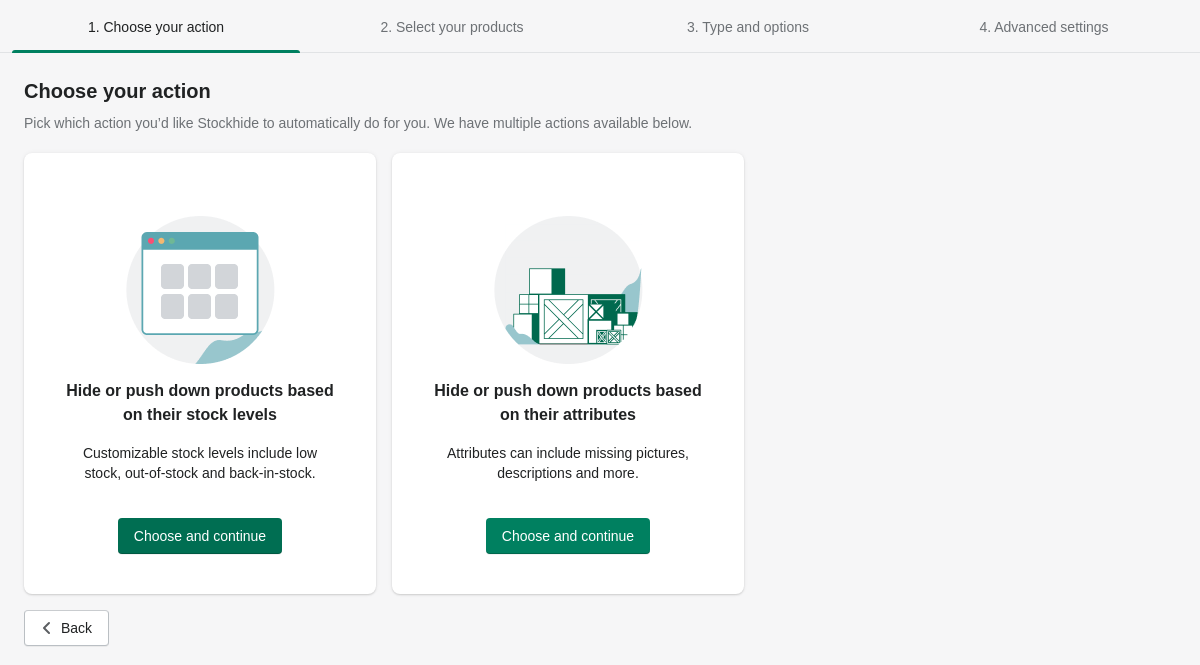 click on "Choose and continue" at bounding box center [200, 536] 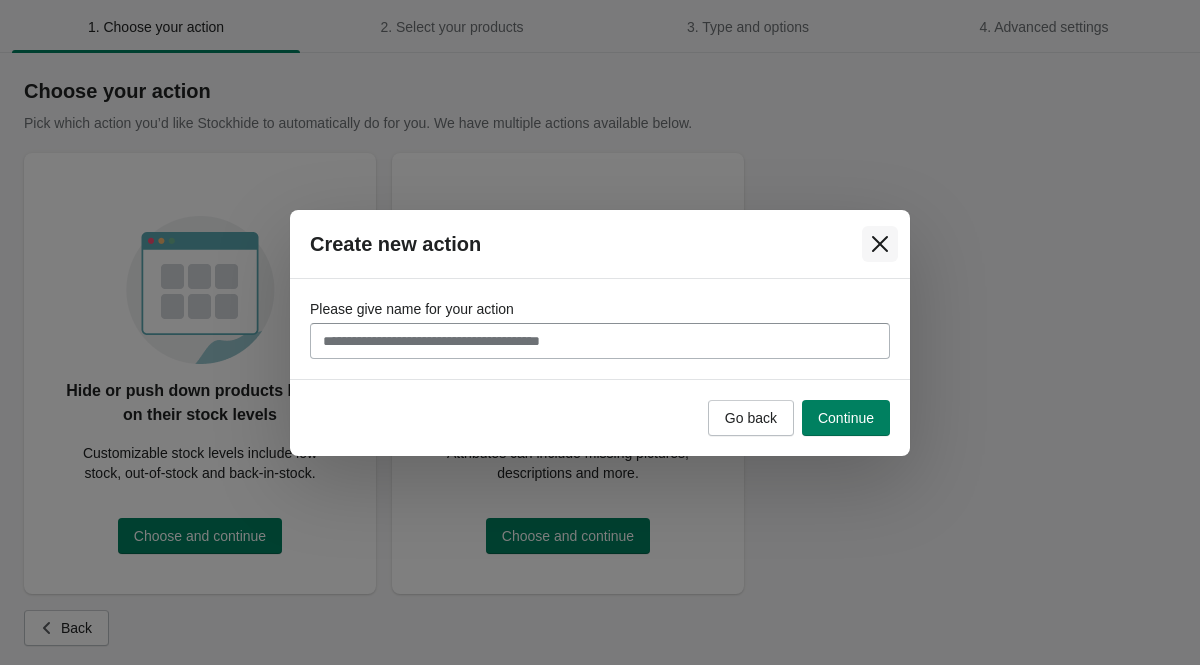 click 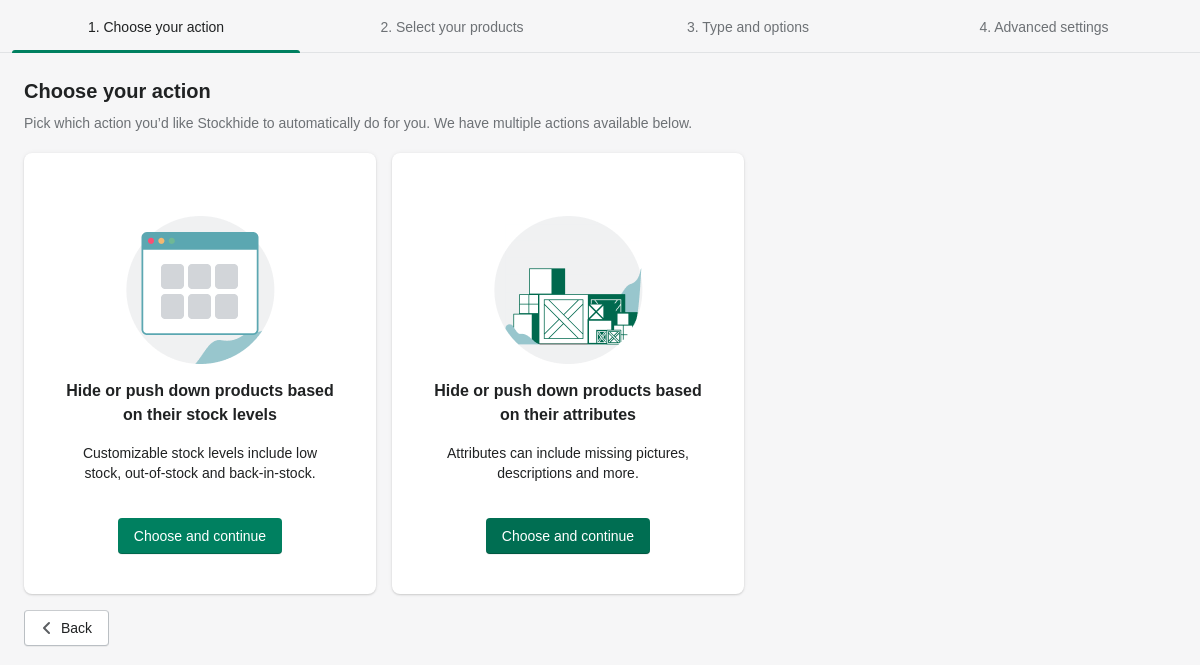click on "Hide or push down products based on their attributes Attributes can include missing pictures, descriptions and more. Choose and continue" at bounding box center [568, 373] 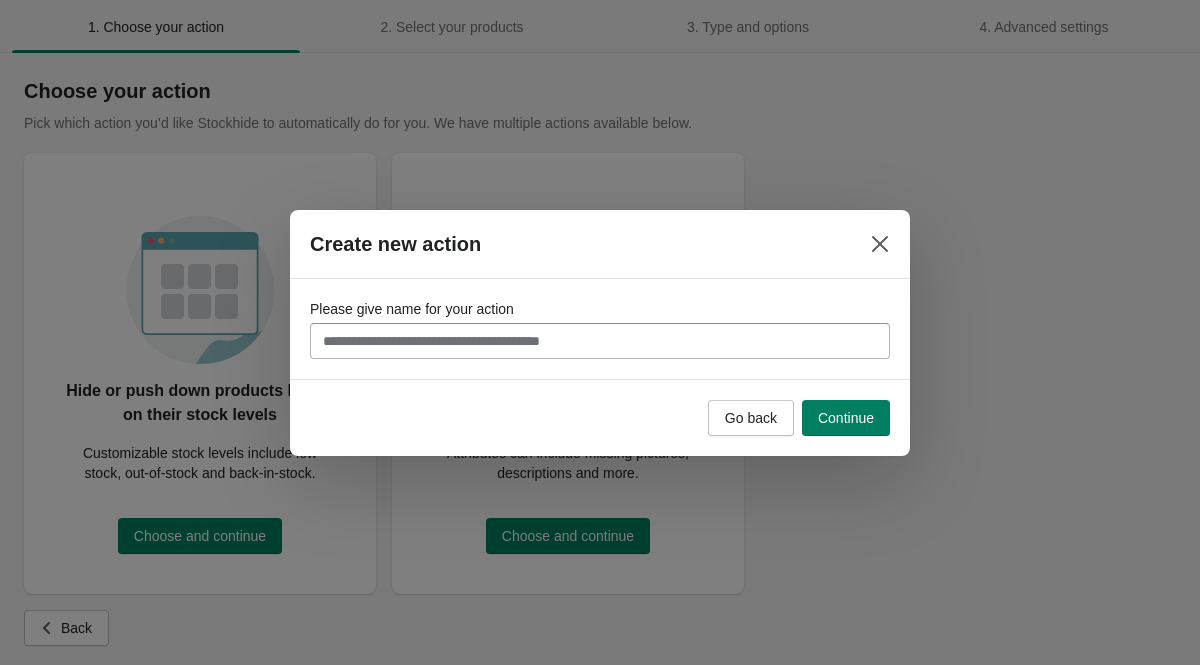 click on "Please give name for your action" at bounding box center (600, 341) 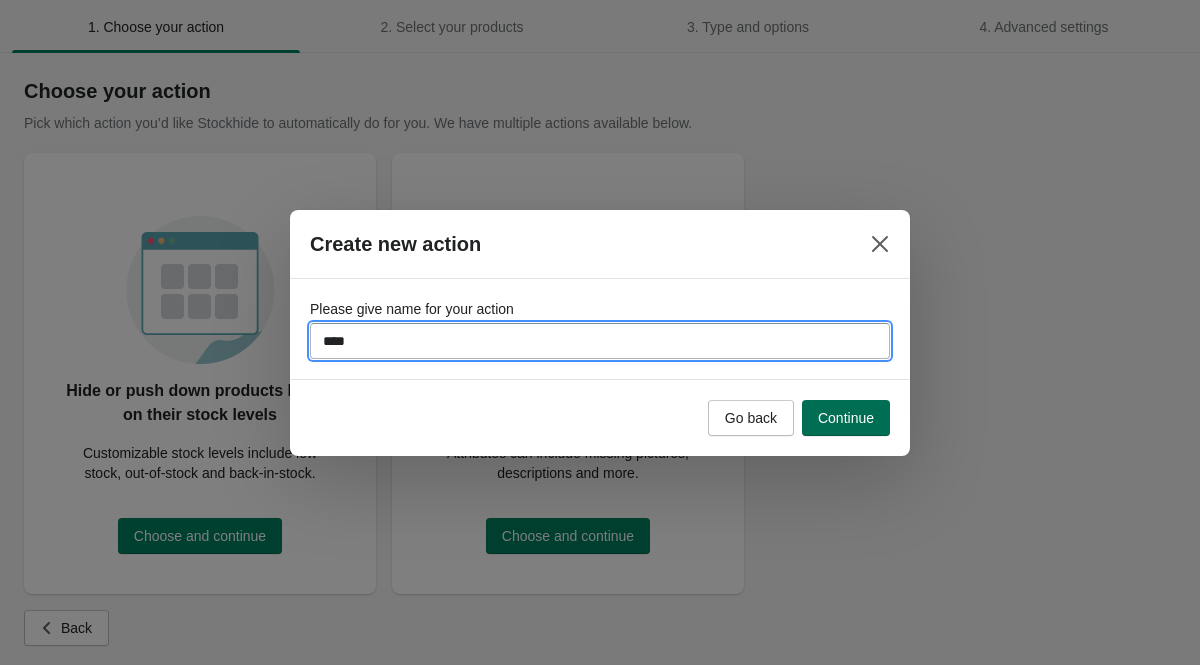 type on "****" 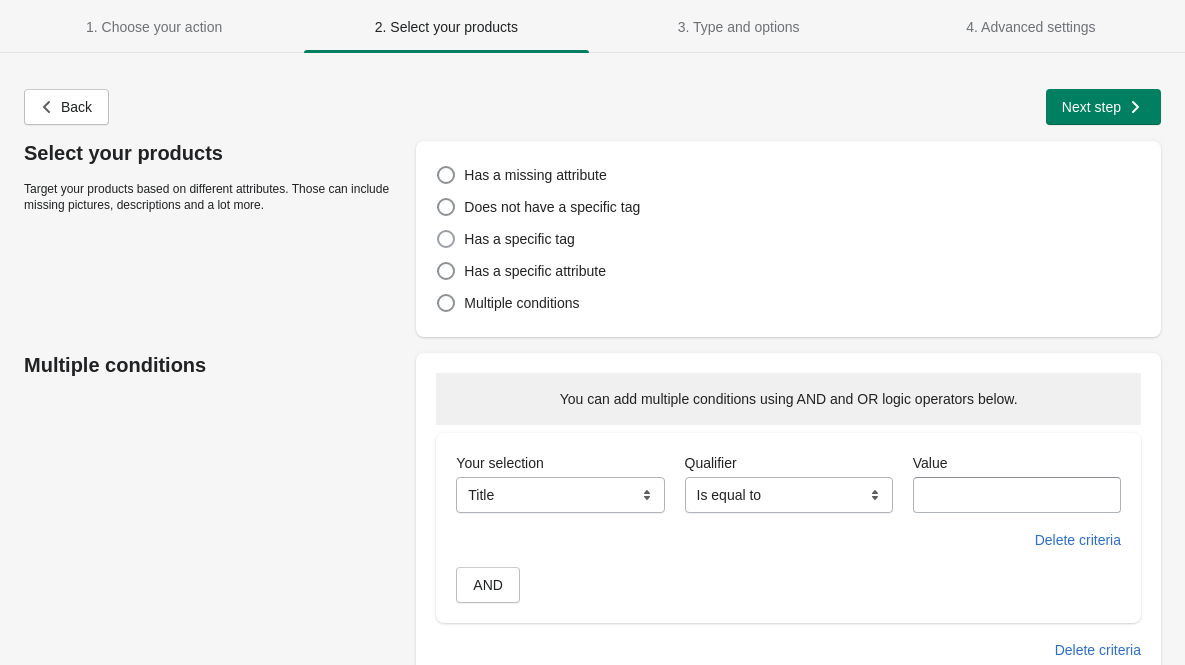 click on "Has a specific tag" at bounding box center [519, 239] 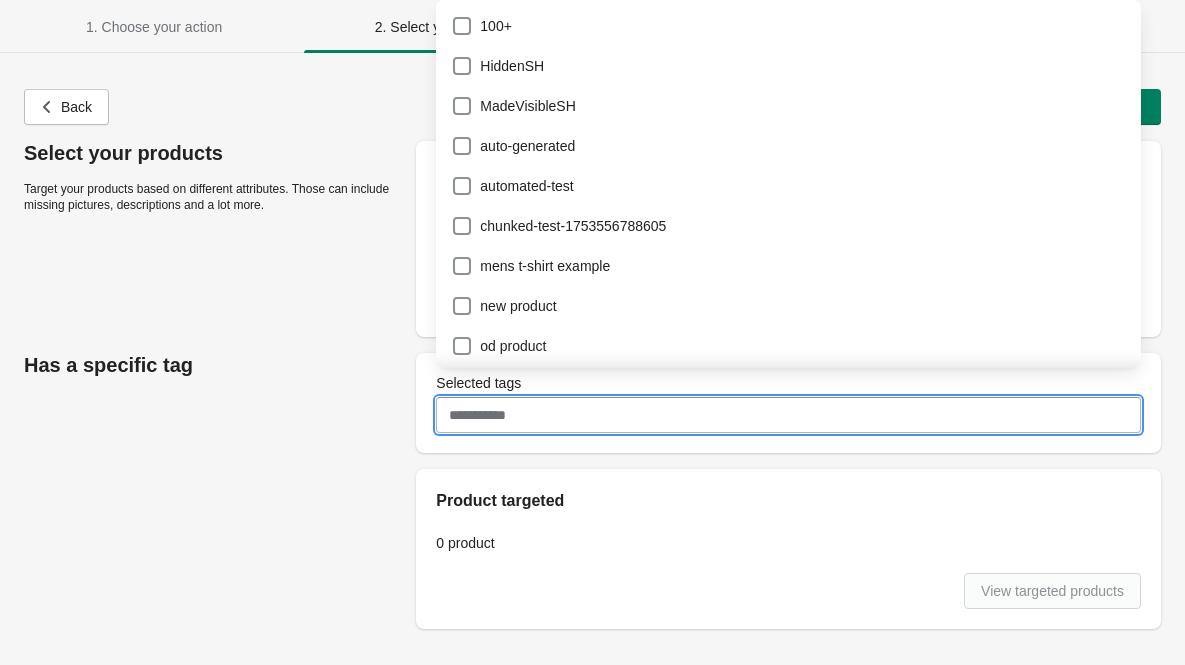 click on "Selected tags" at bounding box center (788, 415) 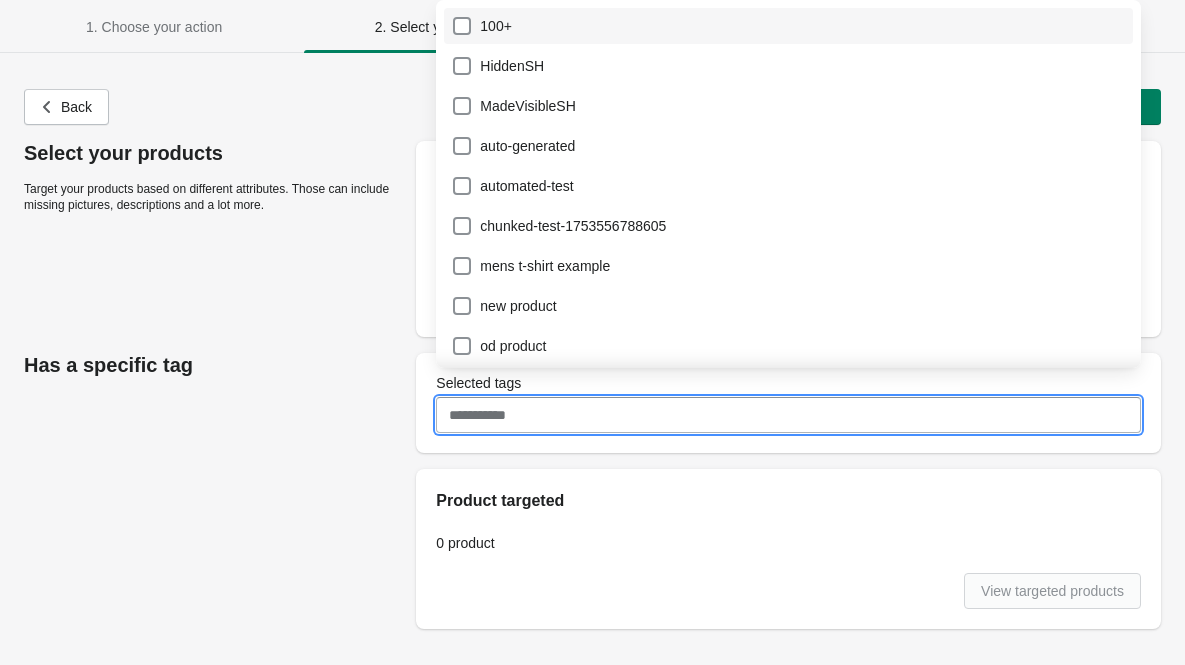 click on "100+" at bounding box center (788, 26) 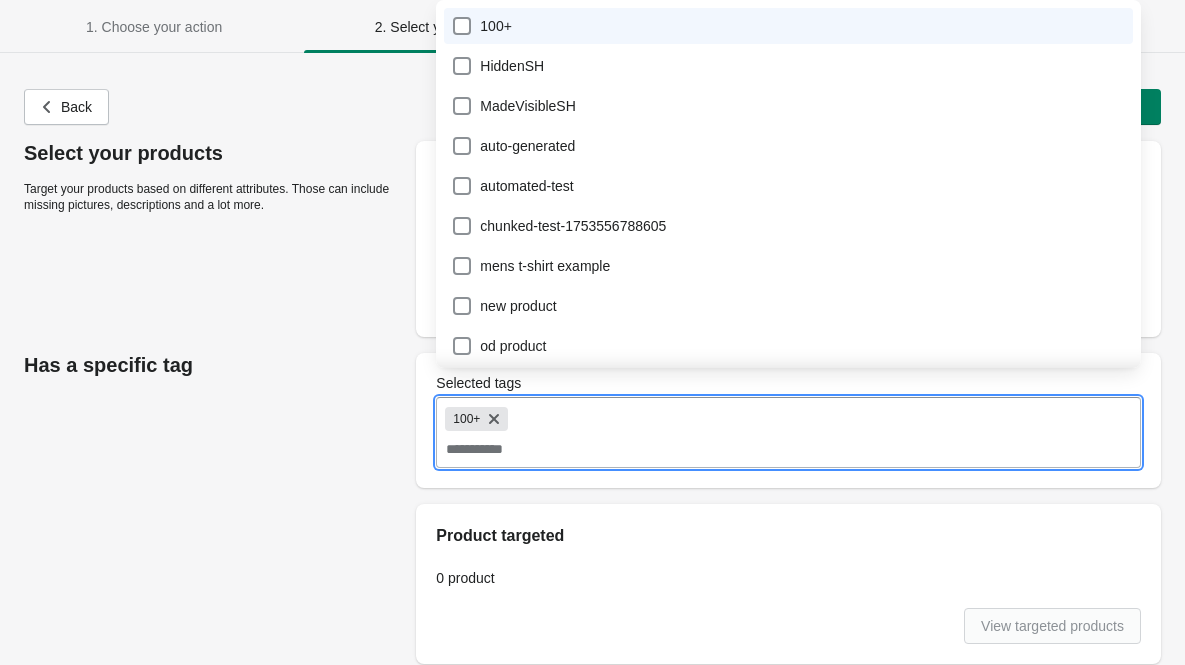 click on "Has a specific tag Selected tags 100+ Product targeted 0 product View targeted products" at bounding box center (582, 508) 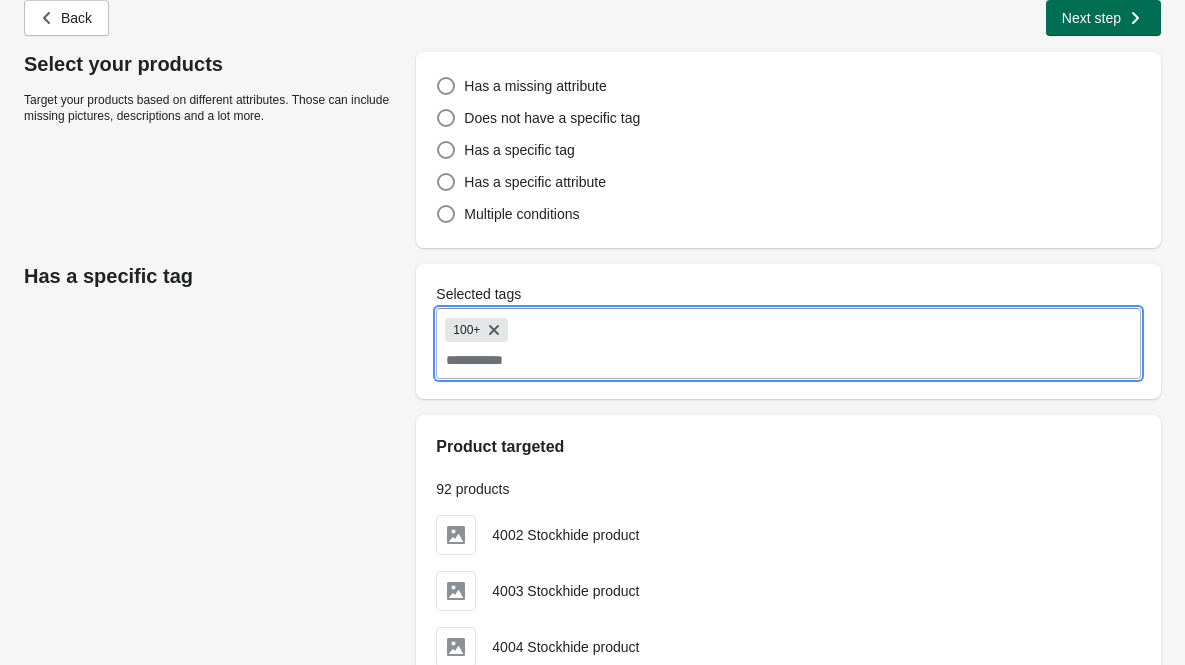 scroll, scrollTop: 0, scrollLeft: 0, axis: both 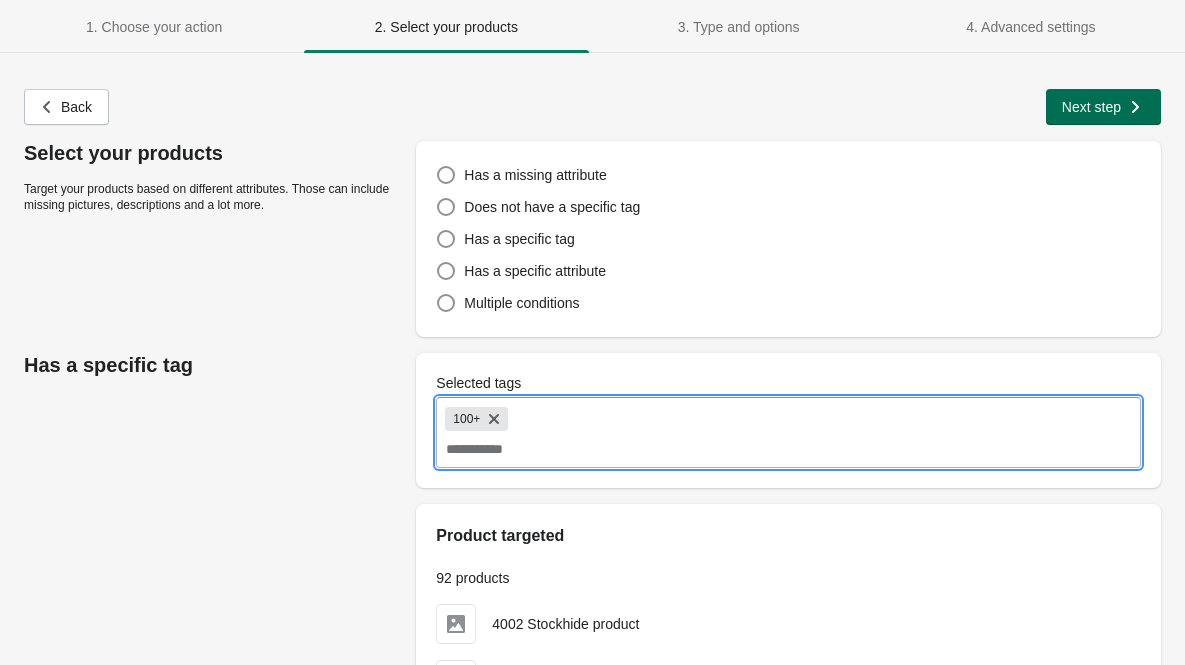click 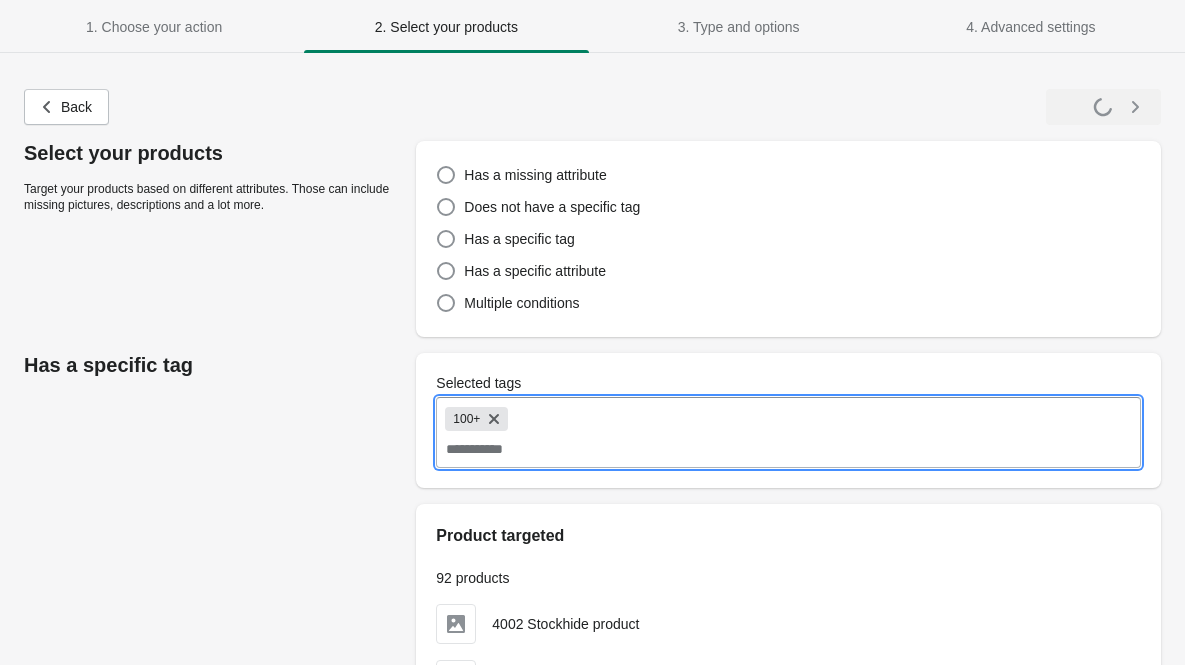 select on "**********" 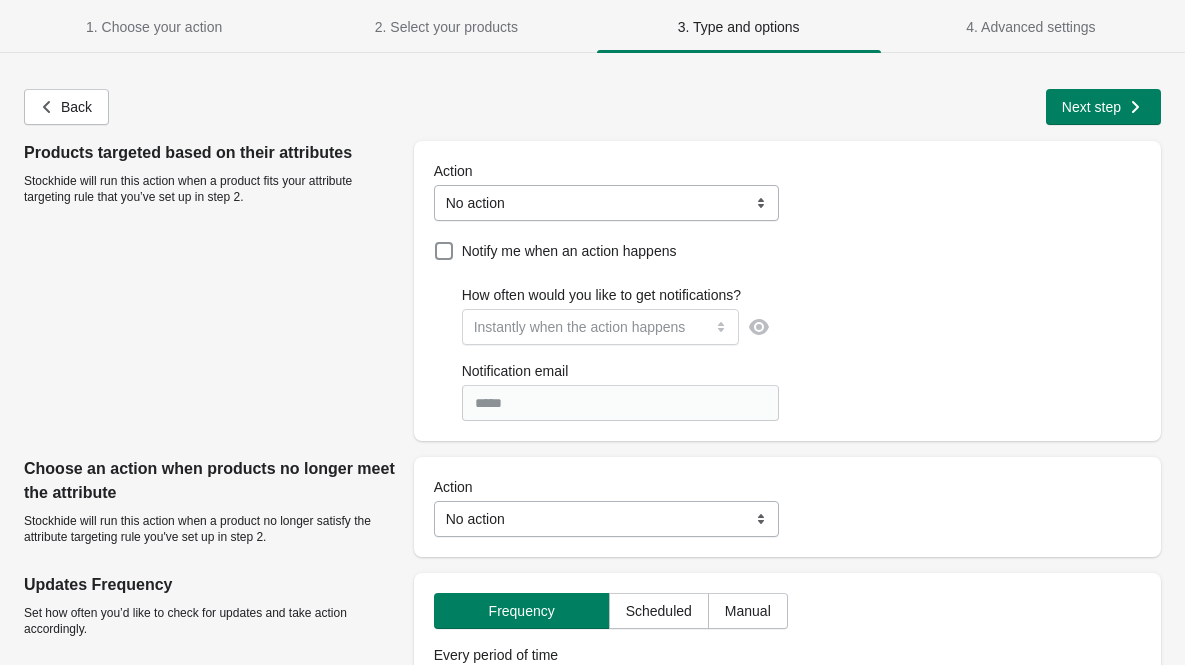 click on "**********" at bounding box center (607, 203) 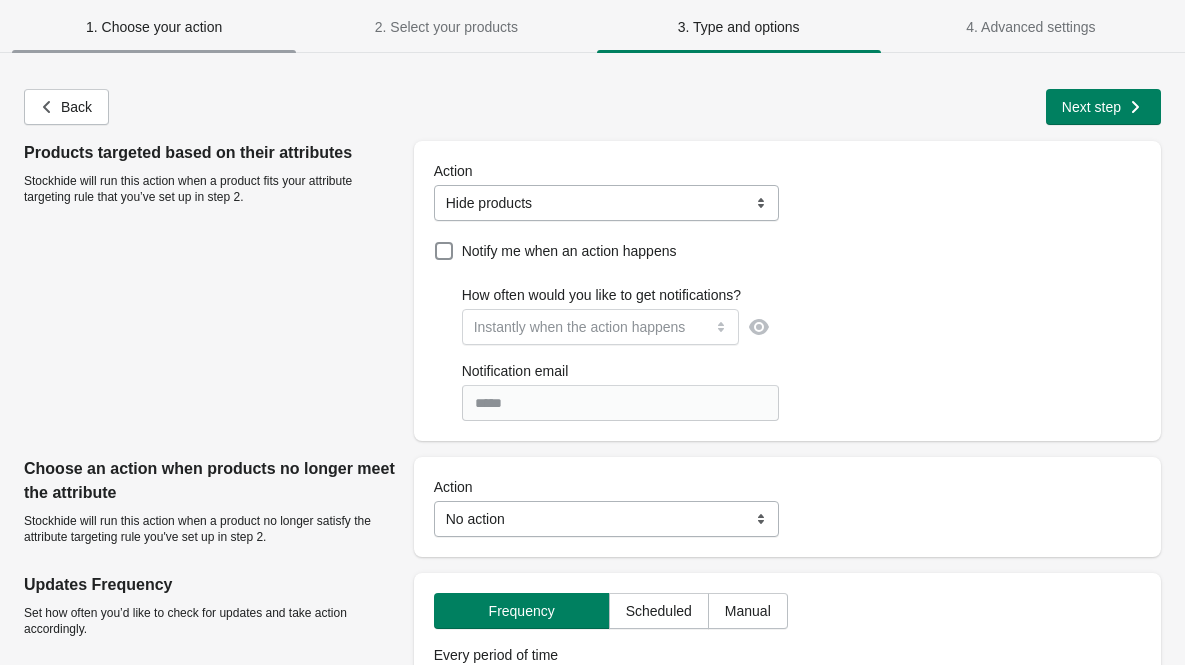 click on "1. Choose your action" at bounding box center [154, 27] 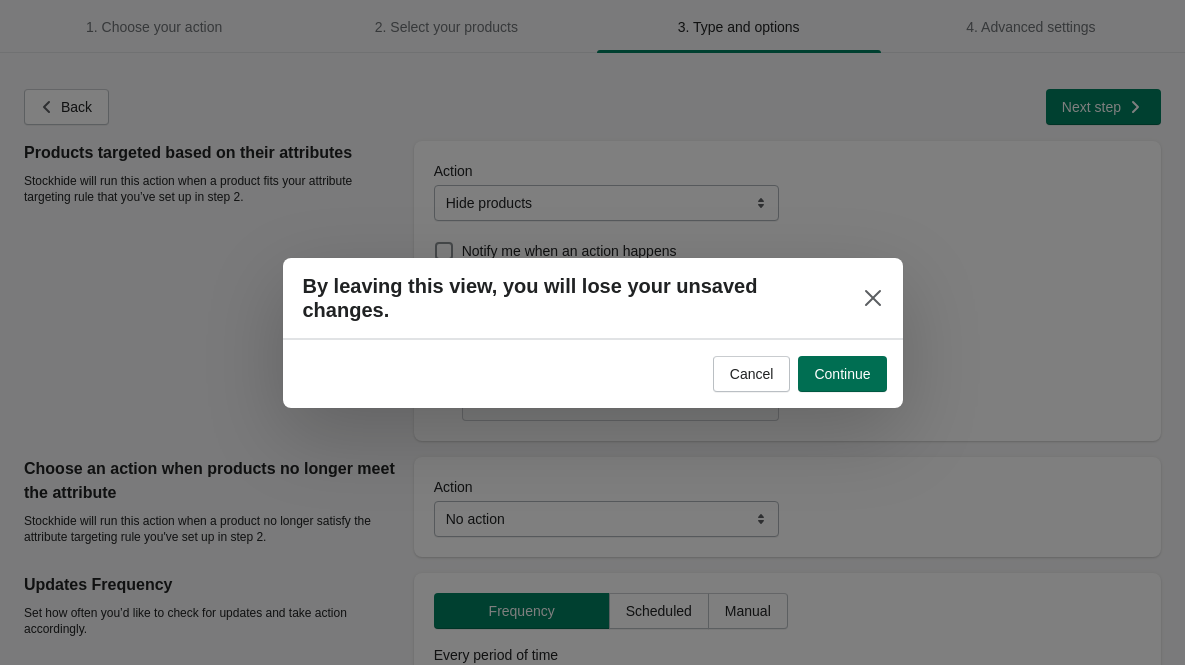 click on "Continue" at bounding box center [842, 374] 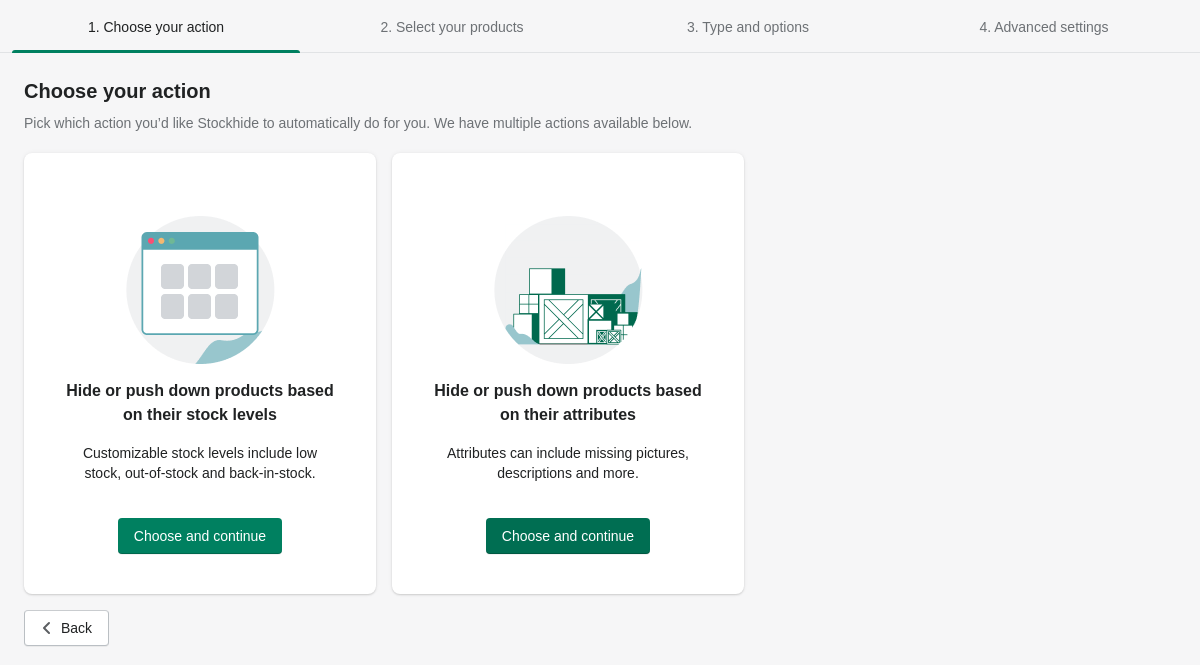 click on "Choose and continue" at bounding box center [568, 536] 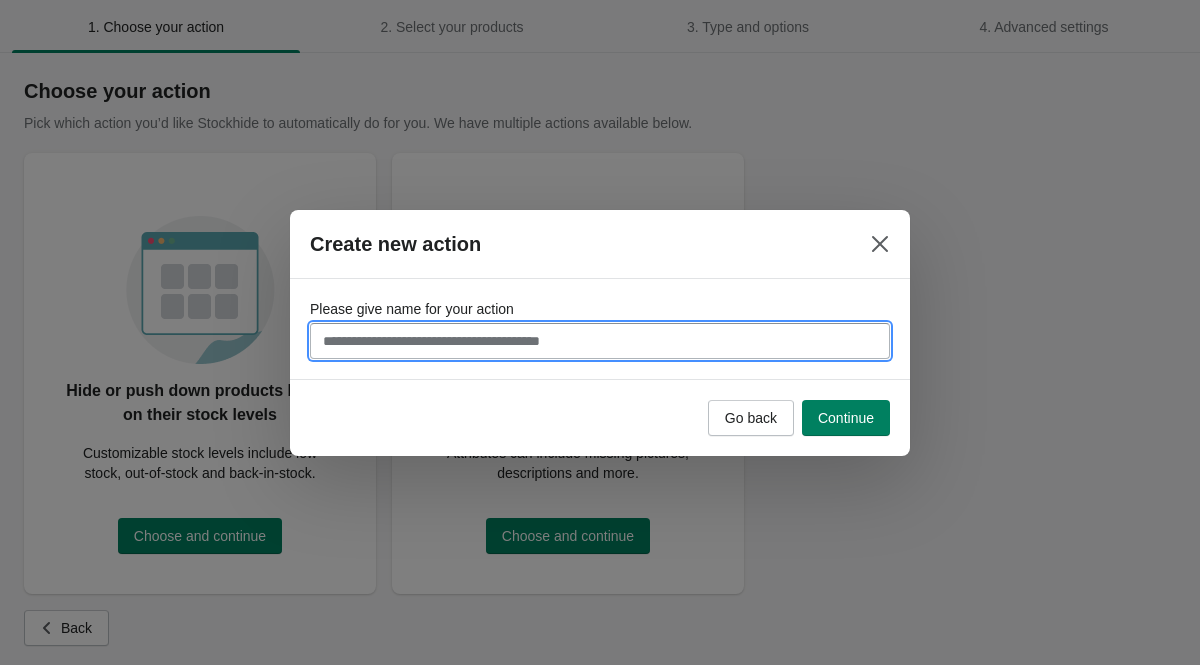 click on "Please give name for your action" at bounding box center (600, 341) 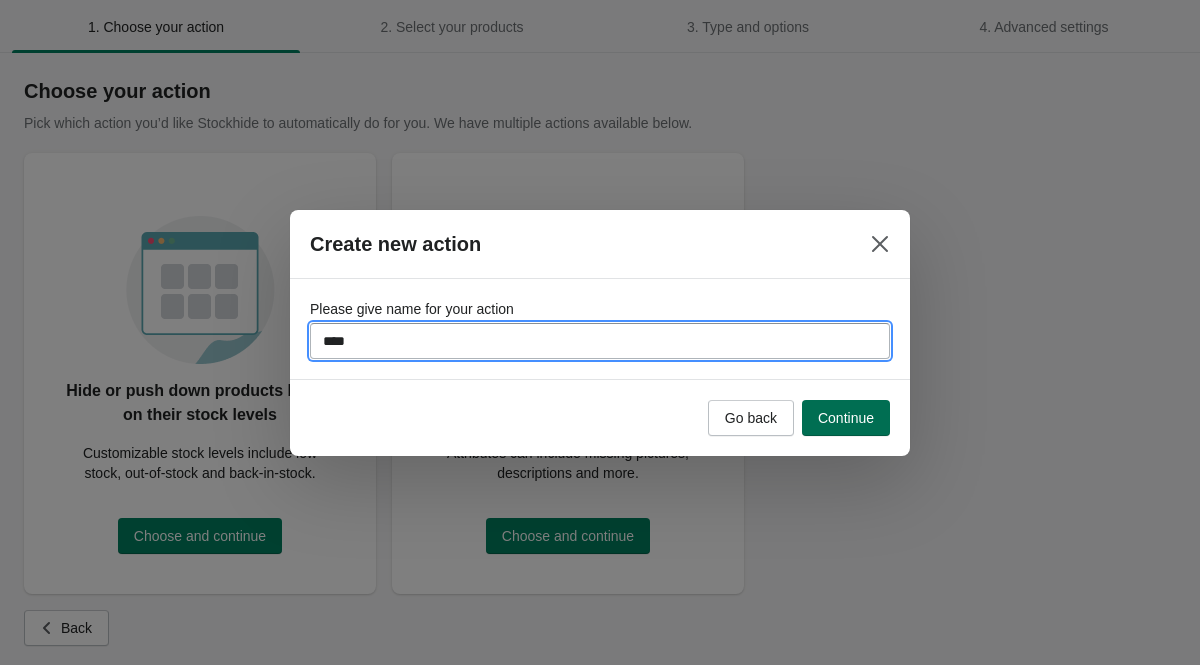 type on "****" 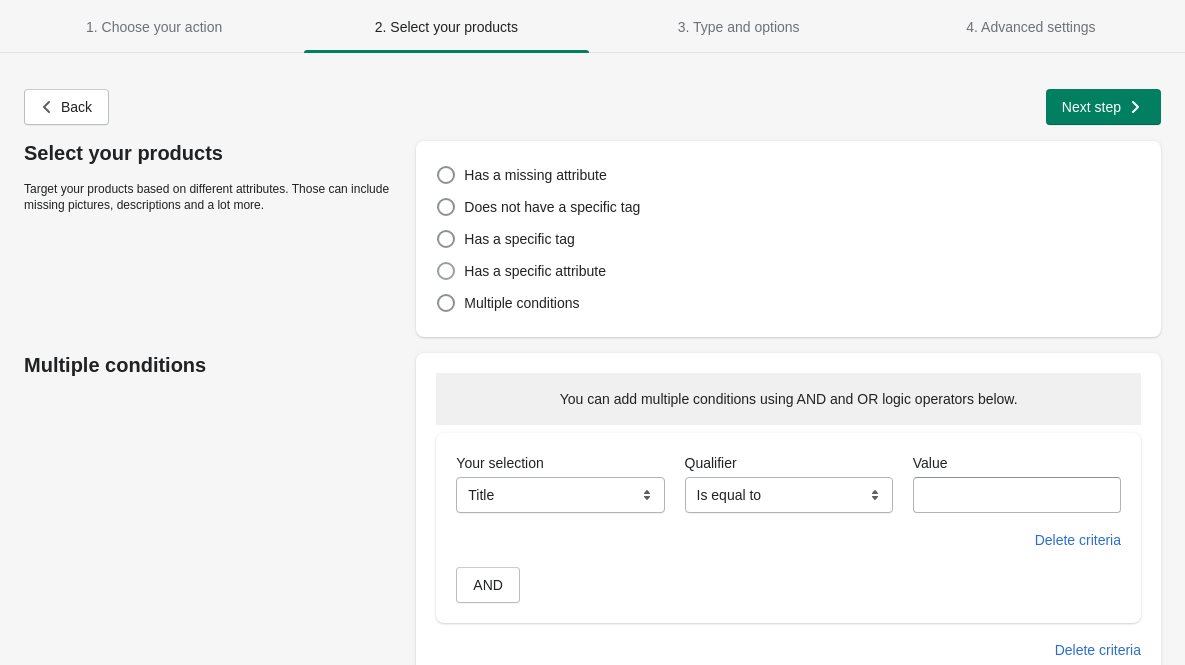 click on "Has a specific attribute" at bounding box center [535, 271] 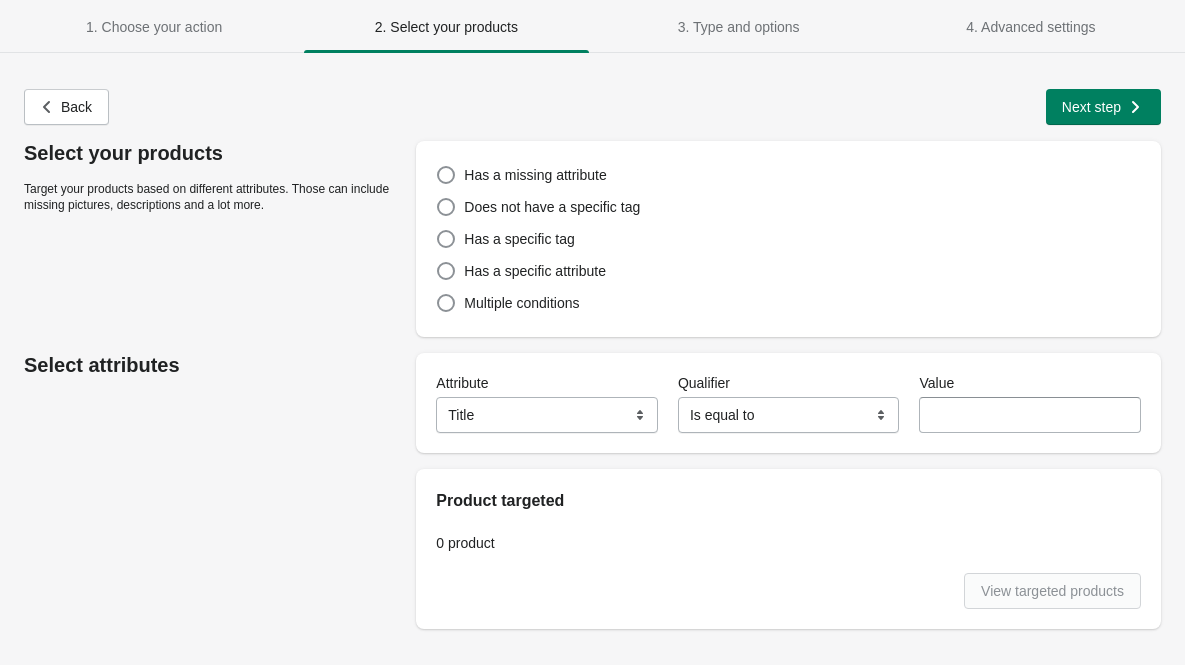 click on "**********" at bounding box center [547, 415] 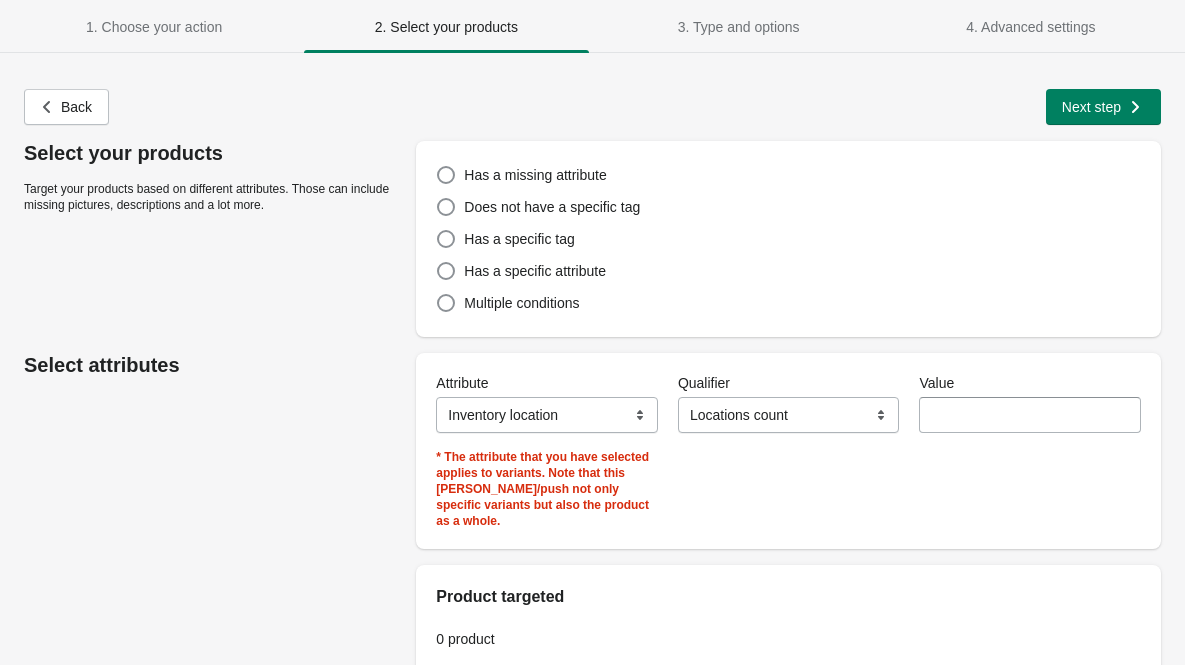 click on "**********" at bounding box center [547, 415] 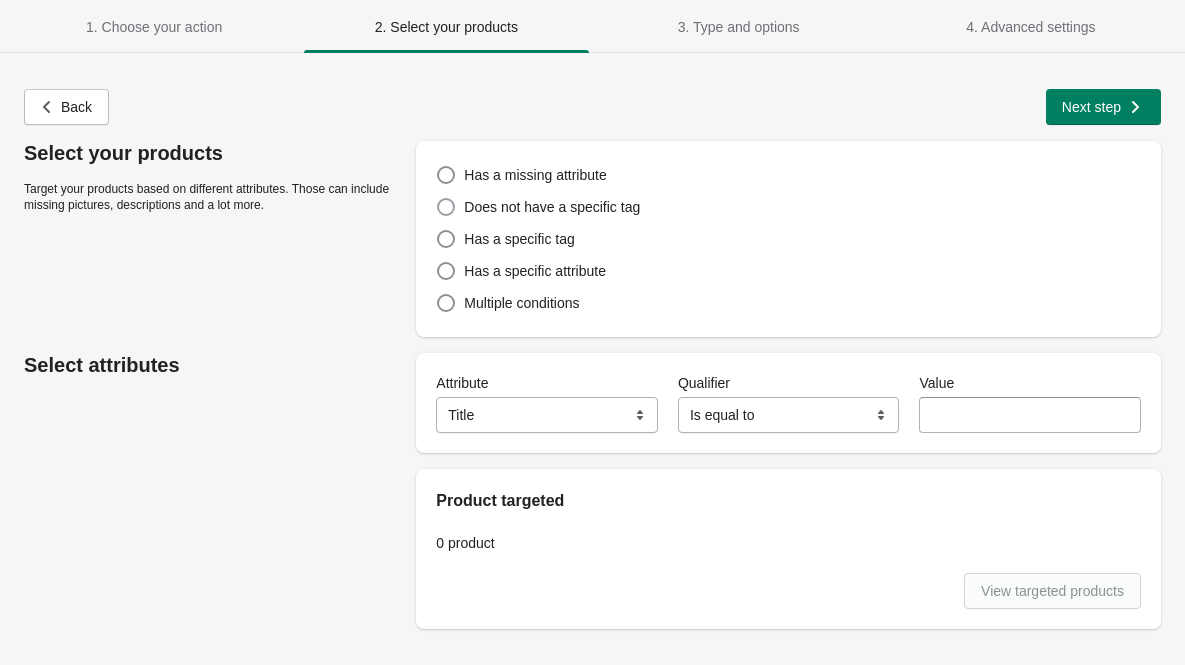 click on "Does not have a specific tag" at bounding box center [552, 207] 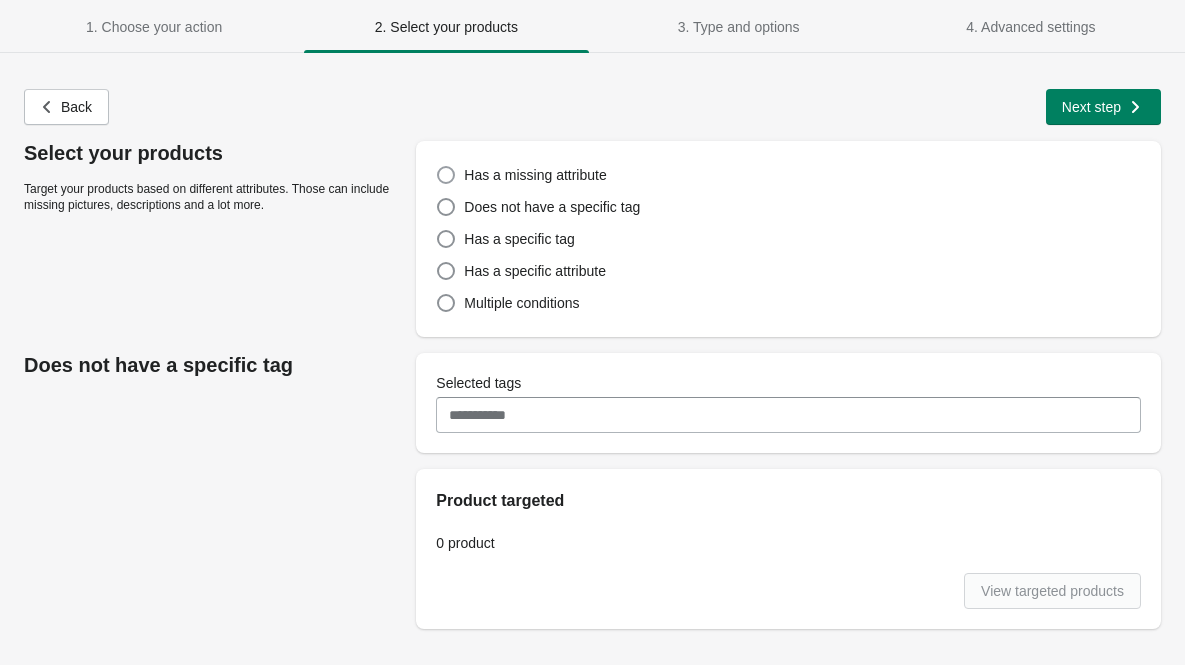 click on "Has a missing attribute" at bounding box center [535, 175] 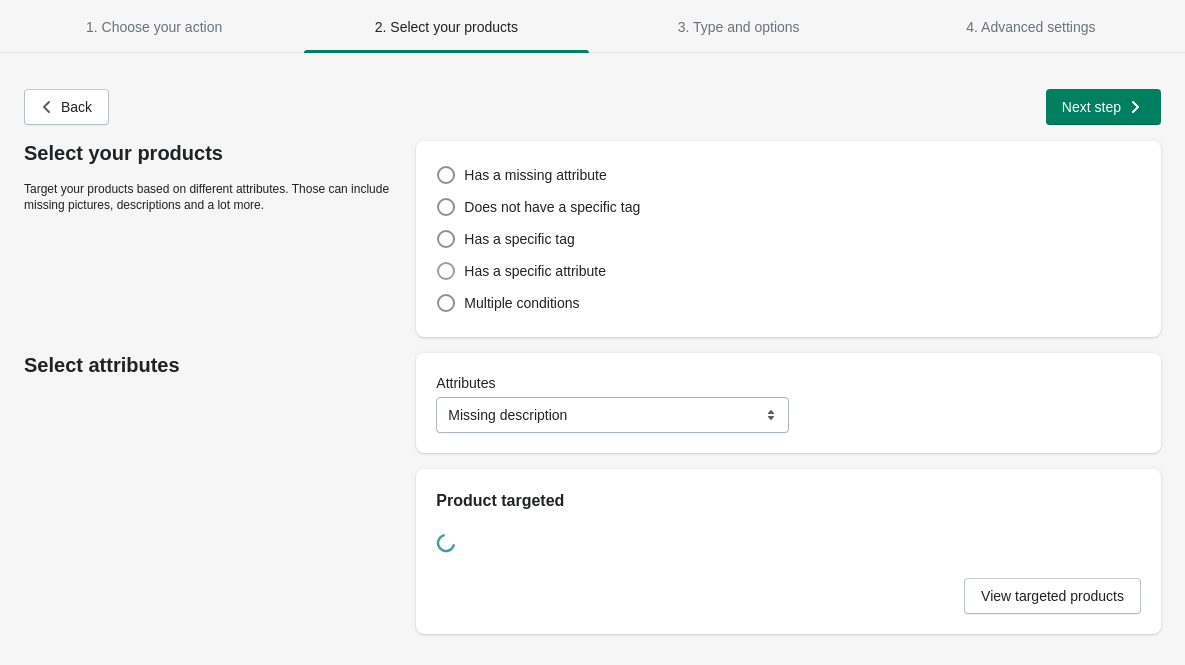 click on "Has a specific attribute" at bounding box center [535, 271] 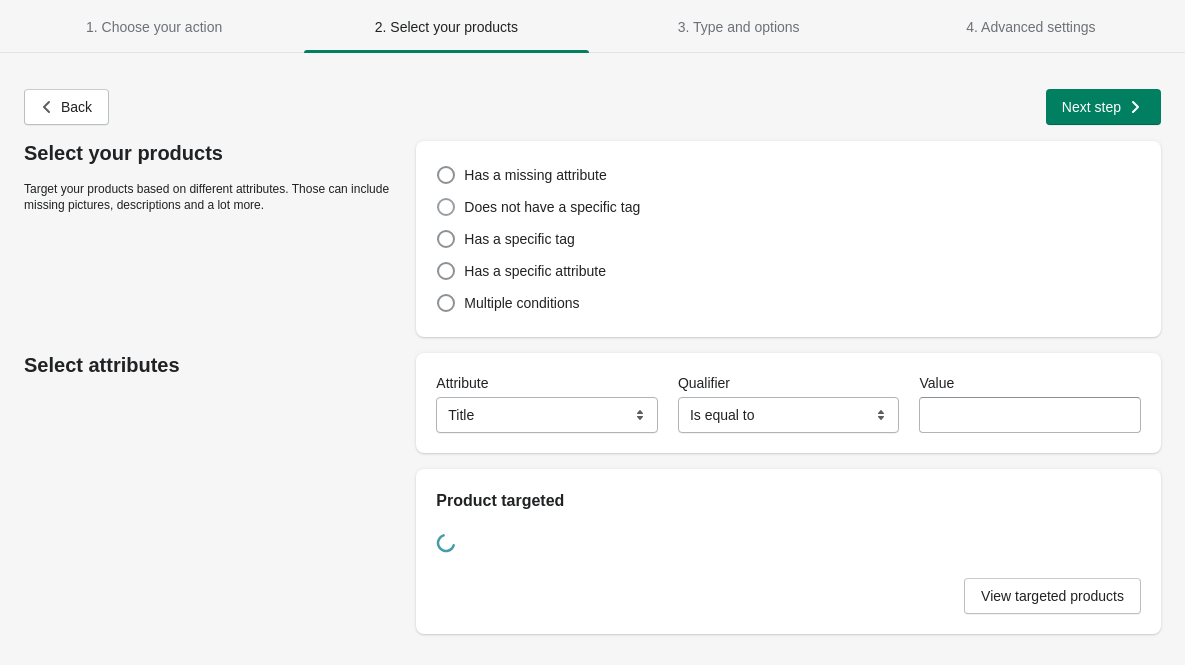 click on "Does not have a specific tag" at bounding box center [552, 207] 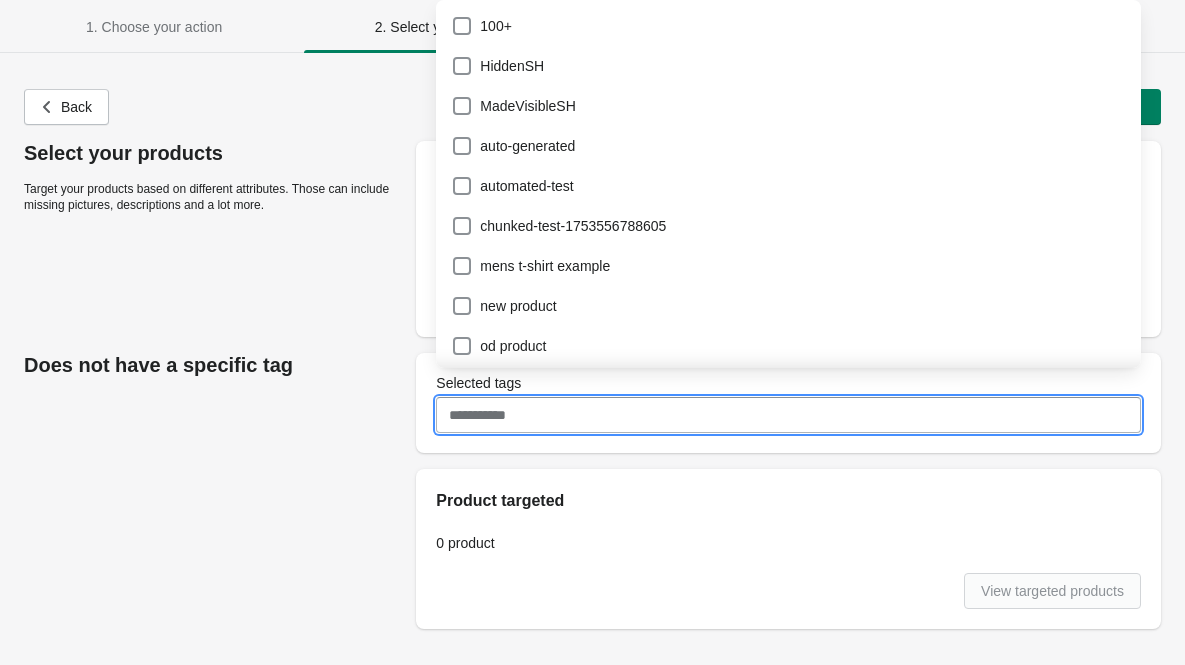 click on "Selected tags" at bounding box center [788, 415] 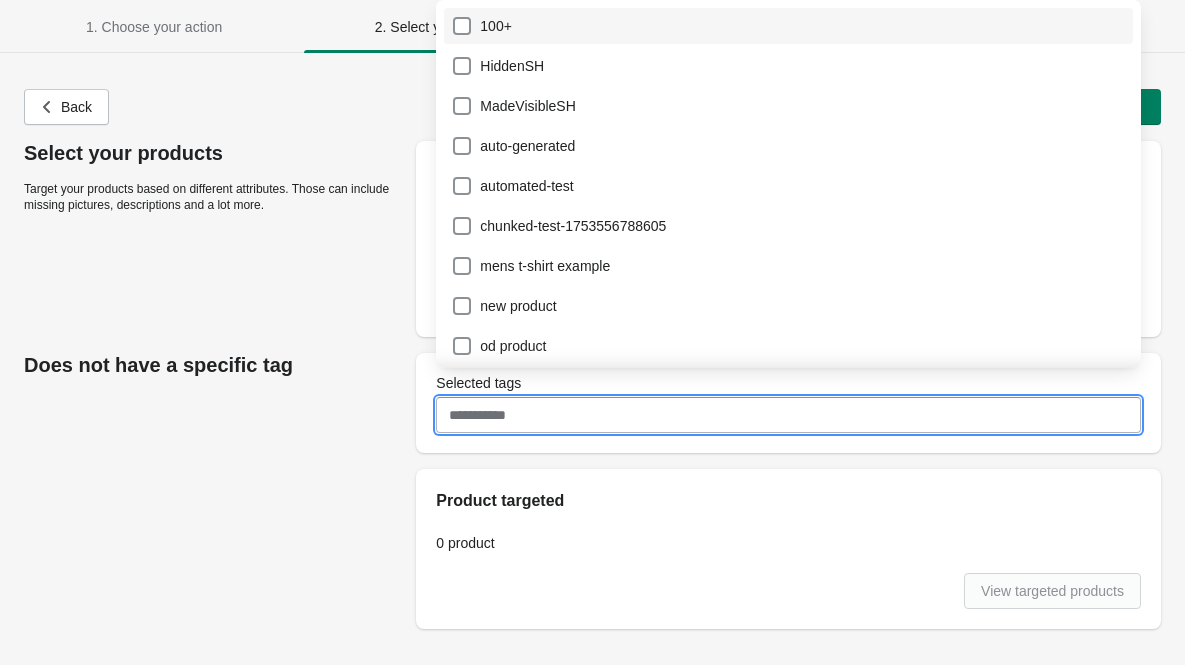 click on "100+" at bounding box center [788, 26] 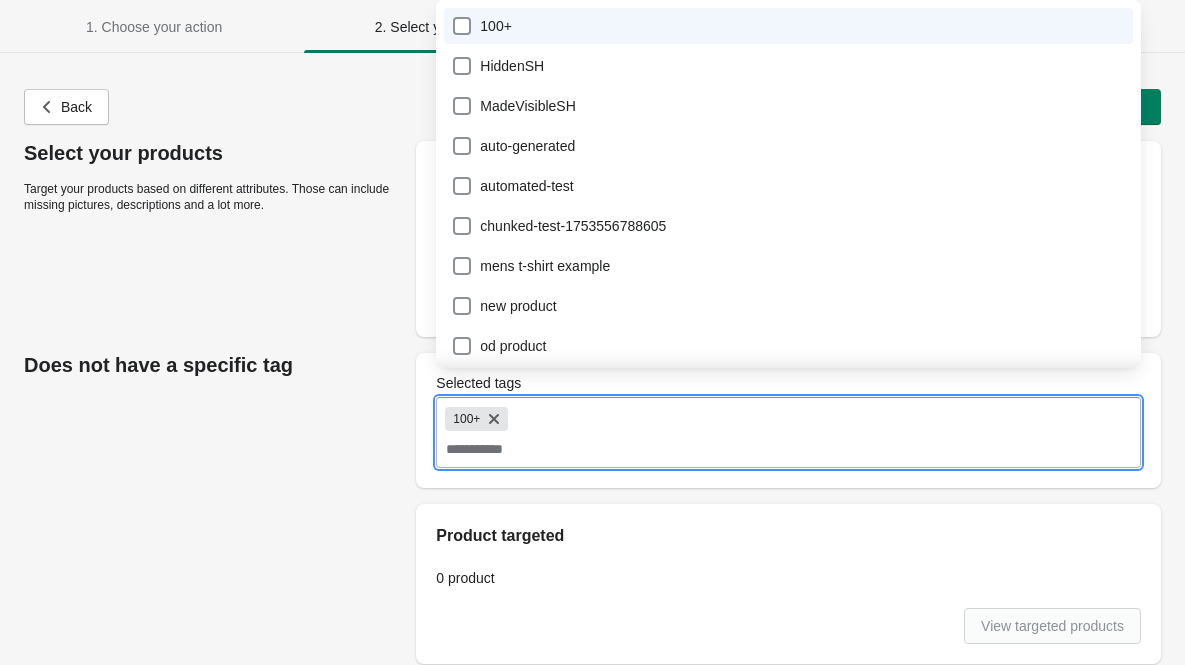 click on "Select your products Target your products based on different attributes. Those can include missing pictures, descriptions and a lot more. Has a missing attribute Does not have a specific tag Has a specific tag Has a specific attribute Multiple conditions" at bounding box center [582, 231] 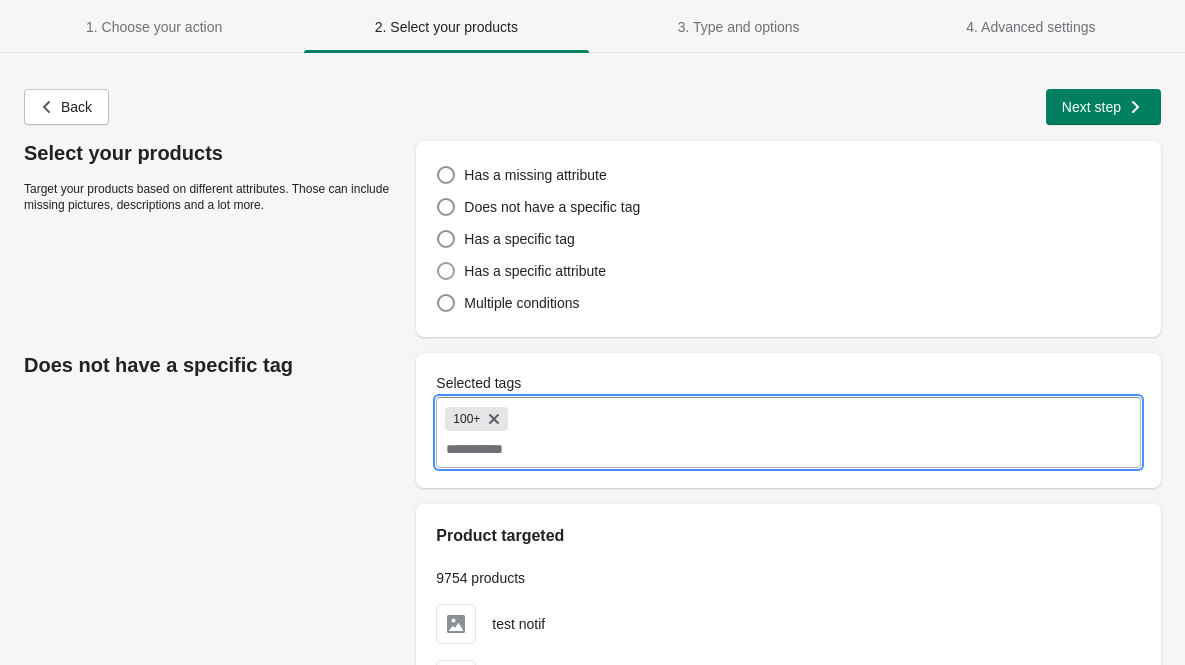 click on "Has a specific attribute" at bounding box center (535, 271) 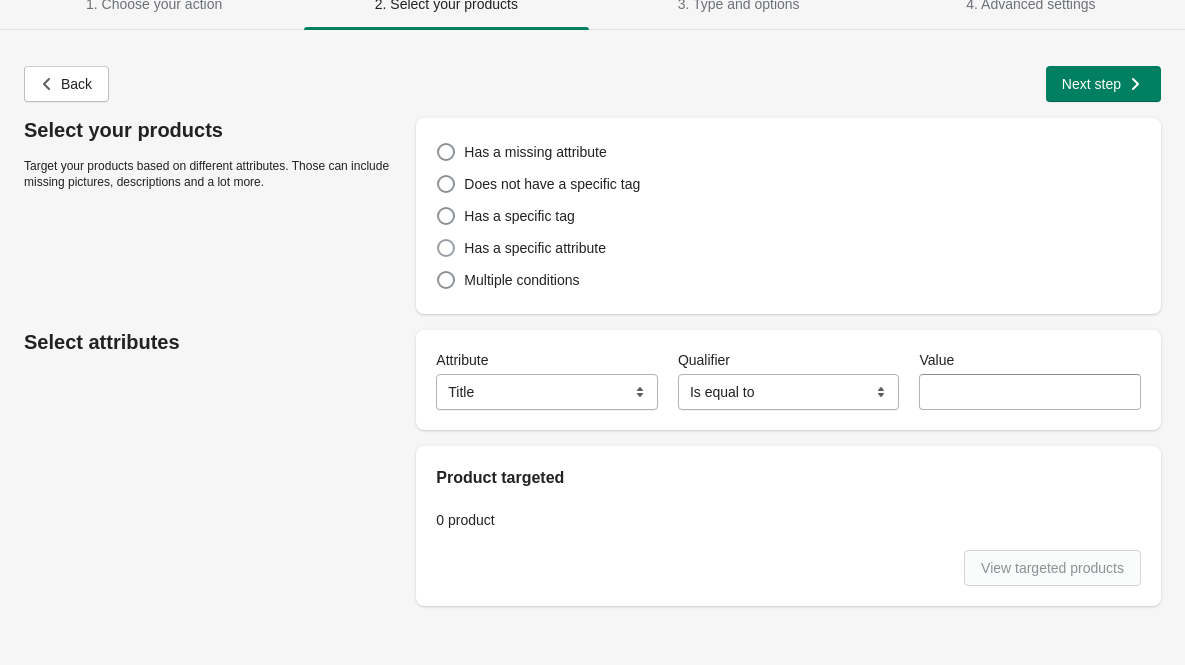 scroll, scrollTop: 28, scrollLeft: 0, axis: vertical 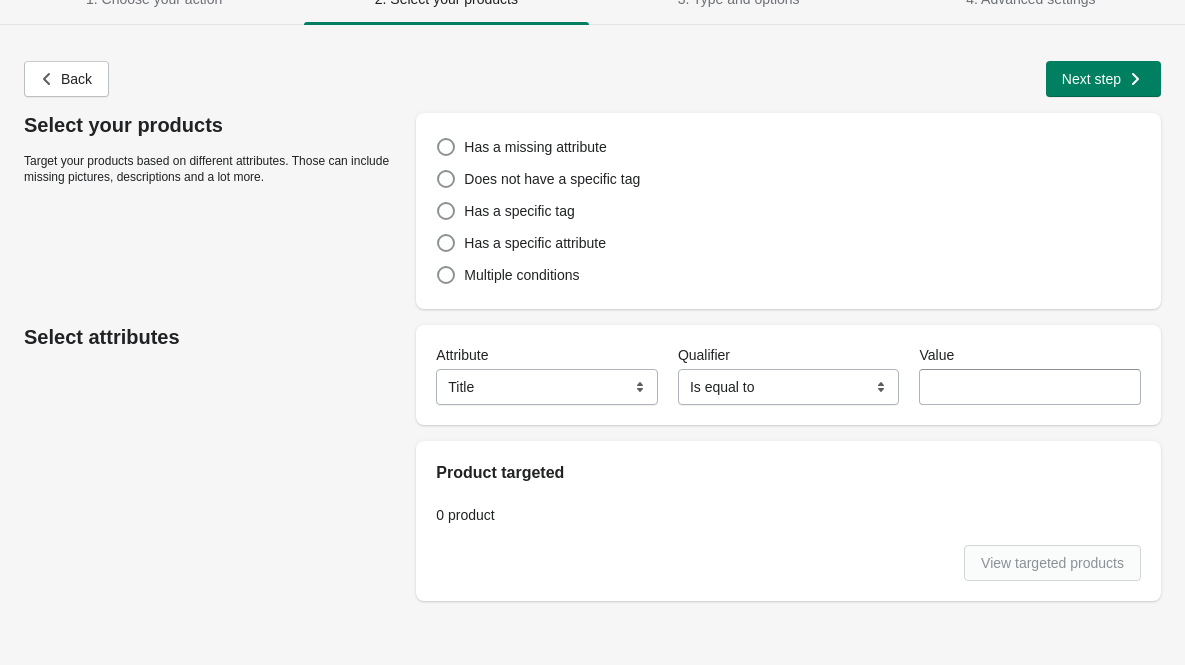 click on "**********" at bounding box center (547, 387) 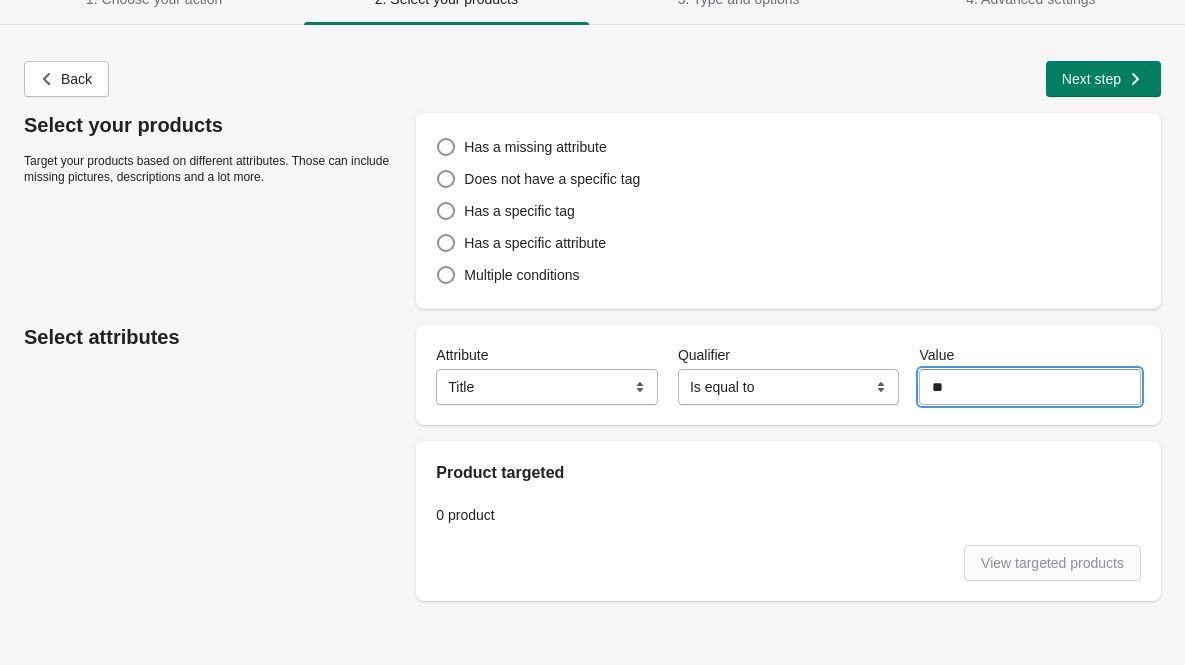 type on "*" 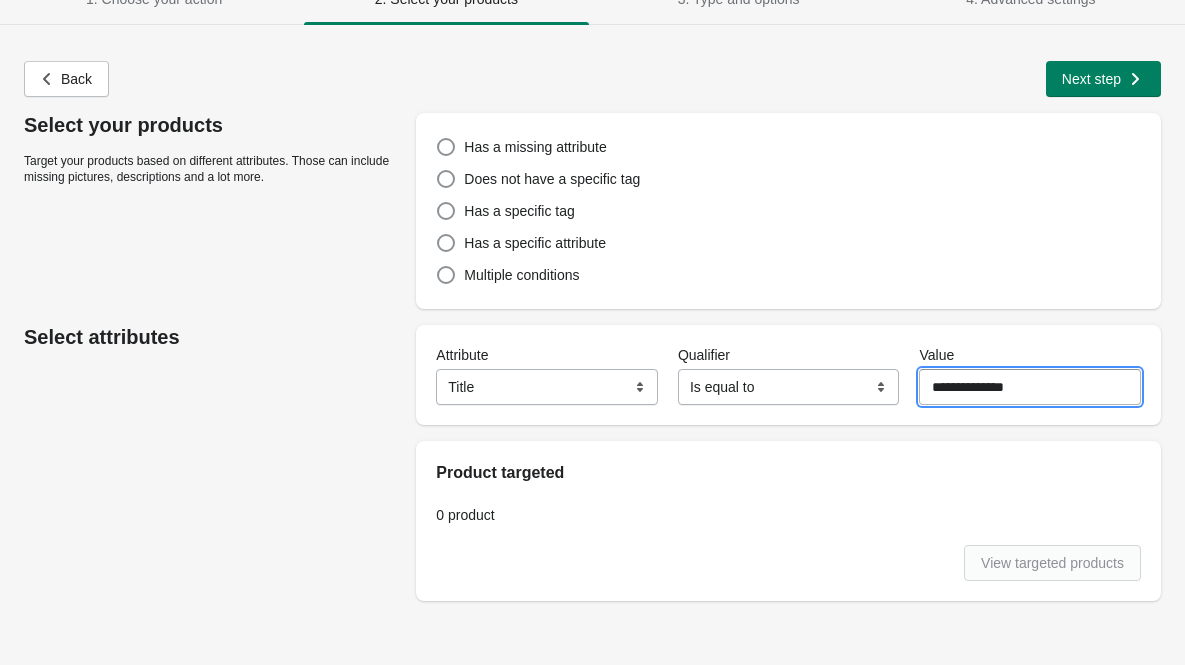 click on "**********" at bounding box center (1030, 387) 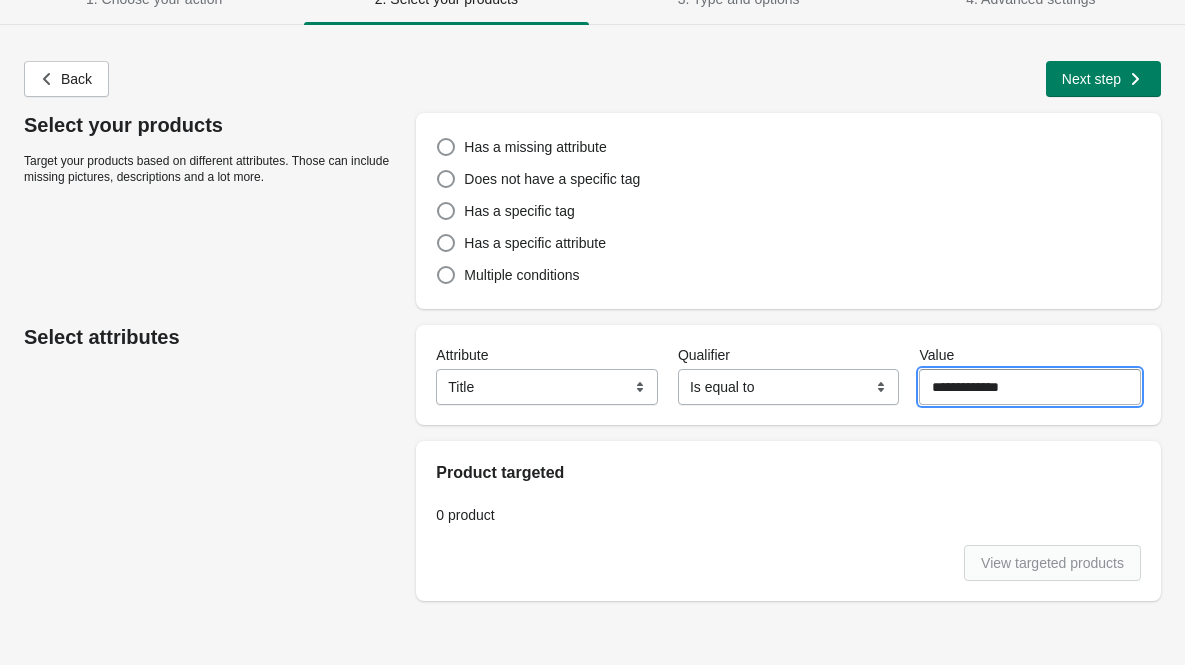 type on "**********" 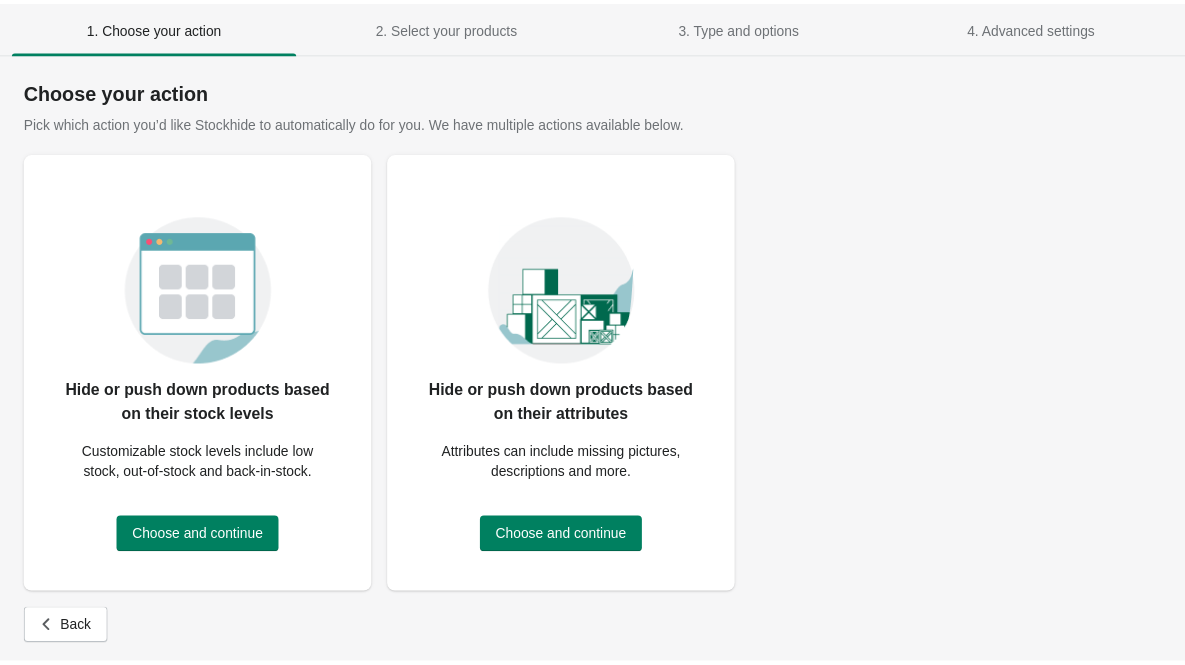 scroll, scrollTop: 0, scrollLeft: 0, axis: both 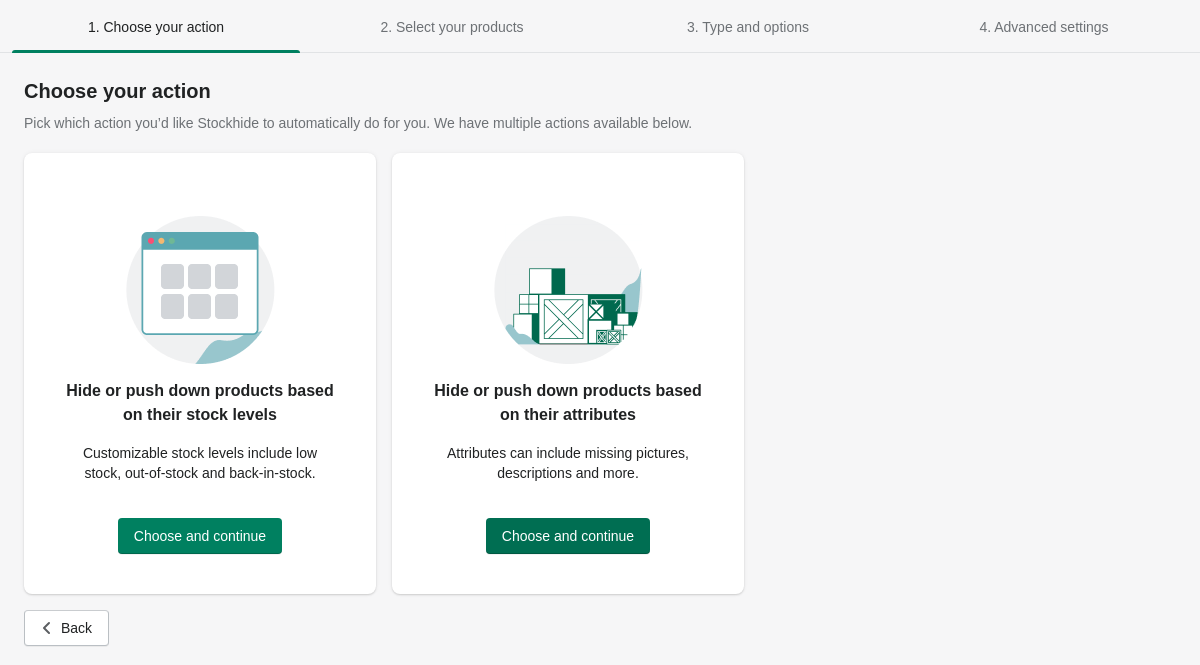 click on "Choose and continue" at bounding box center [568, 536] 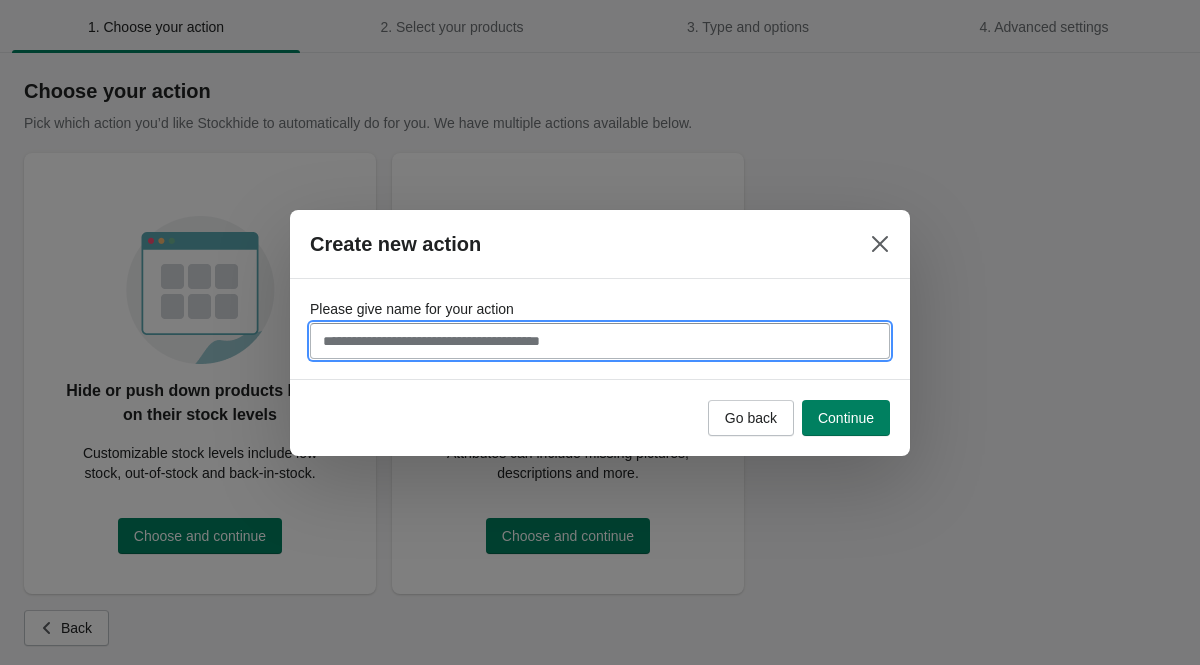 click on "Please give name for your action" at bounding box center [600, 341] 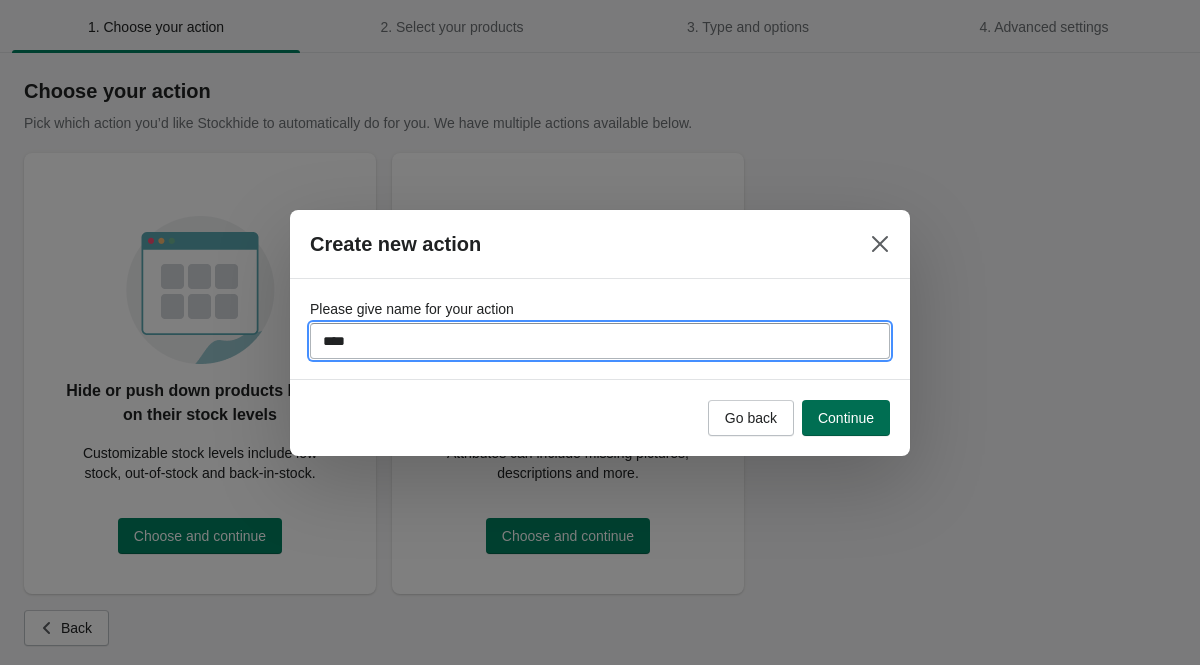 type on "****" 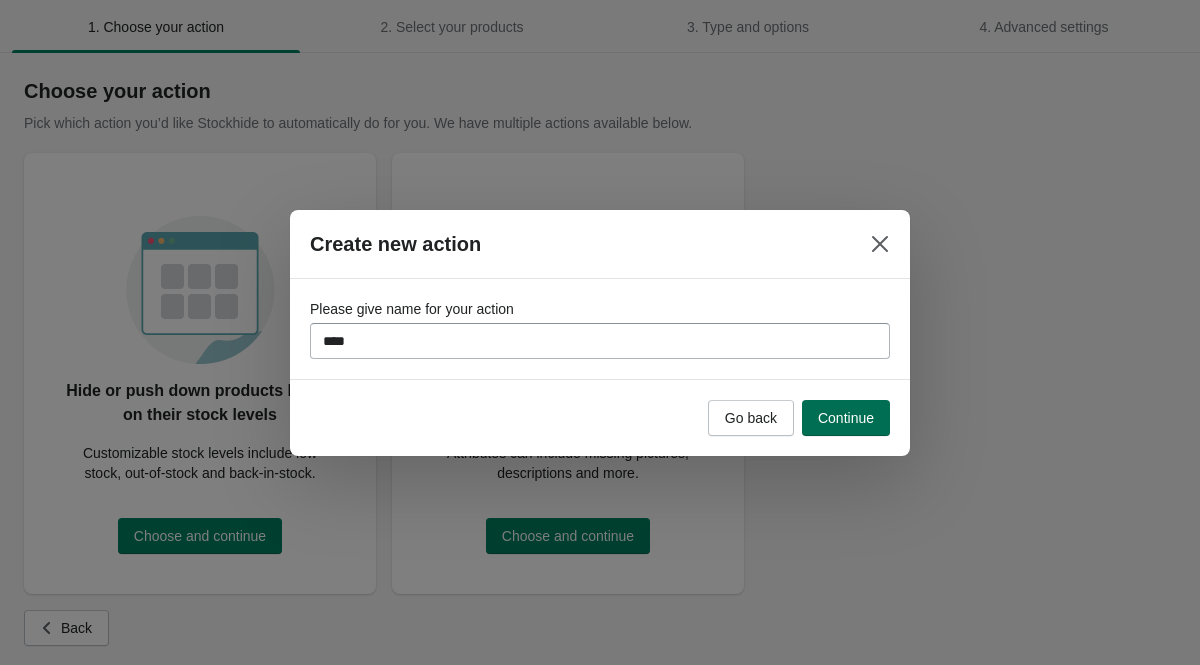 click on "Continue" at bounding box center (846, 418) 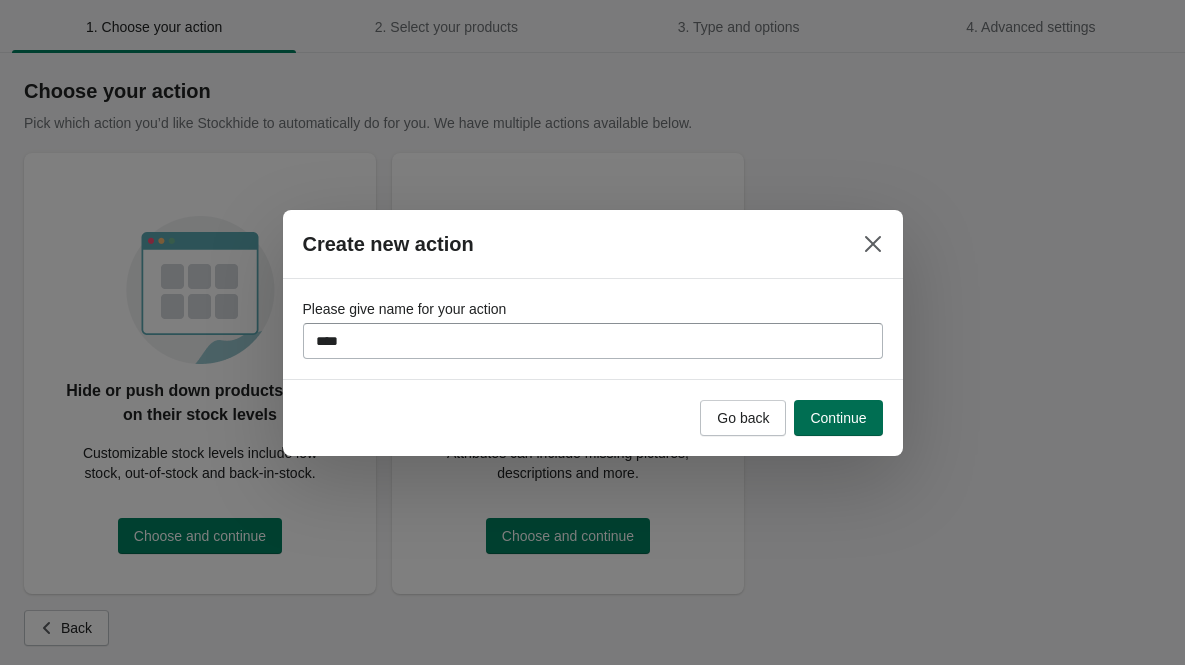 select on "**********" 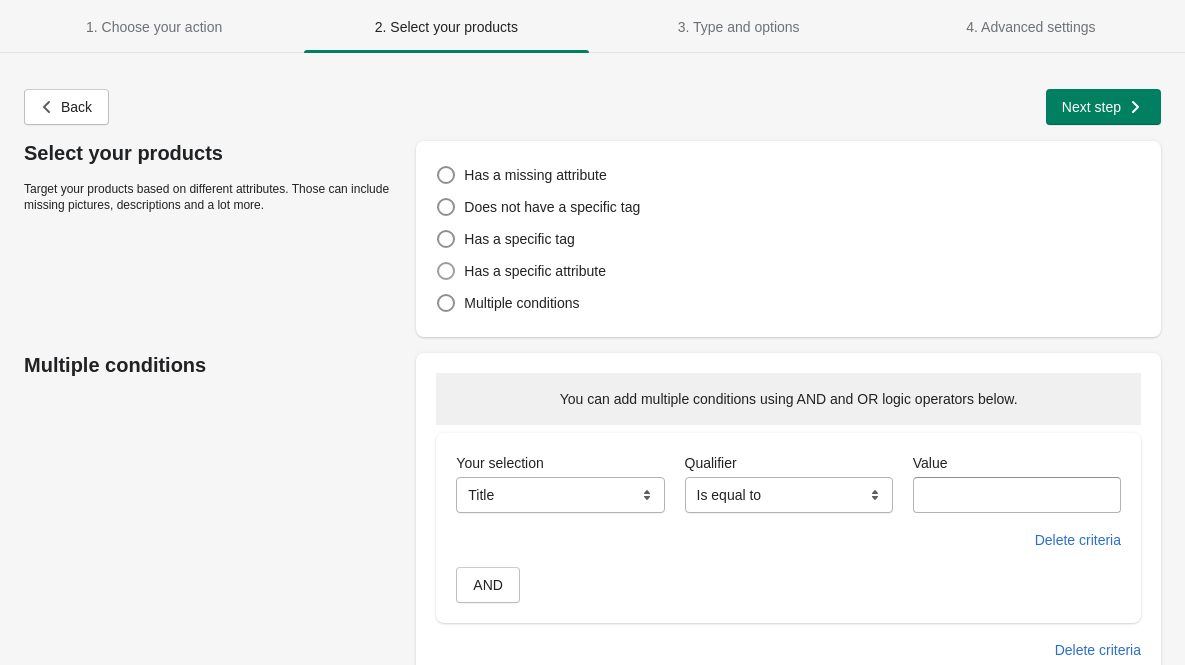 click on "Has a specific attribute" at bounding box center [535, 271] 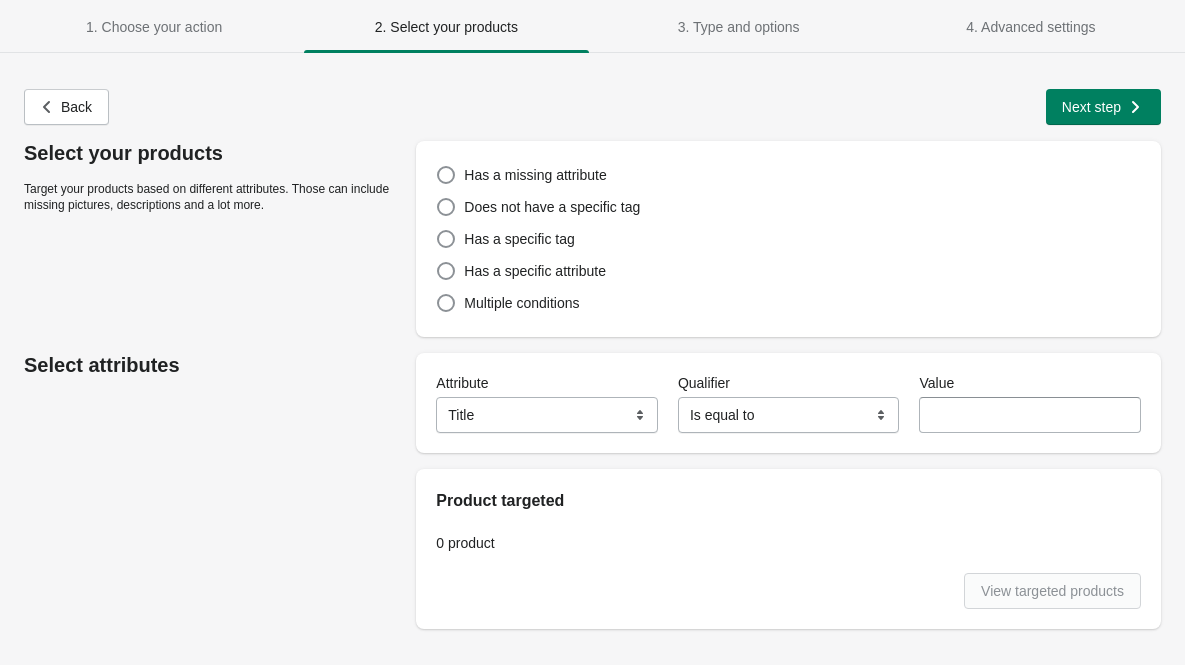 click on "**********" at bounding box center [547, 415] 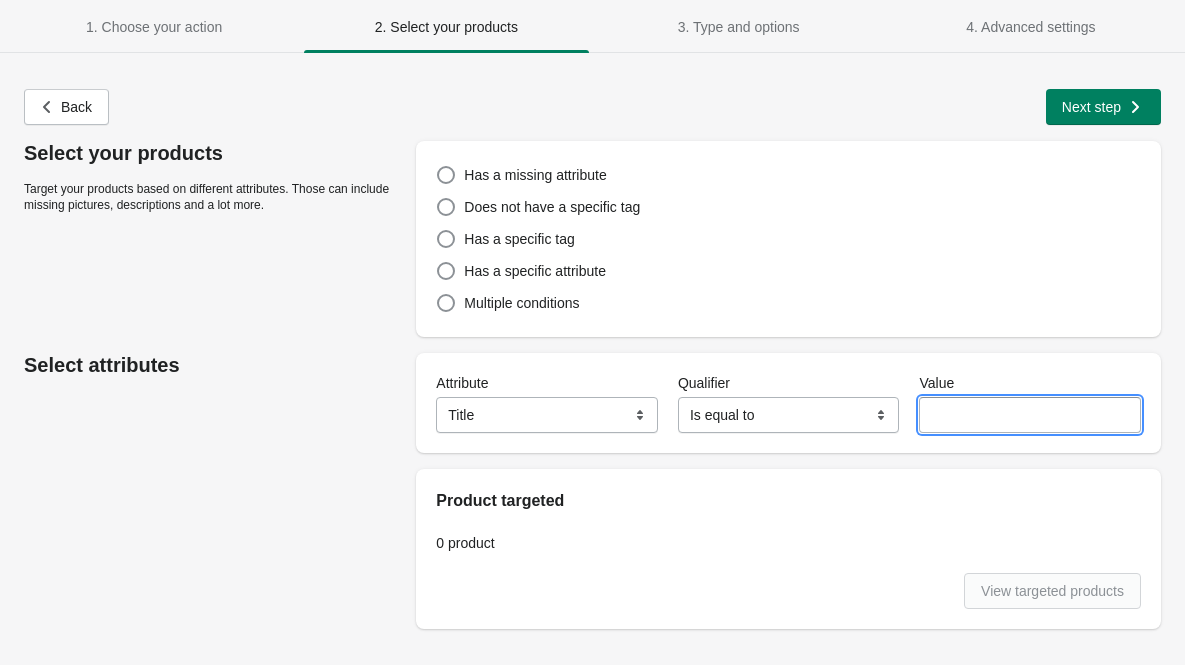 click on "Value" at bounding box center (1030, 415) 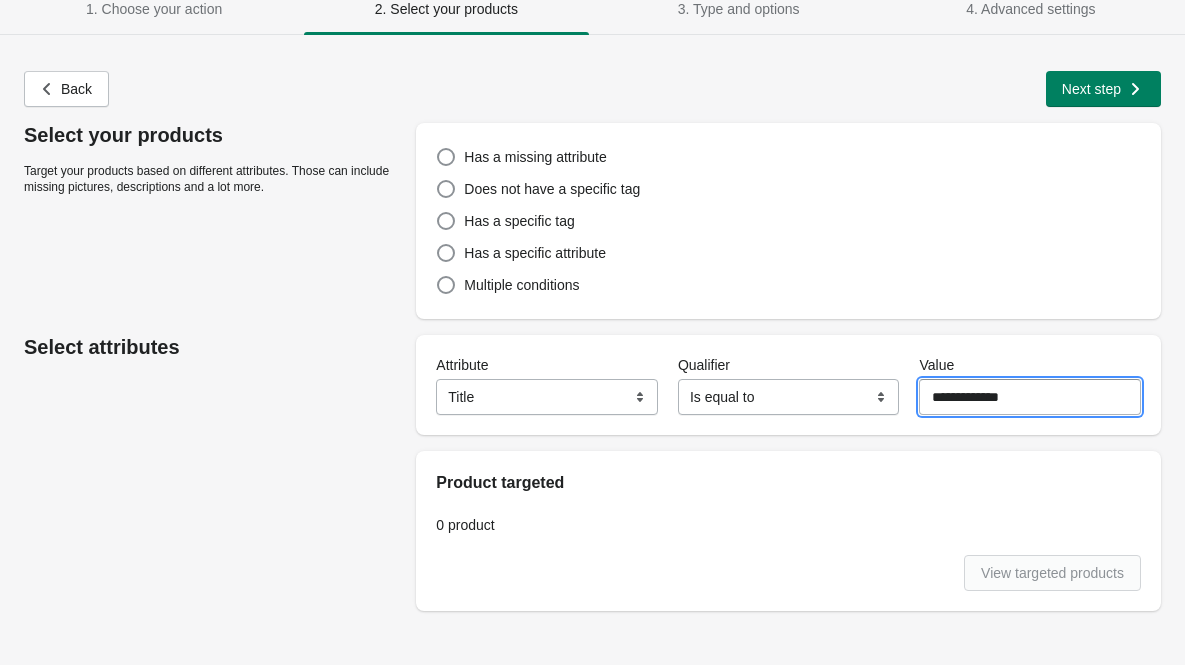 scroll, scrollTop: 28, scrollLeft: 0, axis: vertical 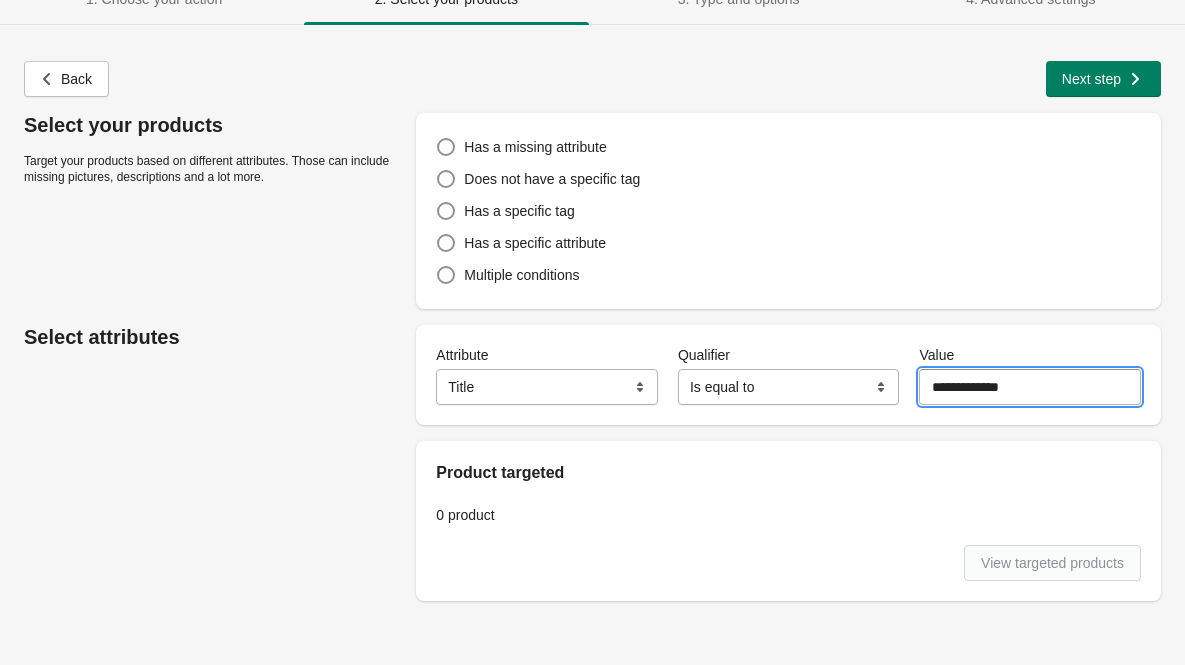 type on "**********" 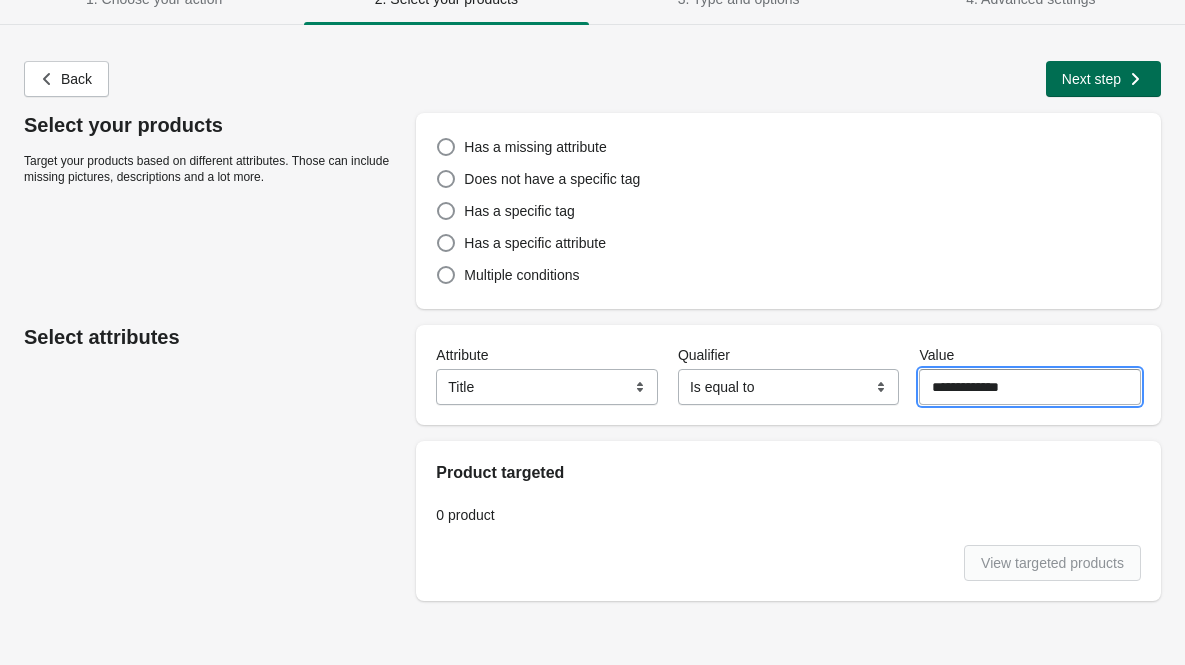 click on "Next step" at bounding box center (1091, 79) 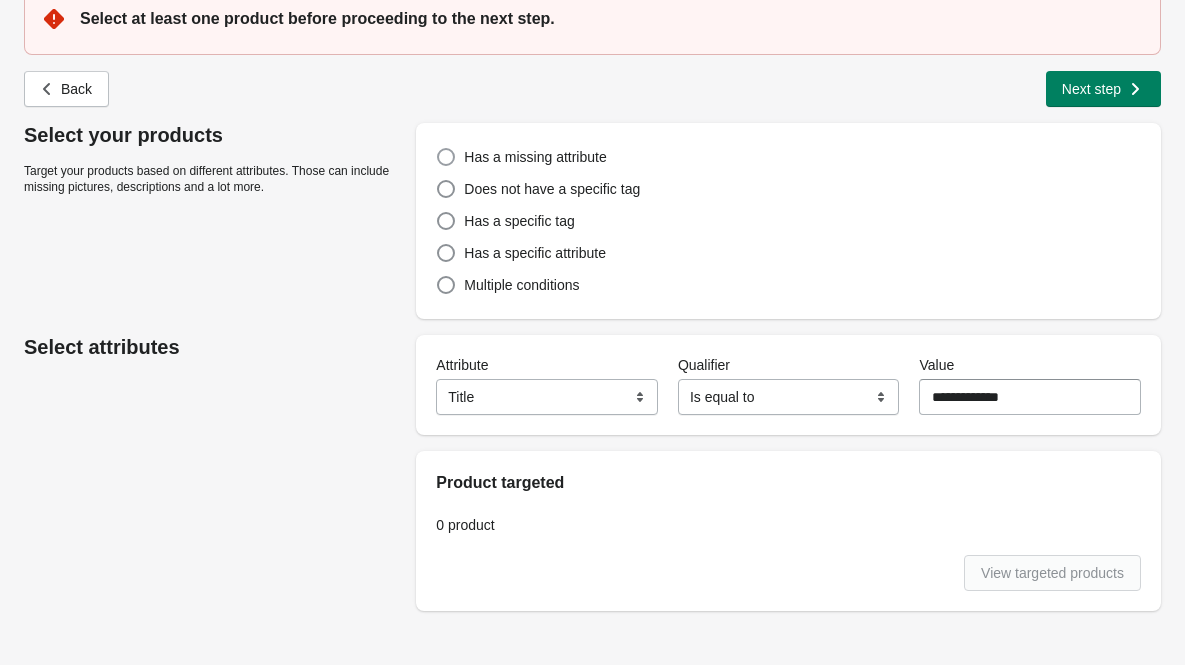 scroll, scrollTop: 94, scrollLeft: 0, axis: vertical 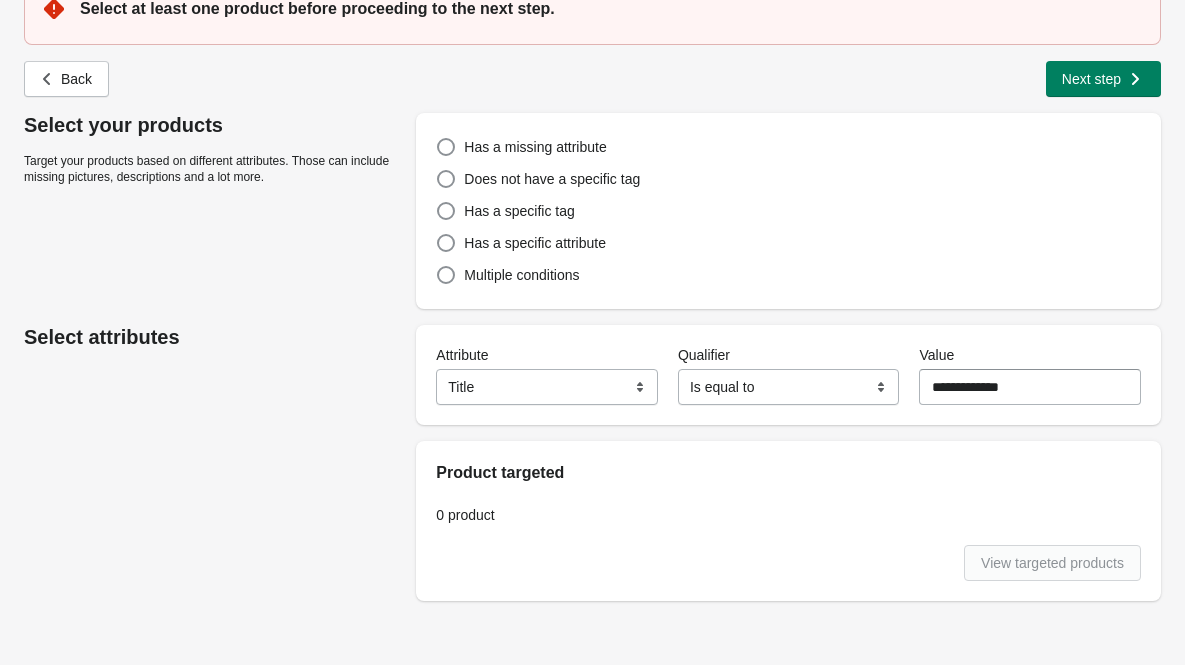 click on "Select attributes" at bounding box center (210, 337) 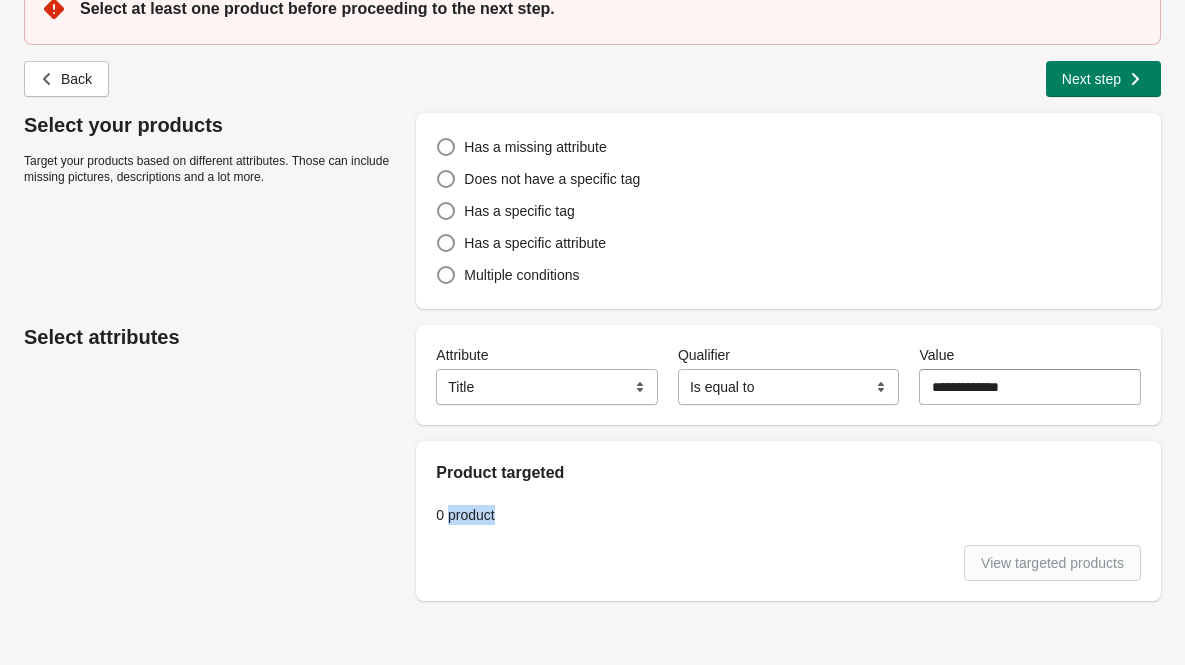 click on "View targeted products" at bounding box center (788, 573) 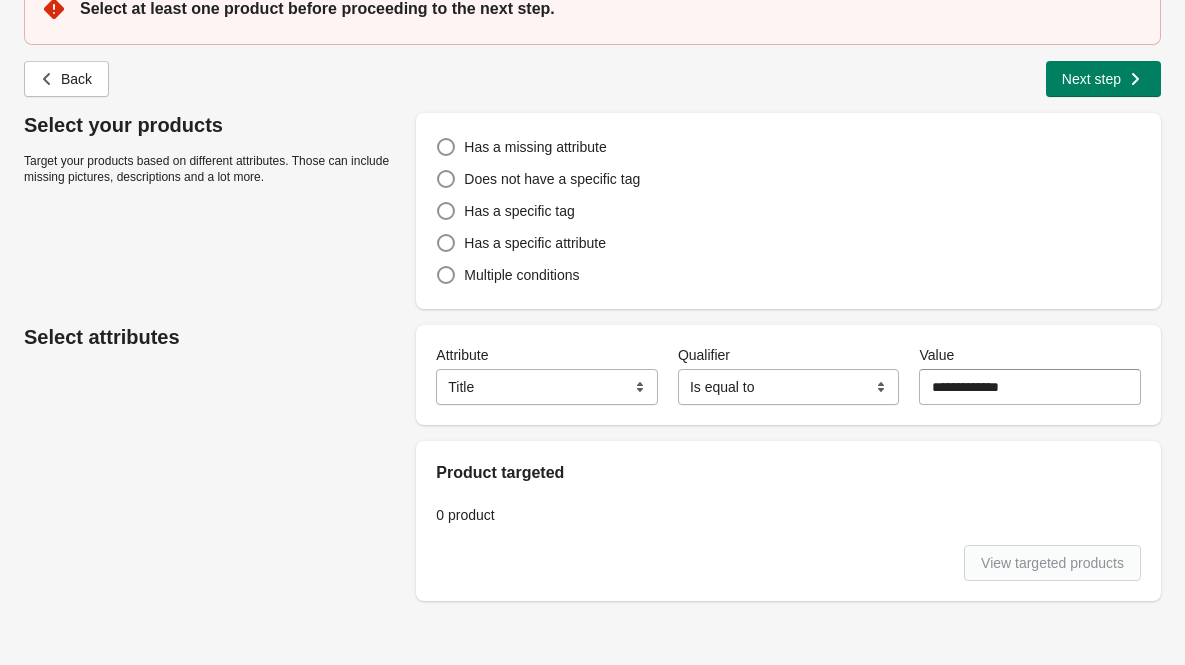 click on "**********" at bounding box center [788, 463] 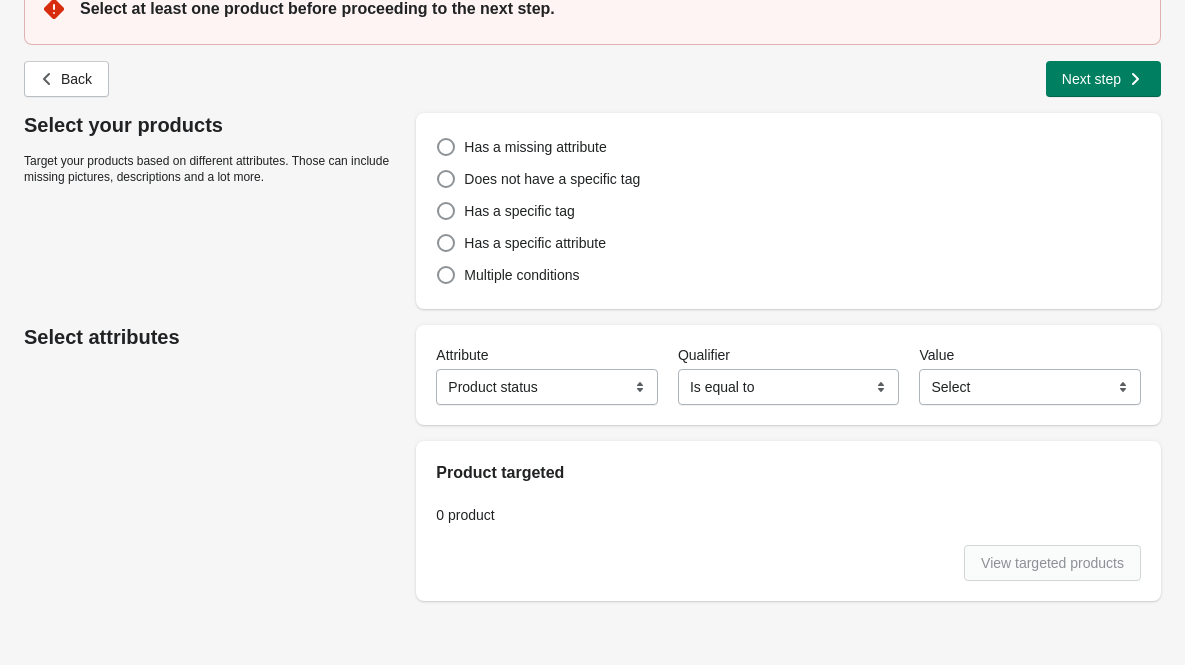 scroll, scrollTop: 0, scrollLeft: 0, axis: both 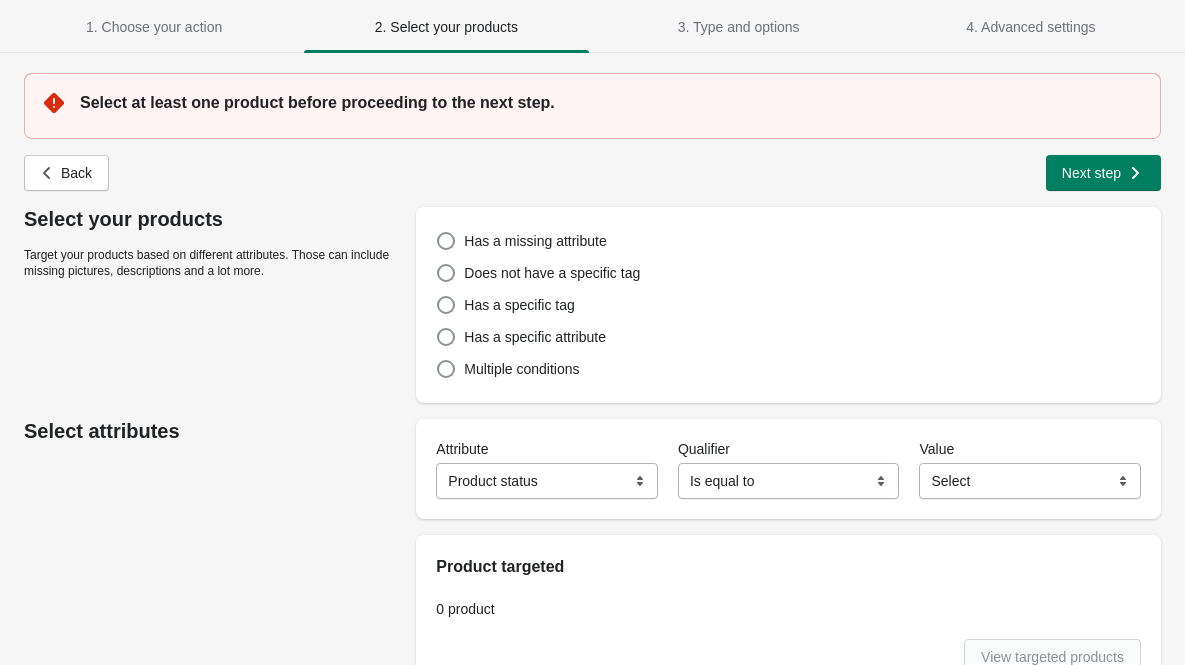 select on "**********" 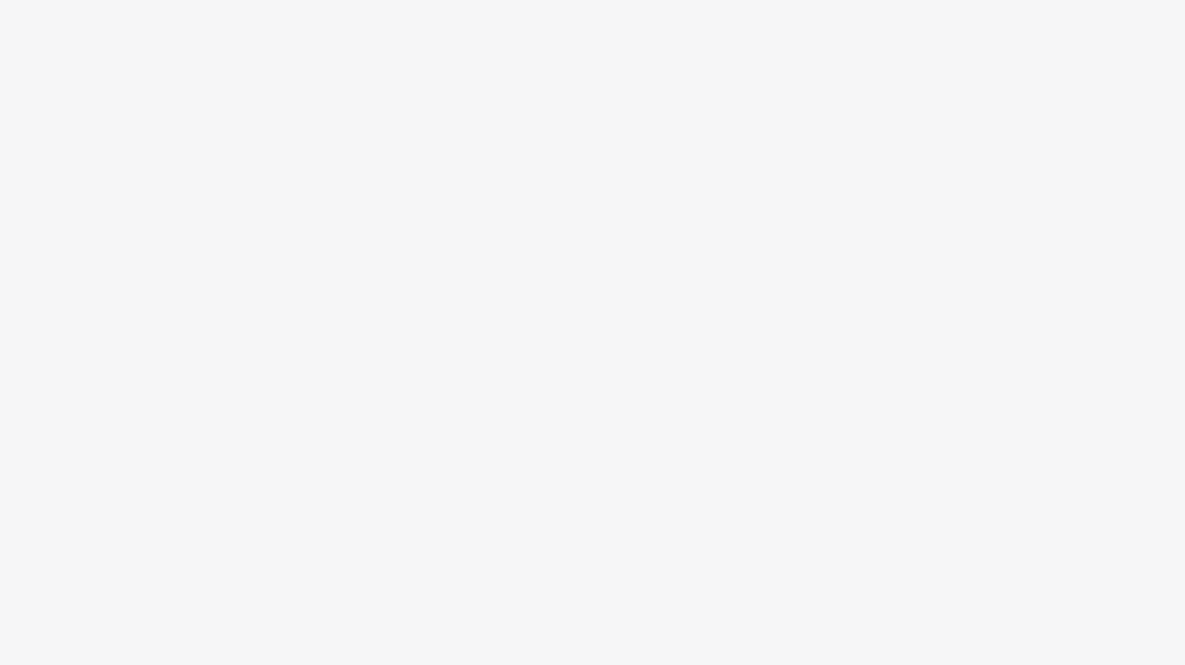 select on "**********" 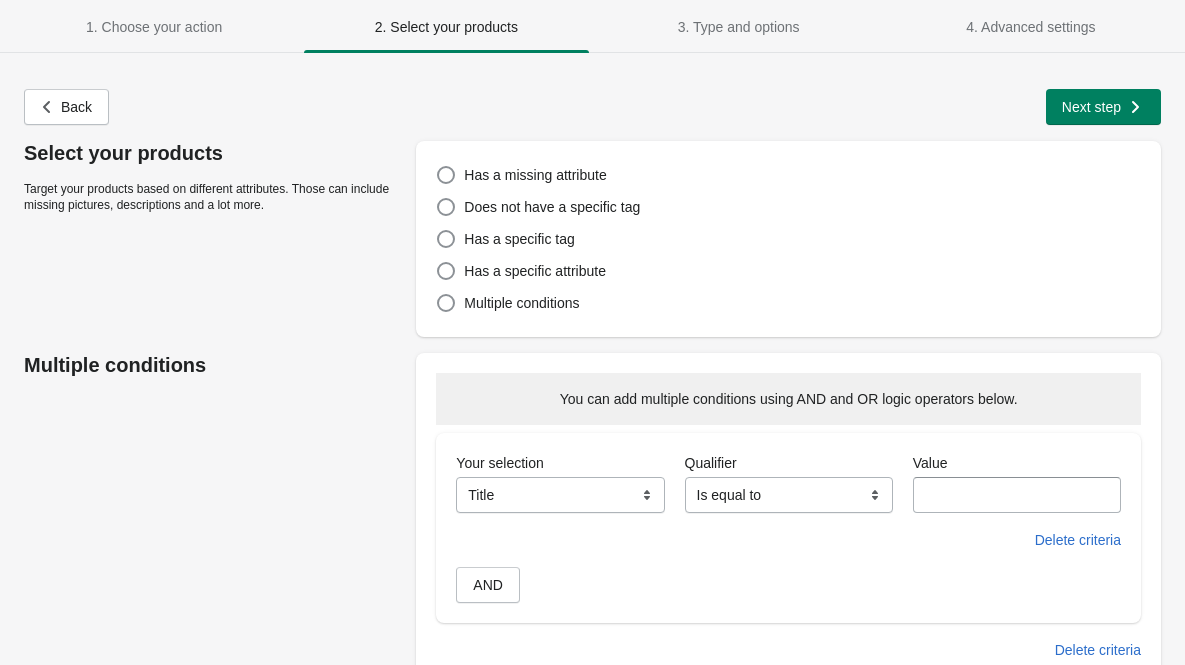 click on "**********" at bounding box center [560, 495] 